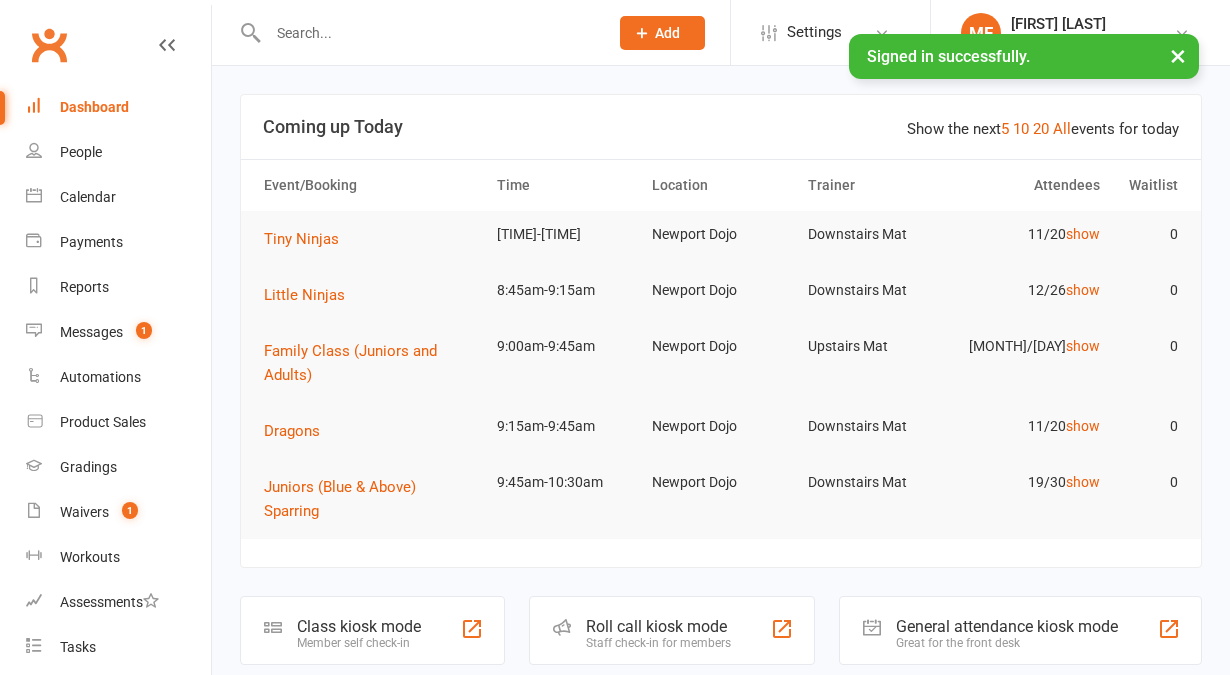 scroll, scrollTop: 0, scrollLeft: 0, axis: both 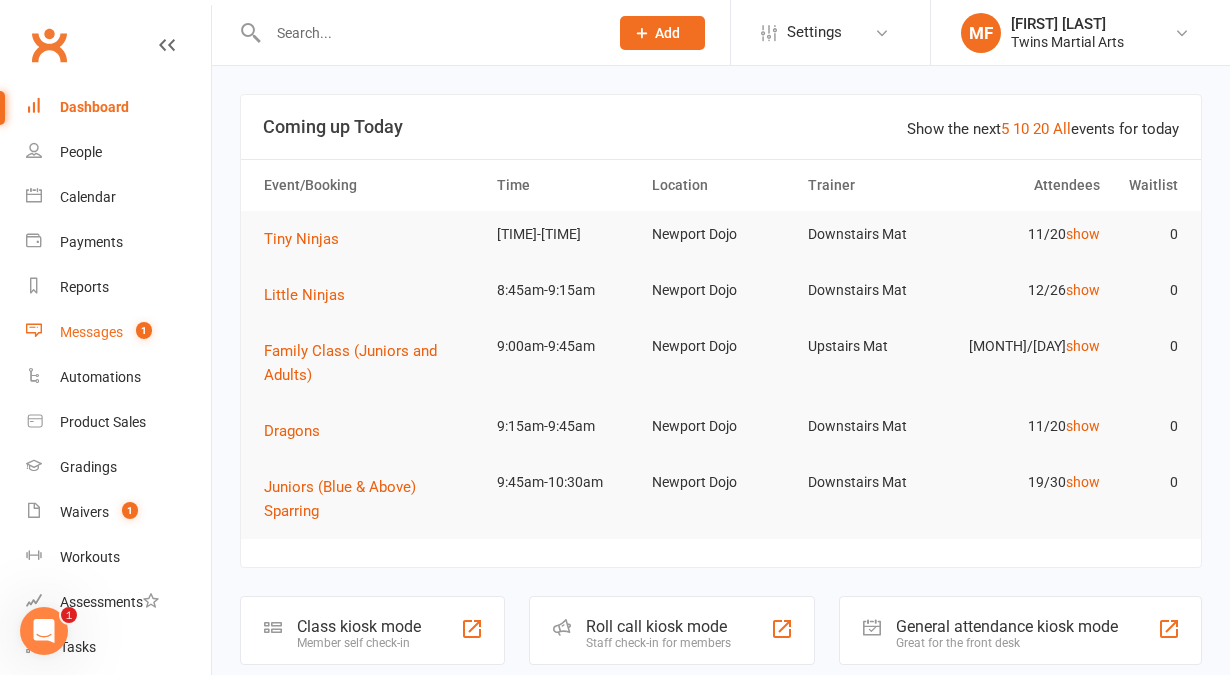 click on "Messages" at bounding box center [91, 332] 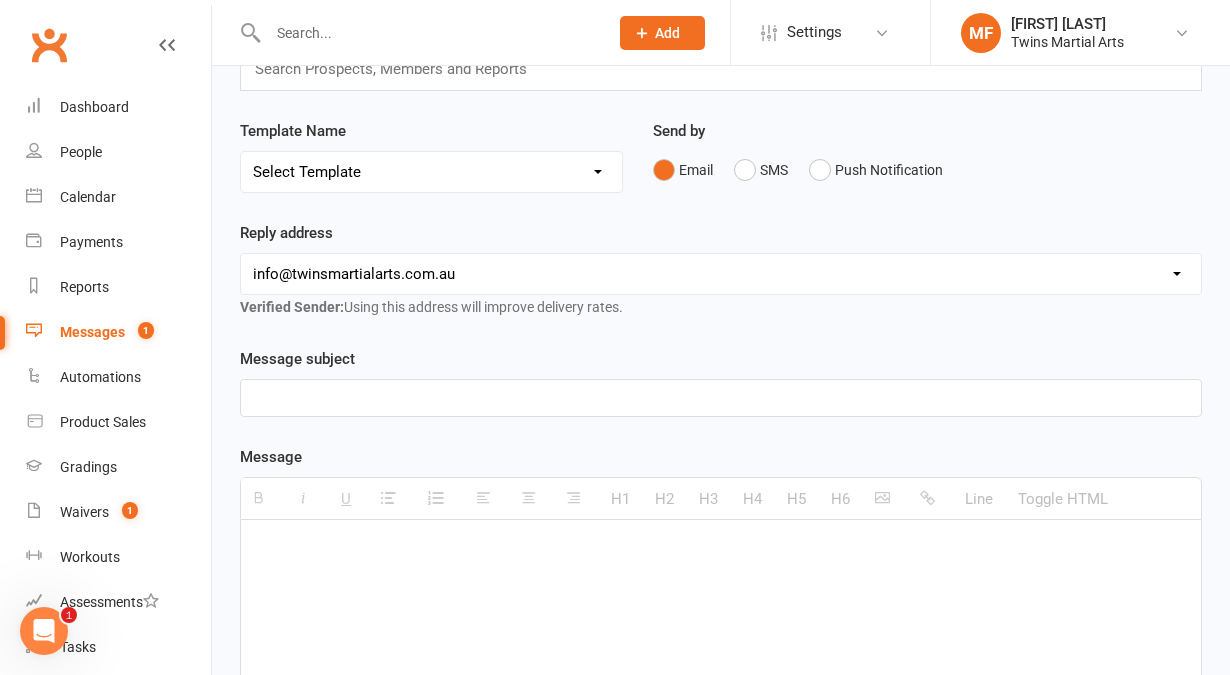 scroll, scrollTop: 0, scrollLeft: 0, axis: both 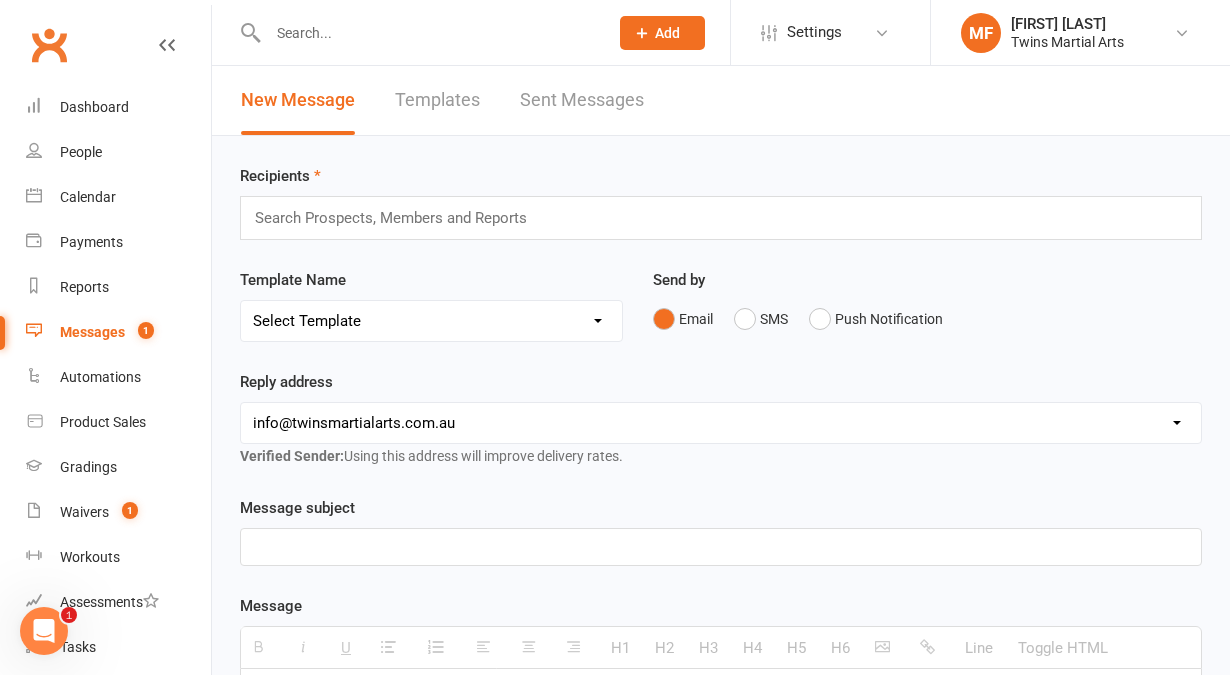 click on "Sent Messages" at bounding box center (582, 100) 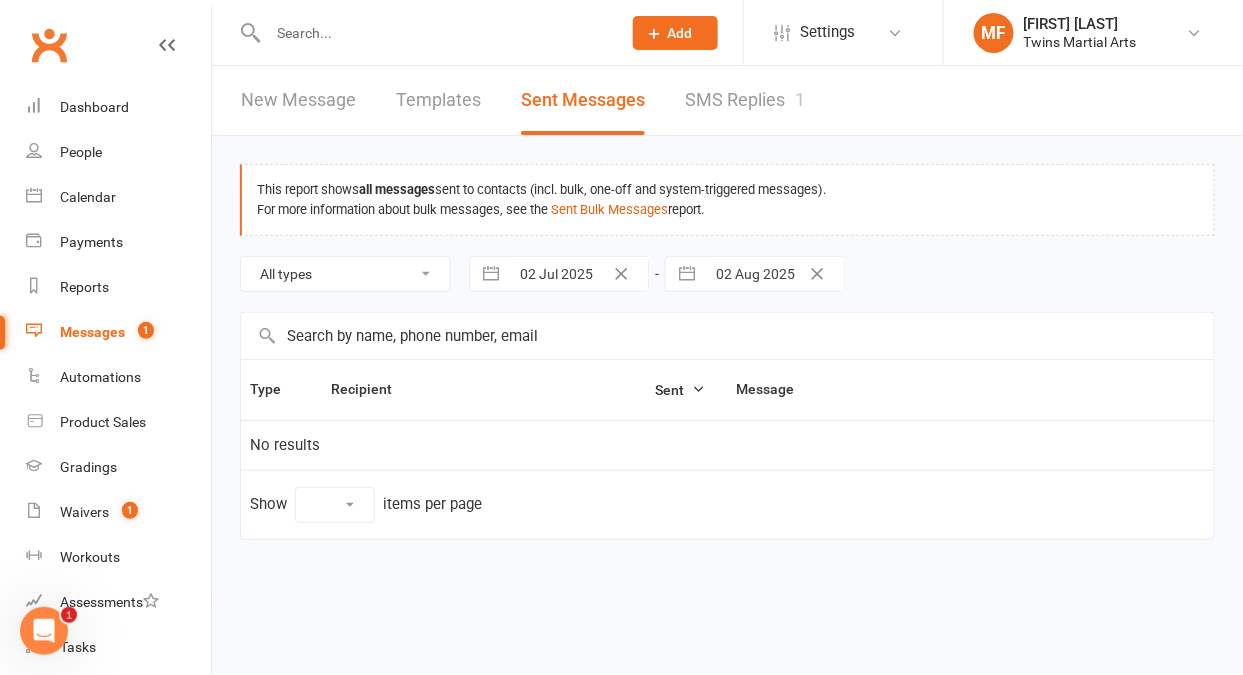 select on "10" 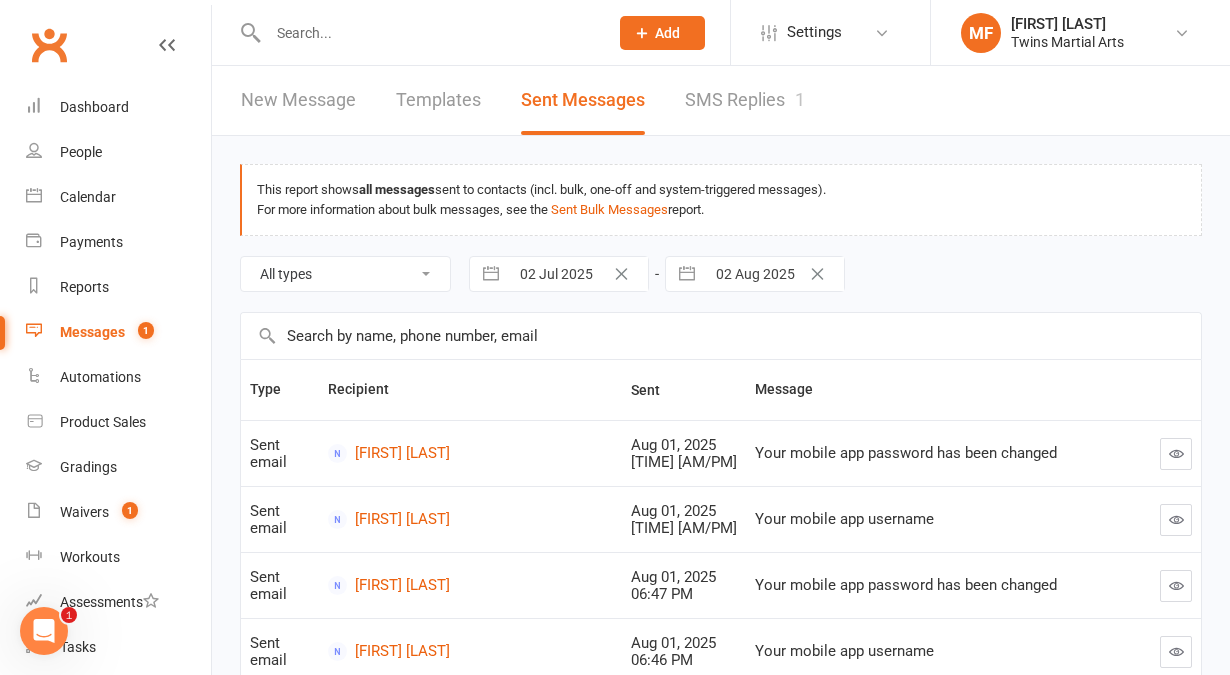 click on "SMS Replies 1" at bounding box center (745, 100) 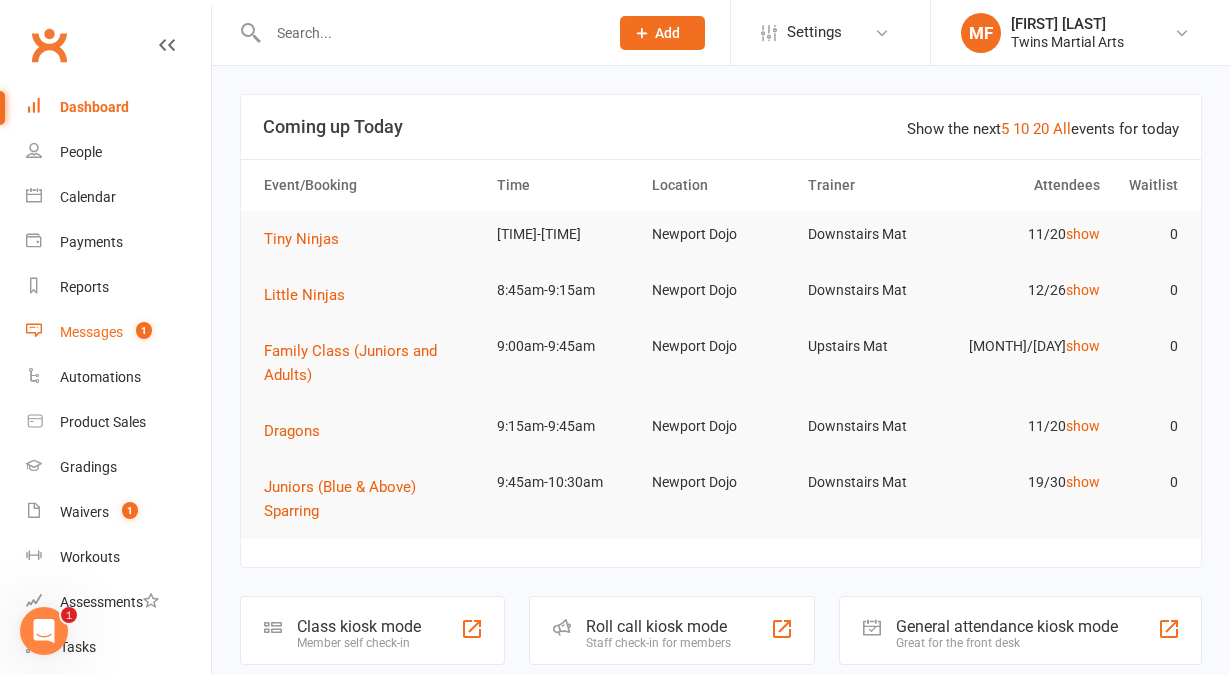 click on "Messages" at bounding box center (91, 332) 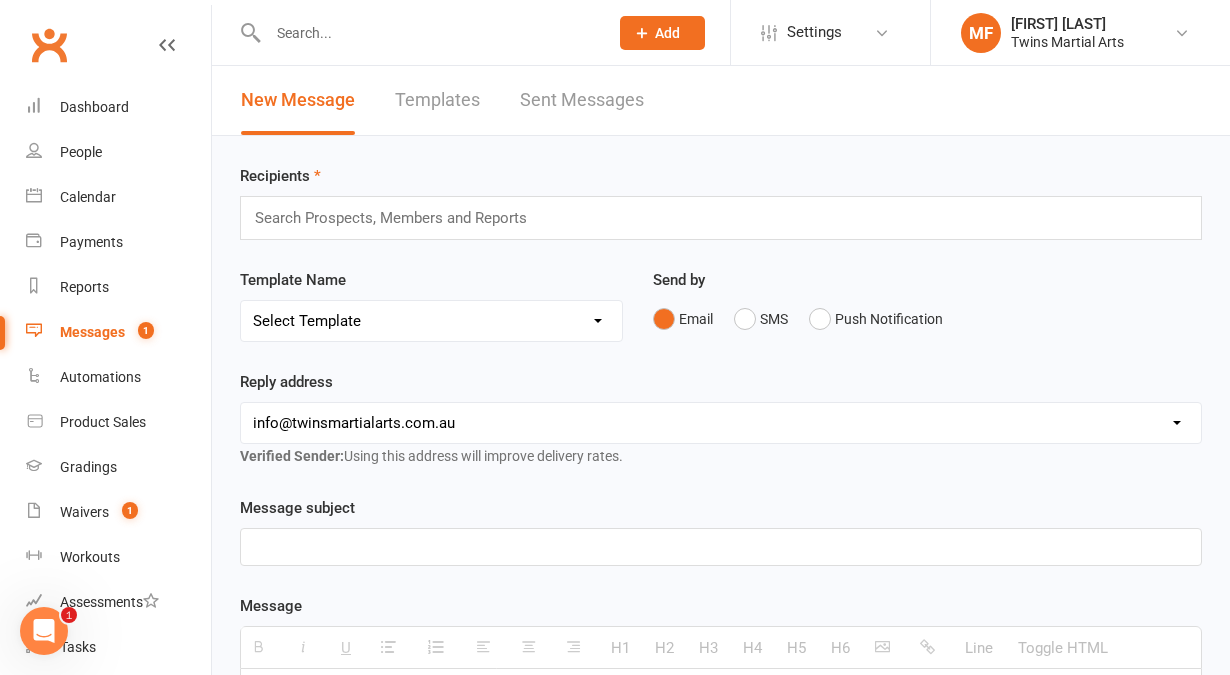 click on "Sent Messages" at bounding box center (582, 100) 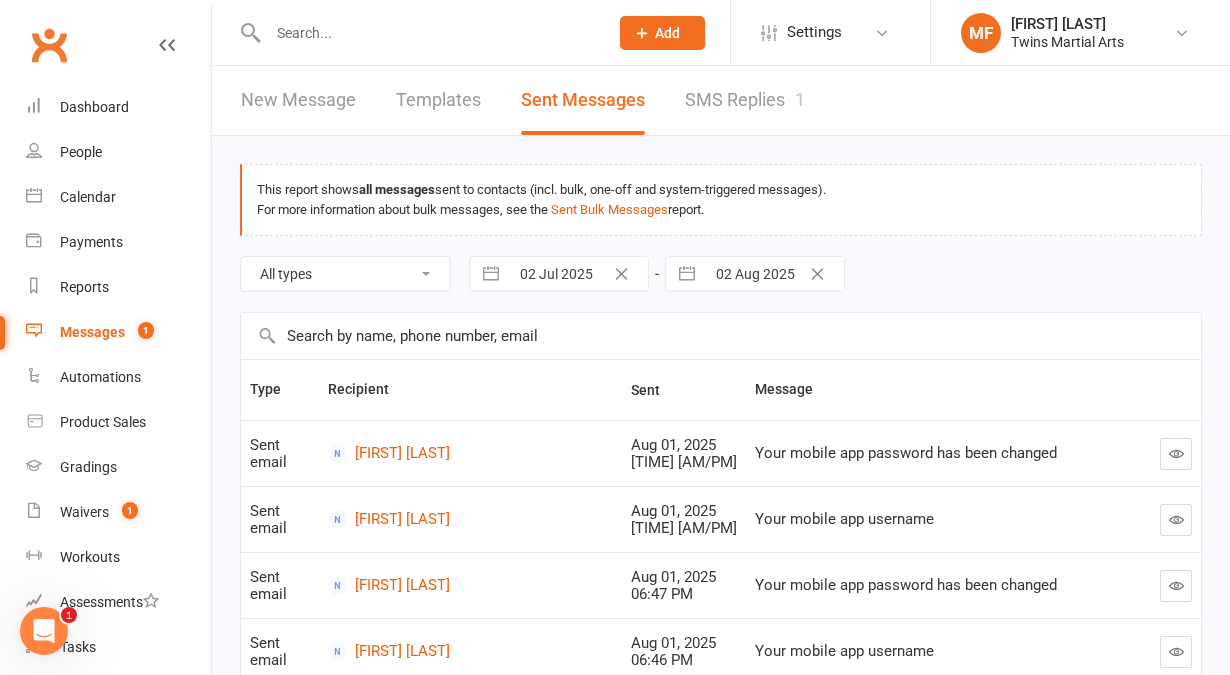 click on "SMS Replies 1" at bounding box center (745, 100) 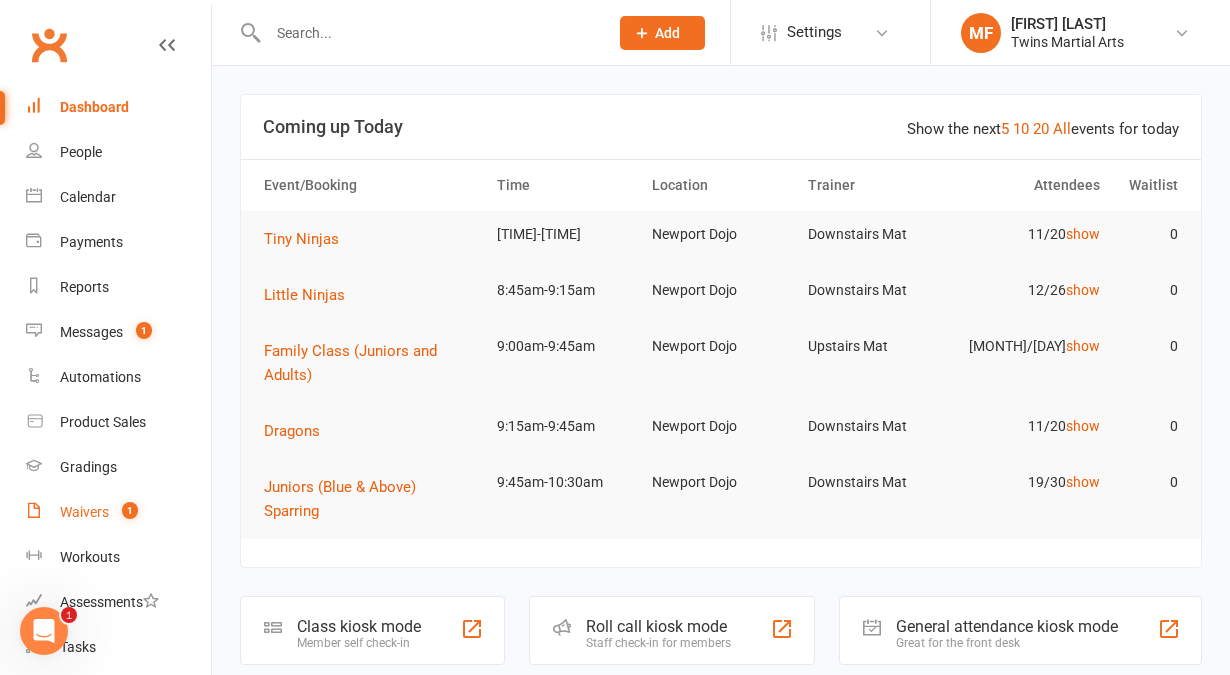click on "Waivers" at bounding box center [84, 512] 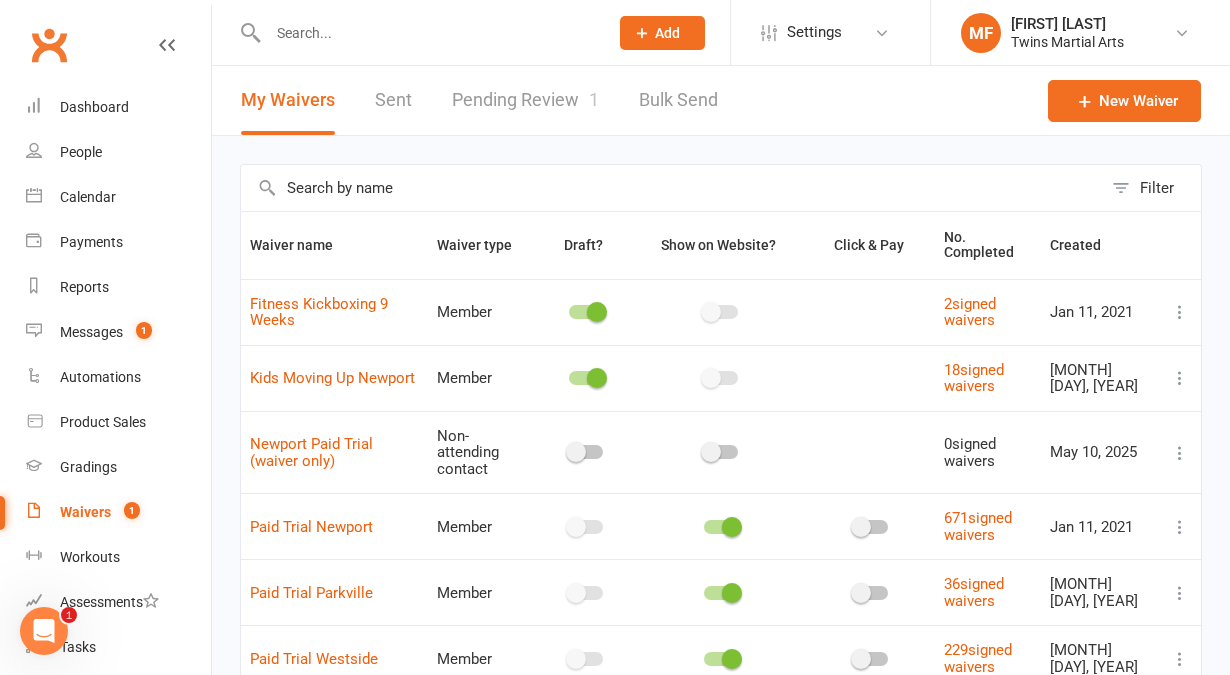 click on "Pending Review 1" at bounding box center [525, 100] 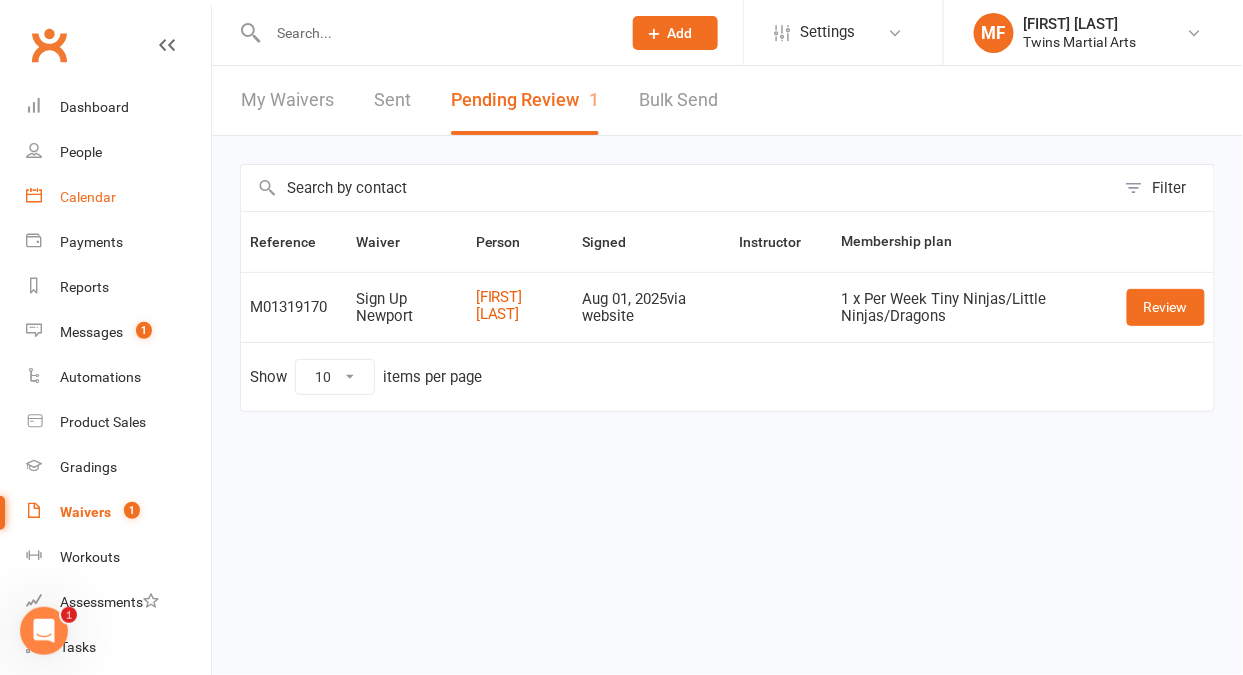 click on "People" at bounding box center [81, 152] 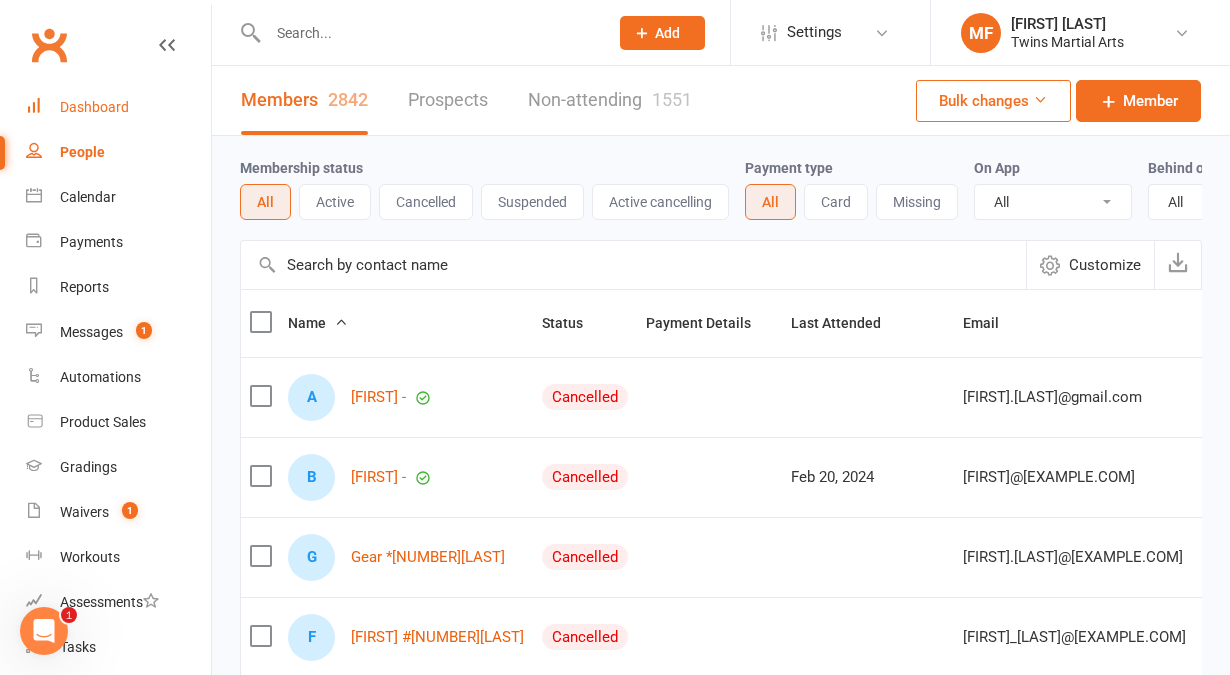 click on "Dashboard" at bounding box center [94, 107] 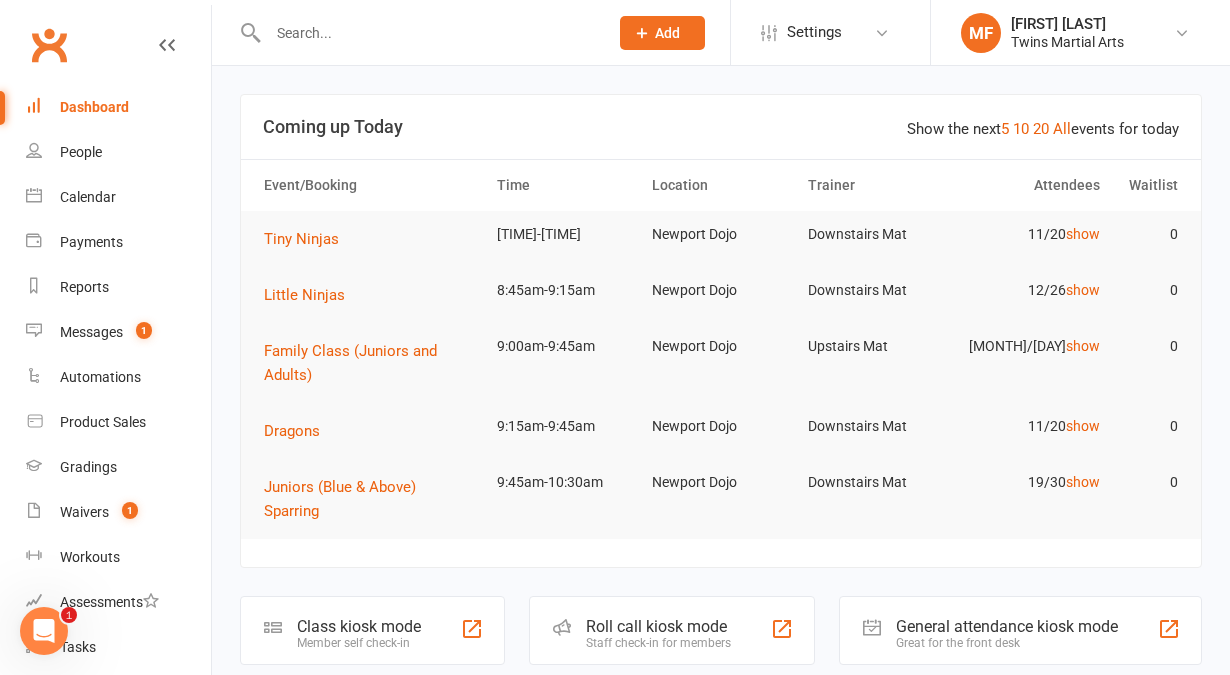 click on "Roll call kiosk mode" 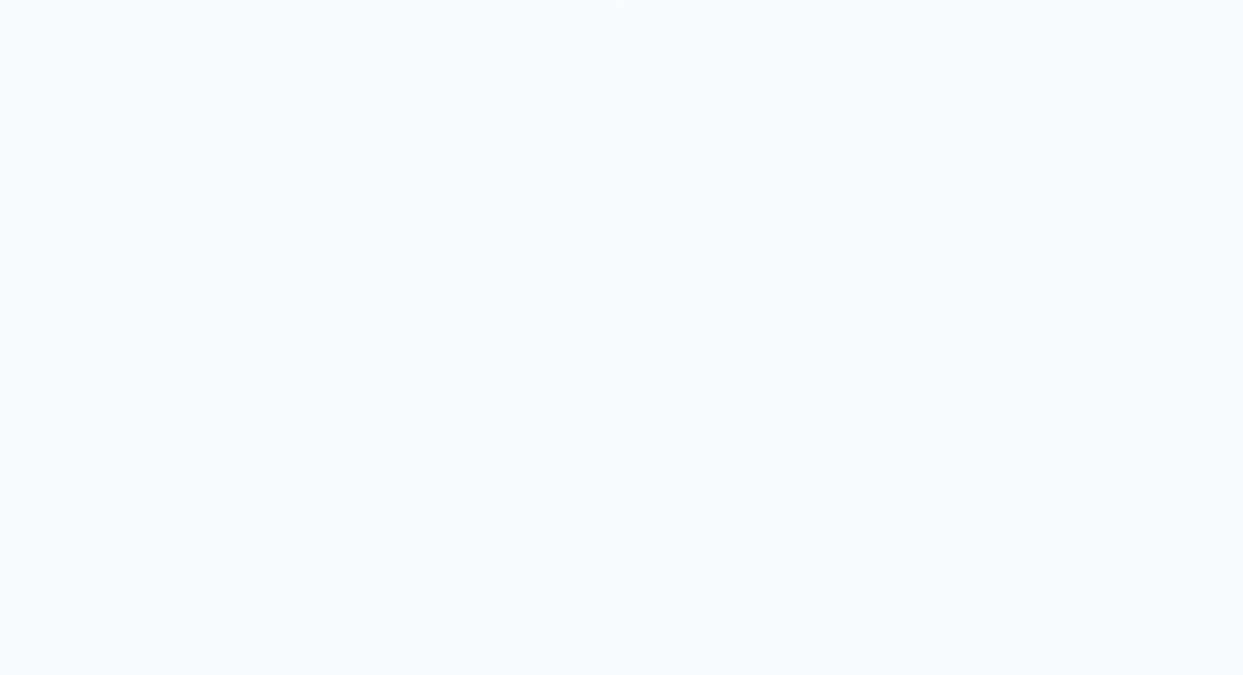 scroll, scrollTop: 0, scrollLeft: 0, axis: both 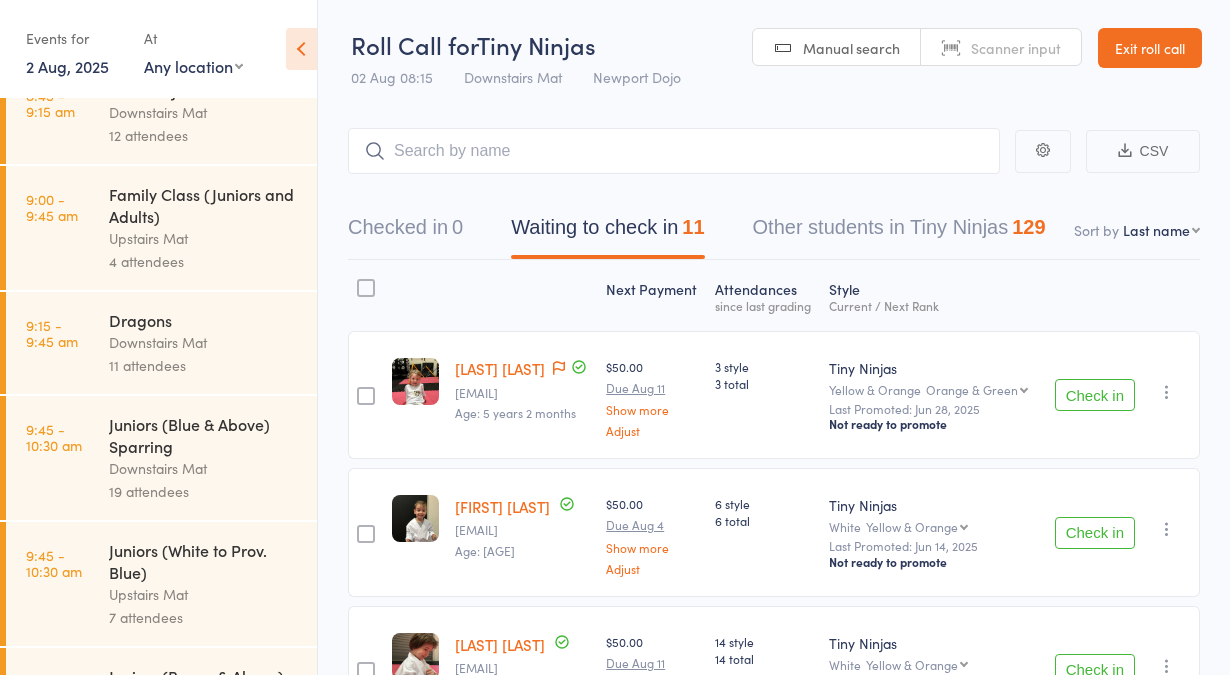 click on "Upstairs Mat" at bounding box center [204, 238] 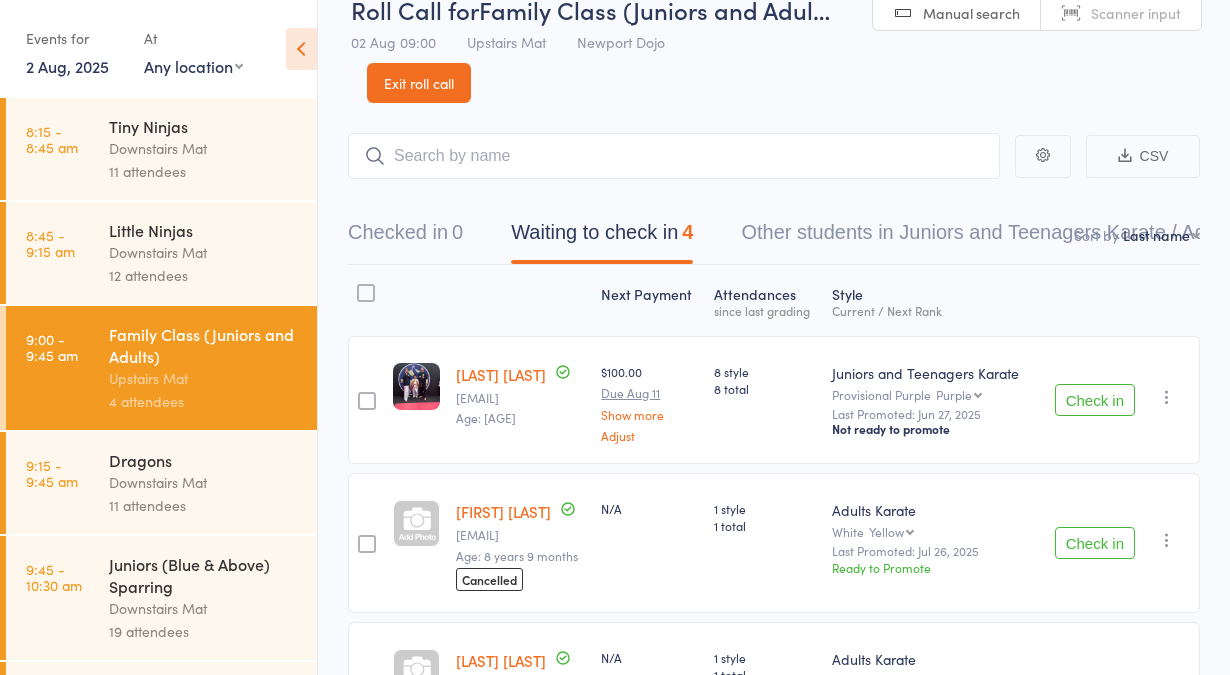 scroll, scrollTop: 0, scrollLeft: 0, axis: both 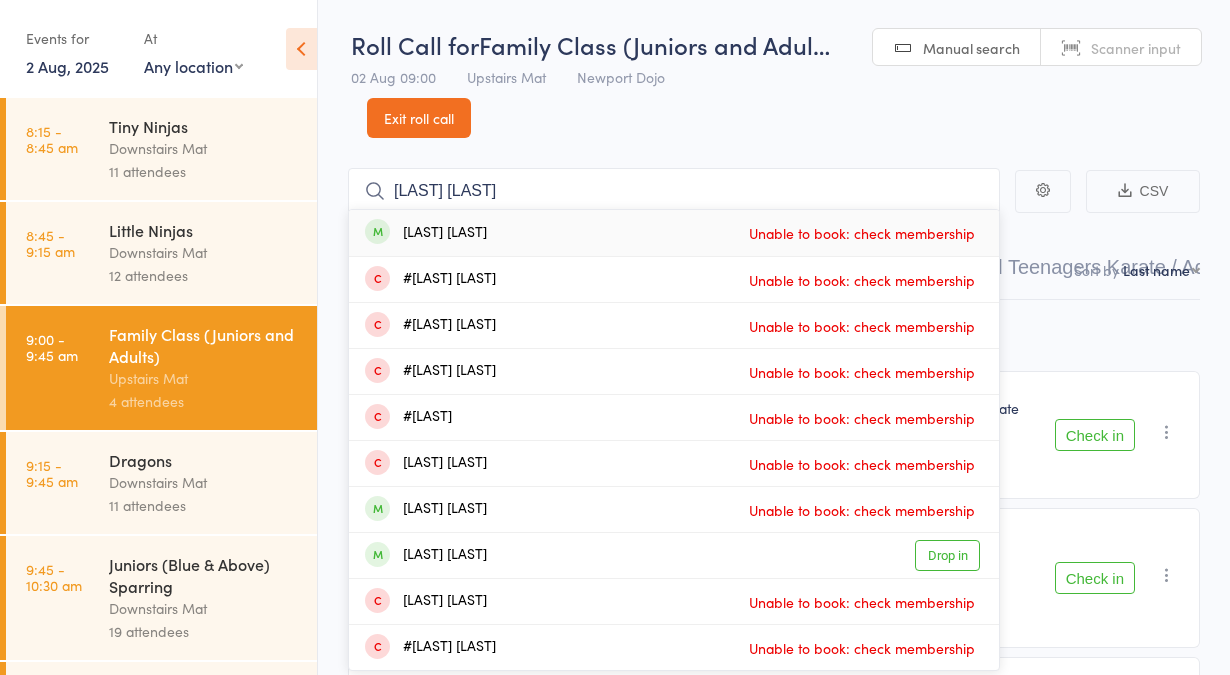 type on "sienna mart" 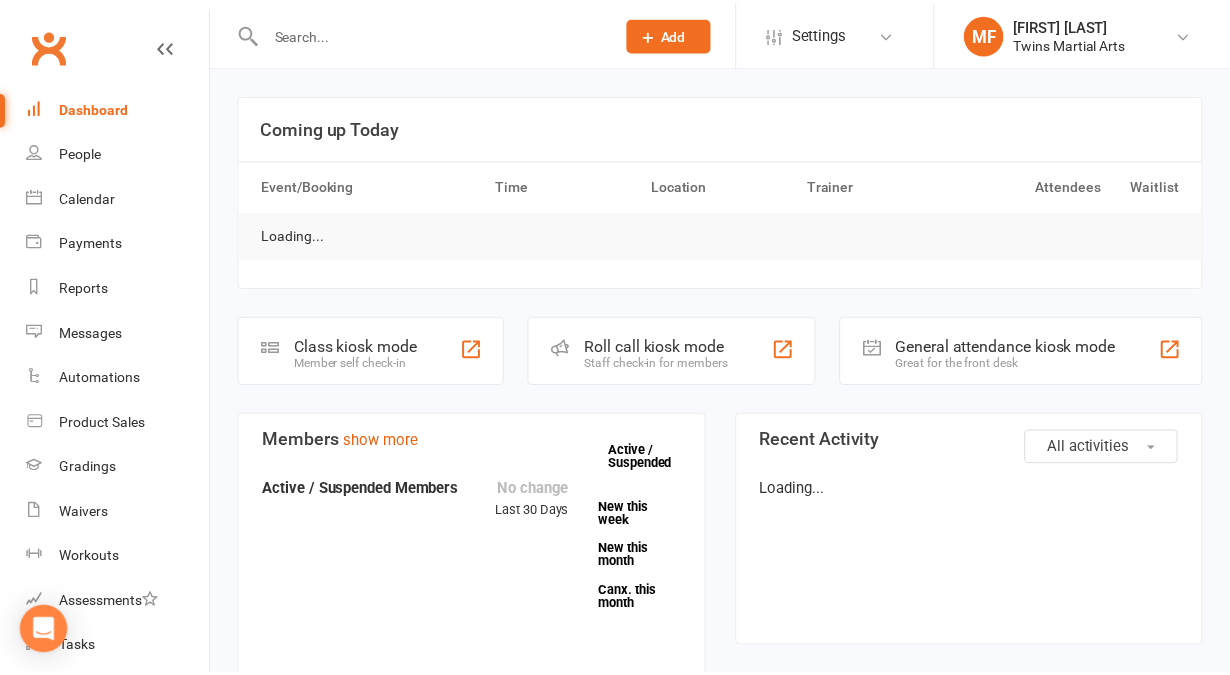 scroll, scrollTop: 0, scrollLeft: 0, axis: both 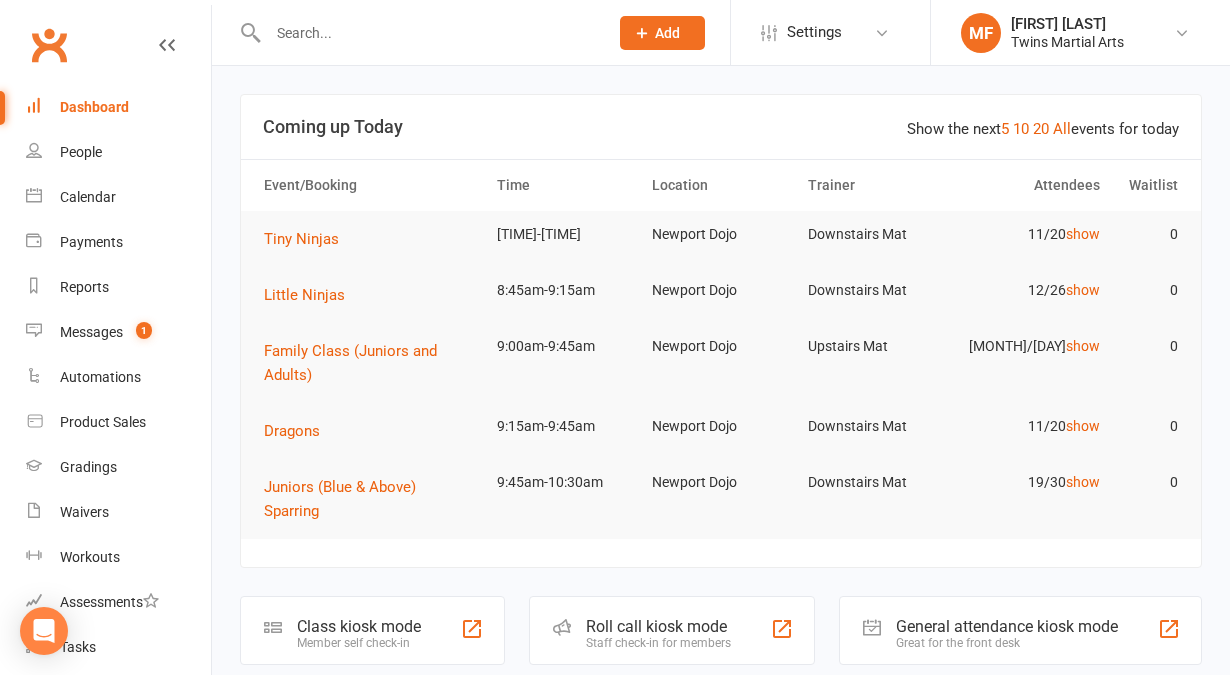click at bounding box center (428, 33) 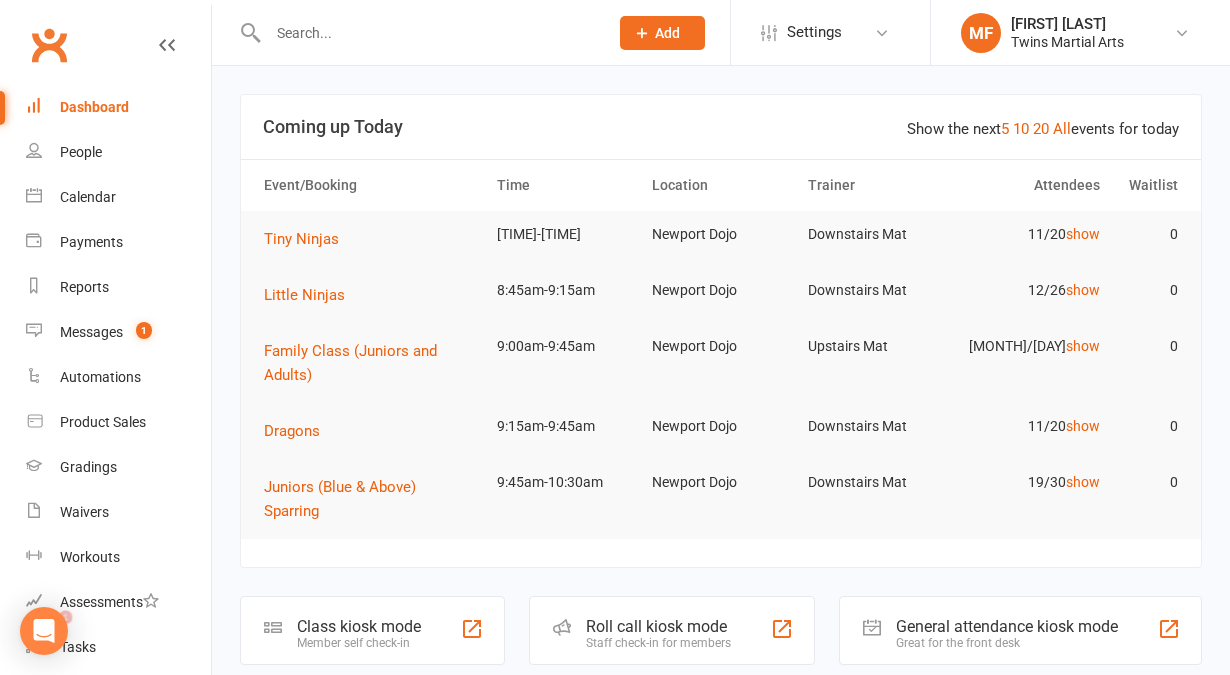 scroll, scrollTop: 0, scrollLeft: 0, axis: both 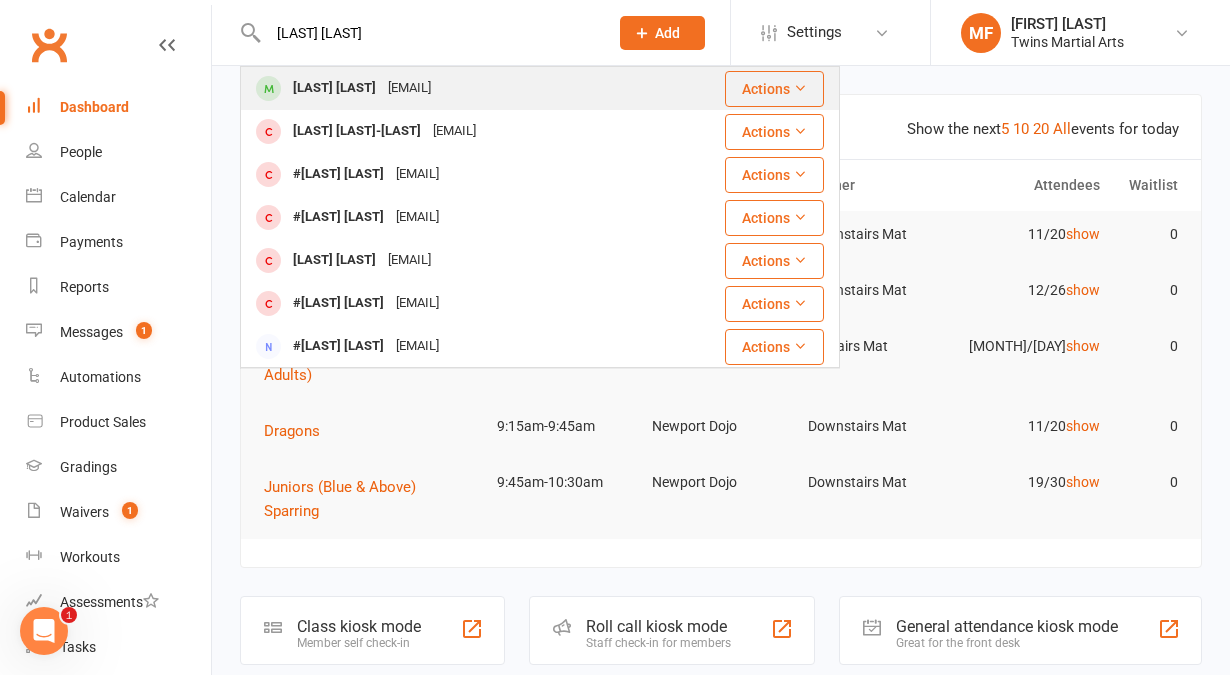 type on "[LAST] [LAST]" 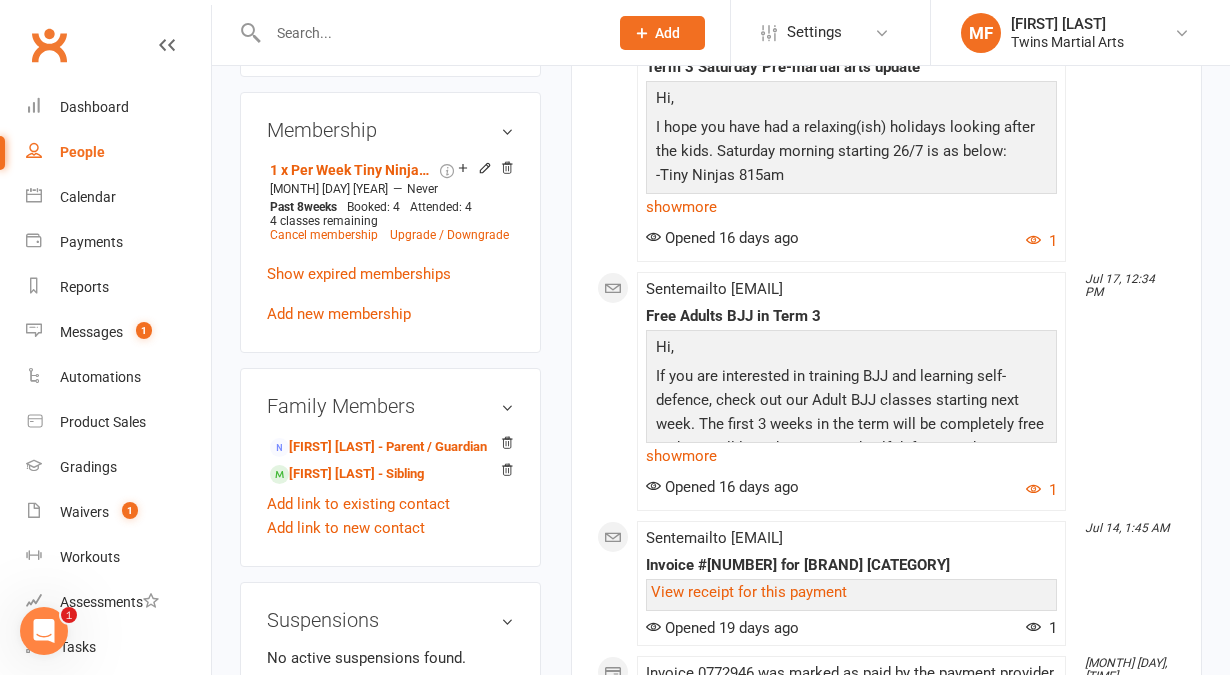 scroll, scrollTop: 1310, scrollLeft: 0, axis: vertical 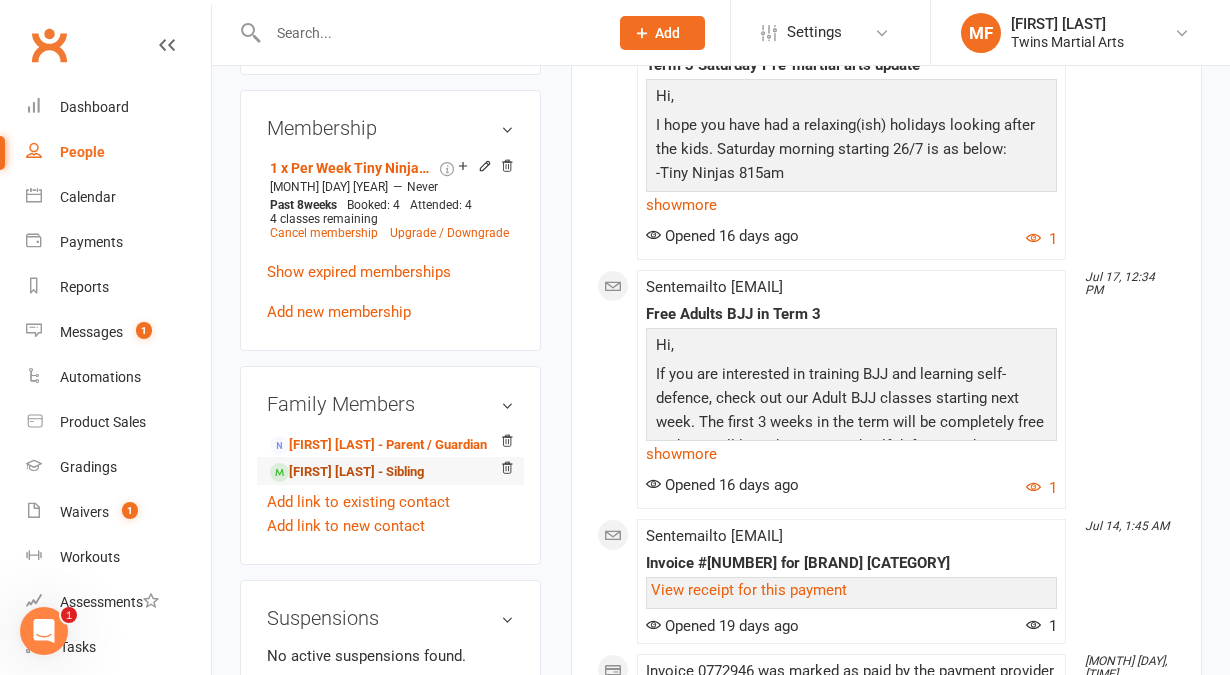 click on "[FIRST] [LAST] - Sibling" at bounding box center [347, 472] 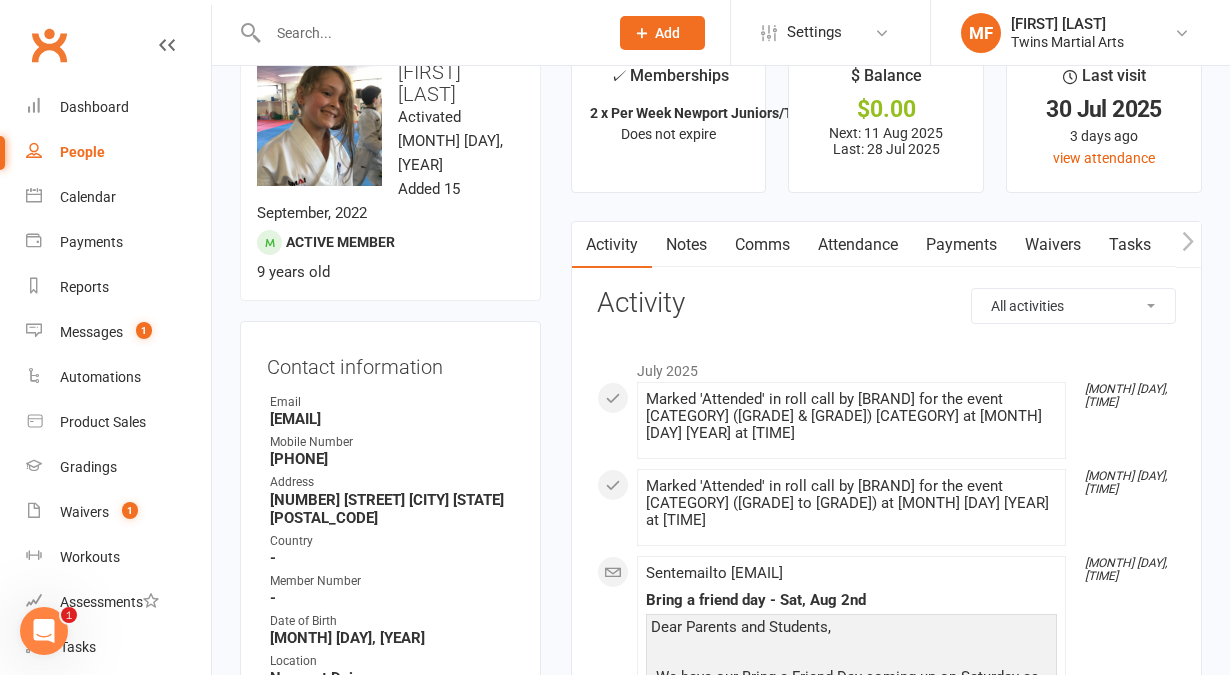 scroll, scrollTop: 0, scrollLeft: 0, axis: both 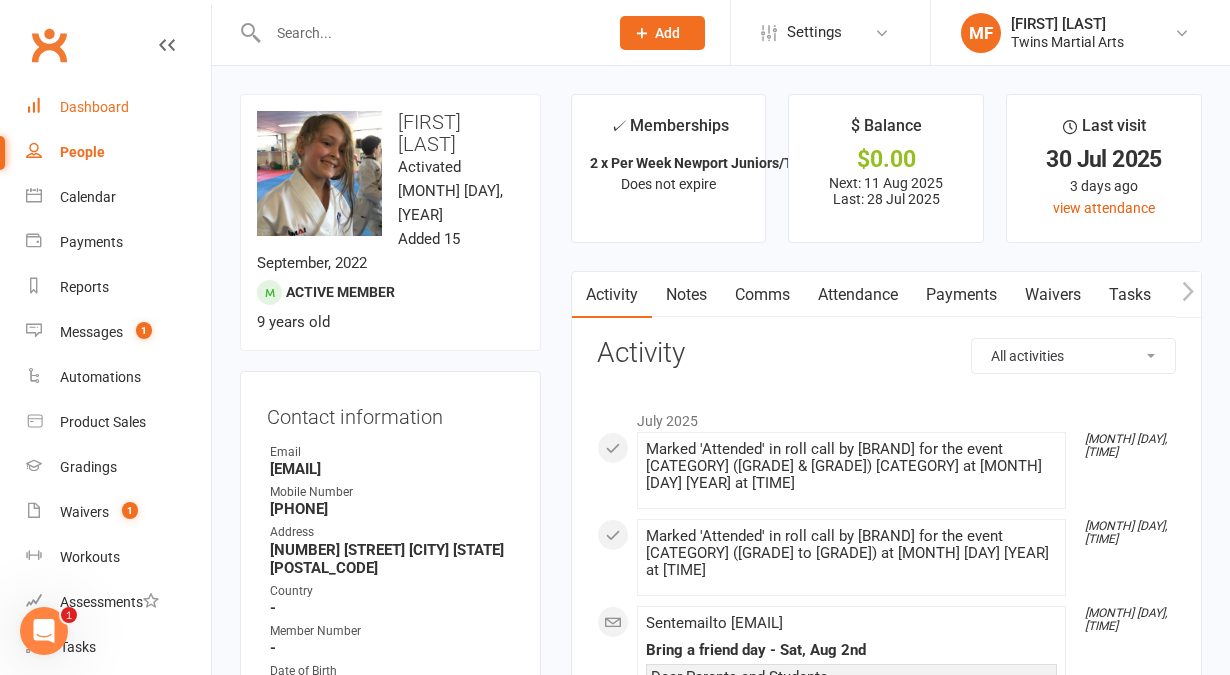 click on "Dashboard" at bounding box center [94, 107] 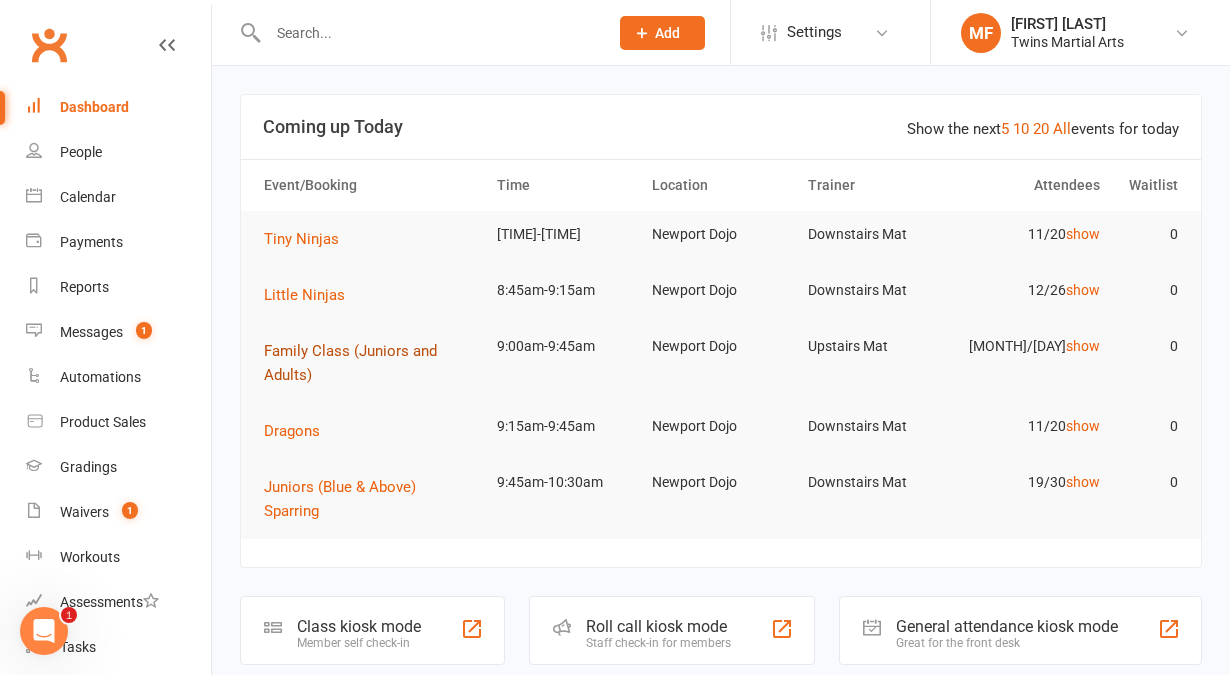 click on "Family Class (Juniors and Adults)" at bounding box center (350, 363) 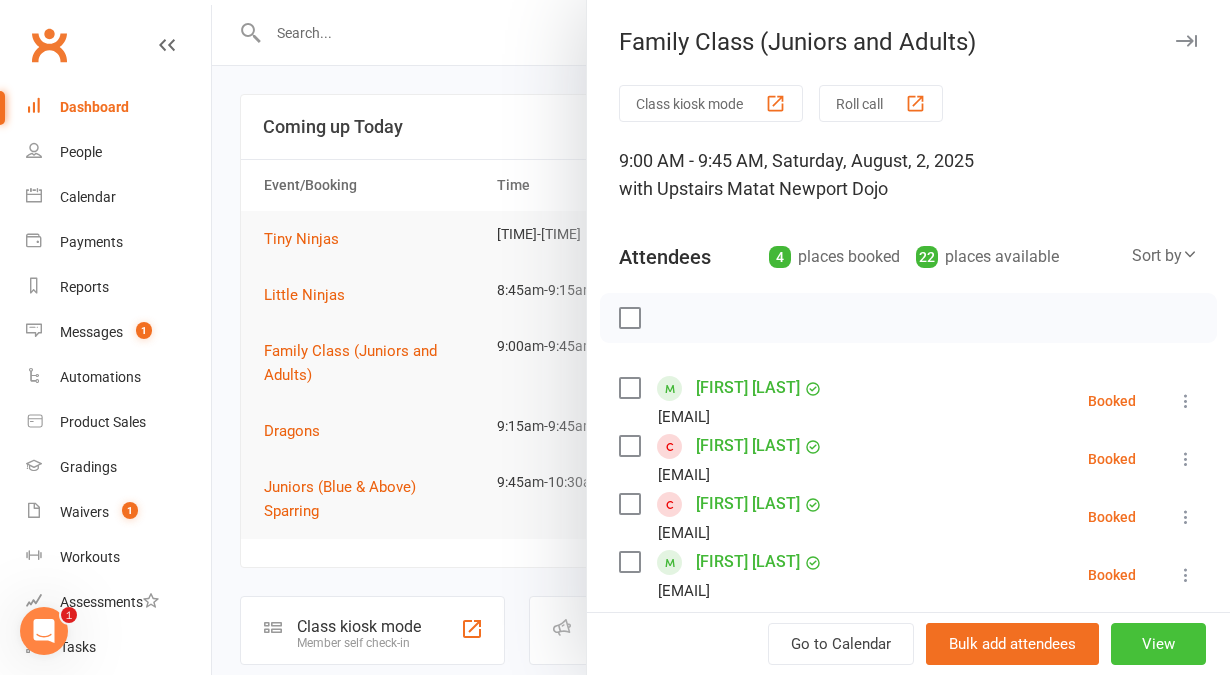 click on "View" at bounding box center (1158, 644) 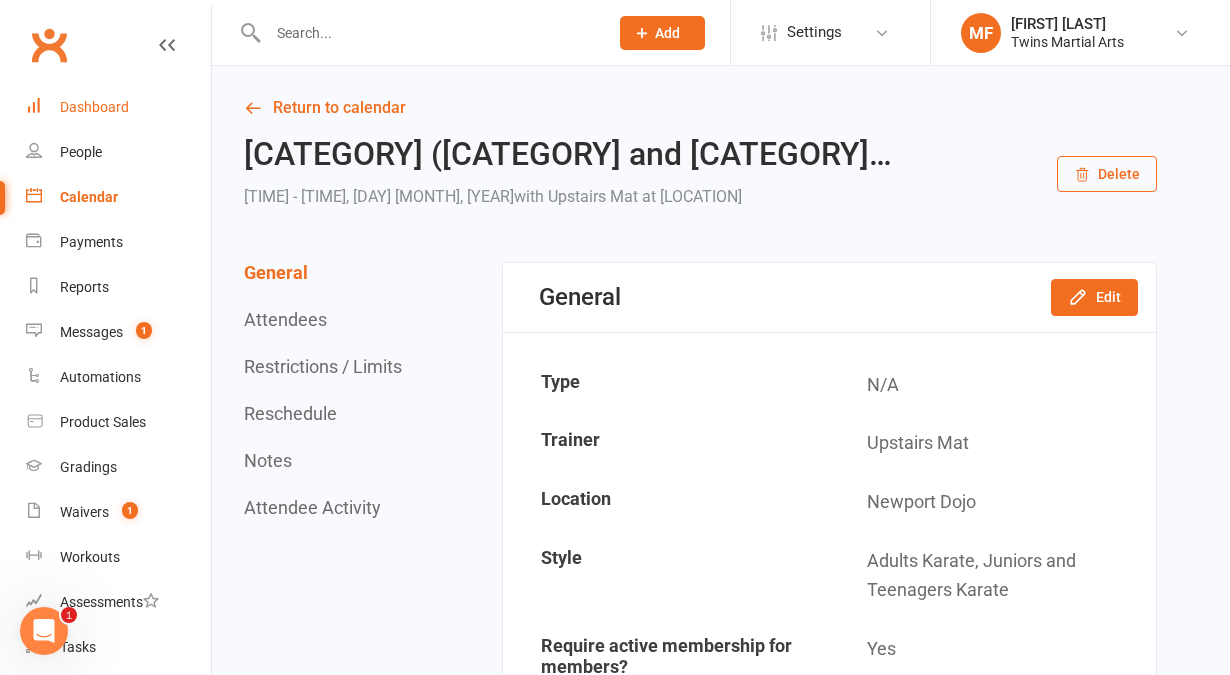 click on "Dashboard" at bounding box center [94, 107] 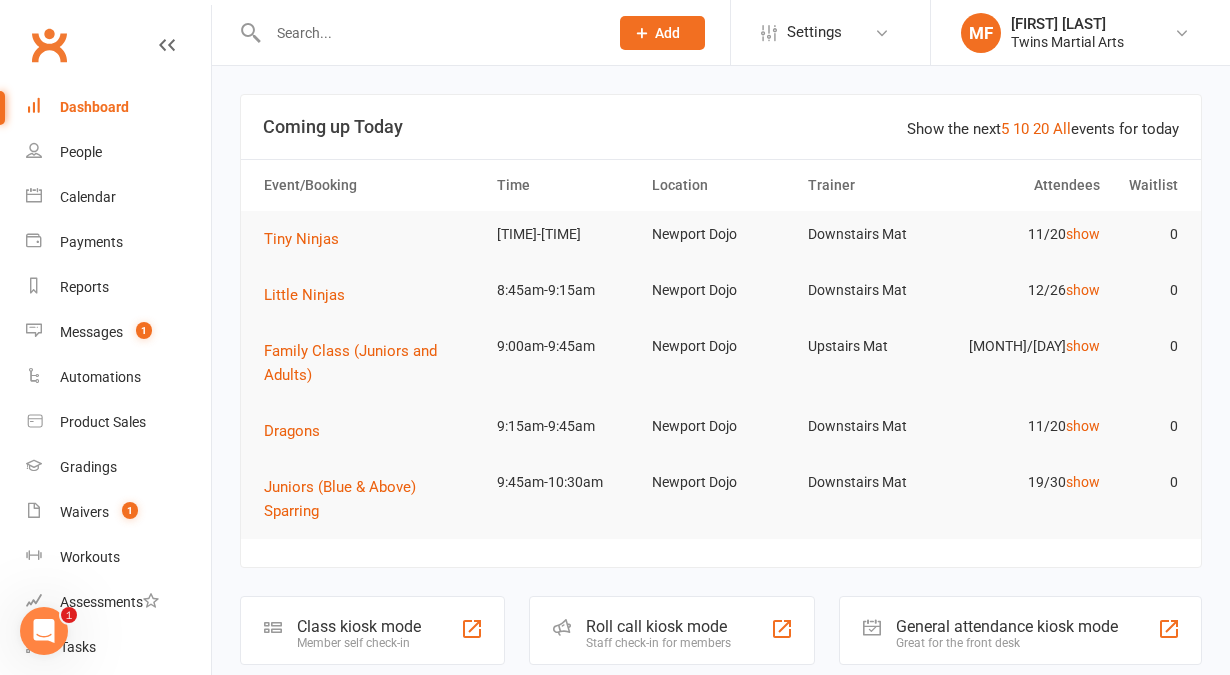 click on "Roll call kiosk mode" 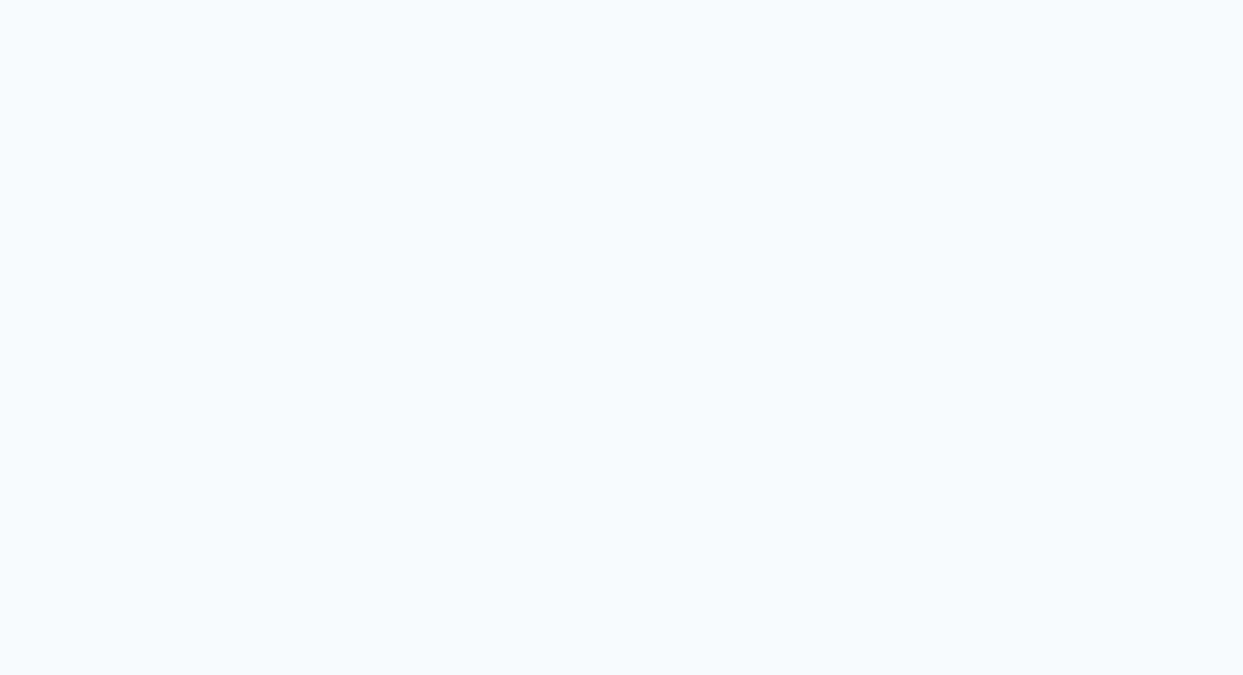 scroll, scrollTop: 0, scrollLeft: 0, axis: both 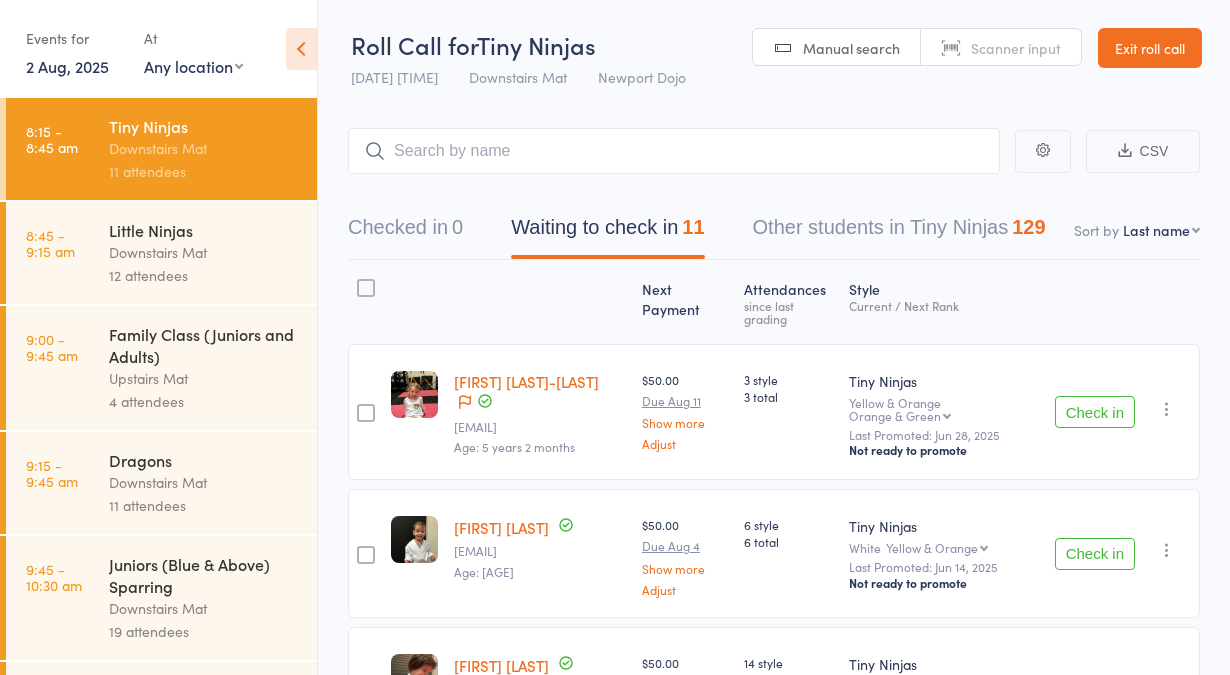 click on "Family Class (Juniors and Adults)" at bounding box center (204, 345) 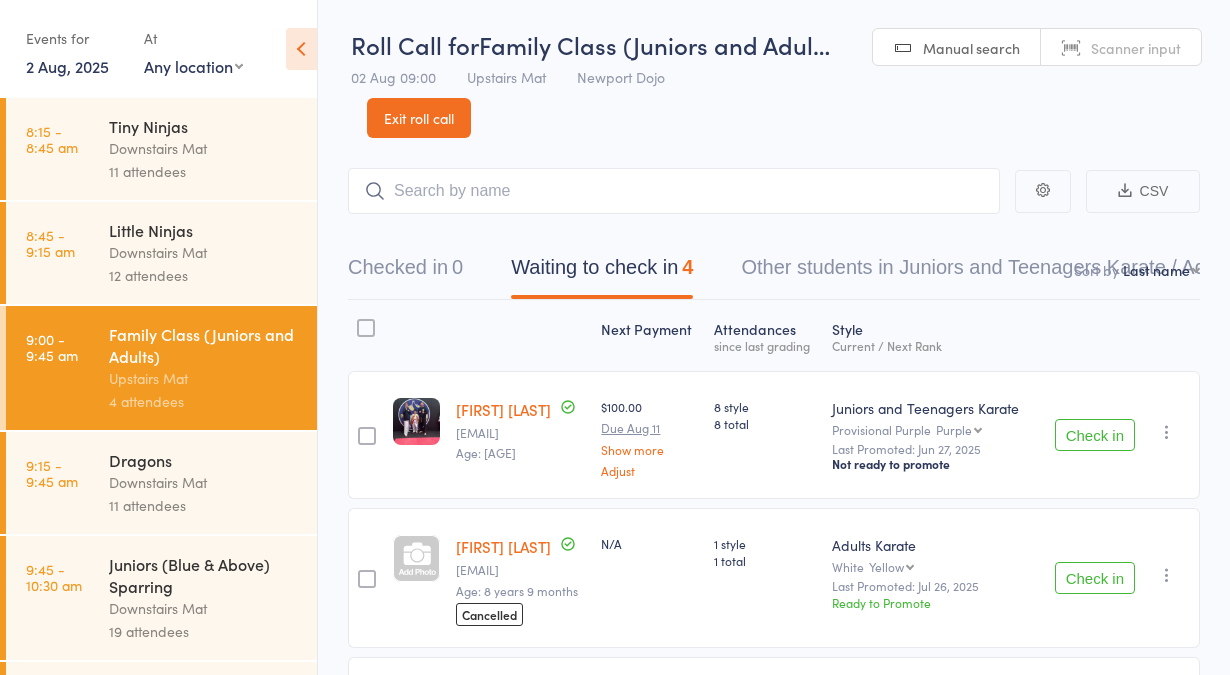 click at bounding box center [674, 191] 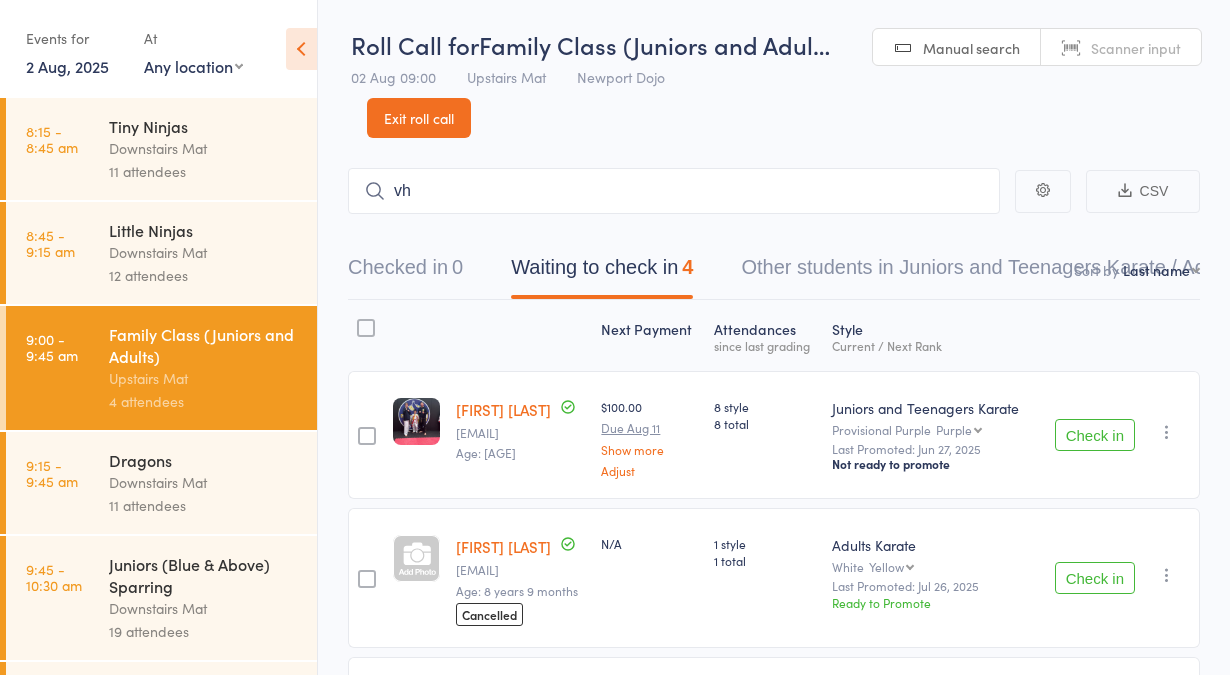 click on "vh" at bounding box center [674, 191] 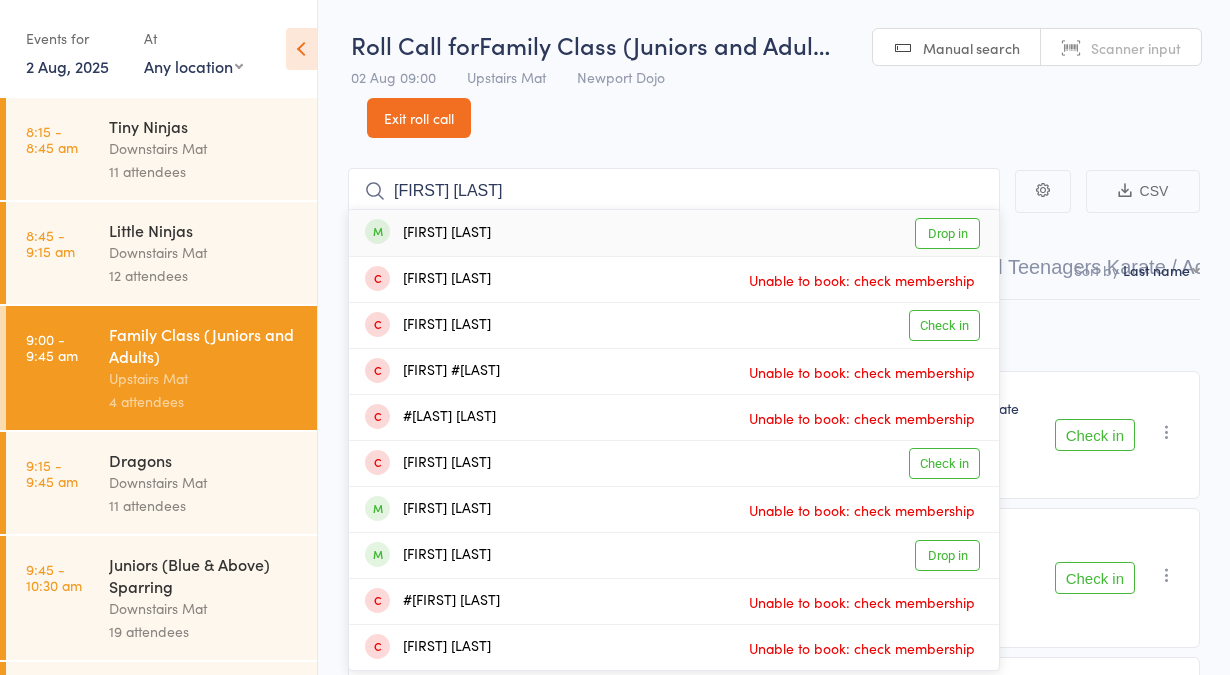 type on "christine martin" 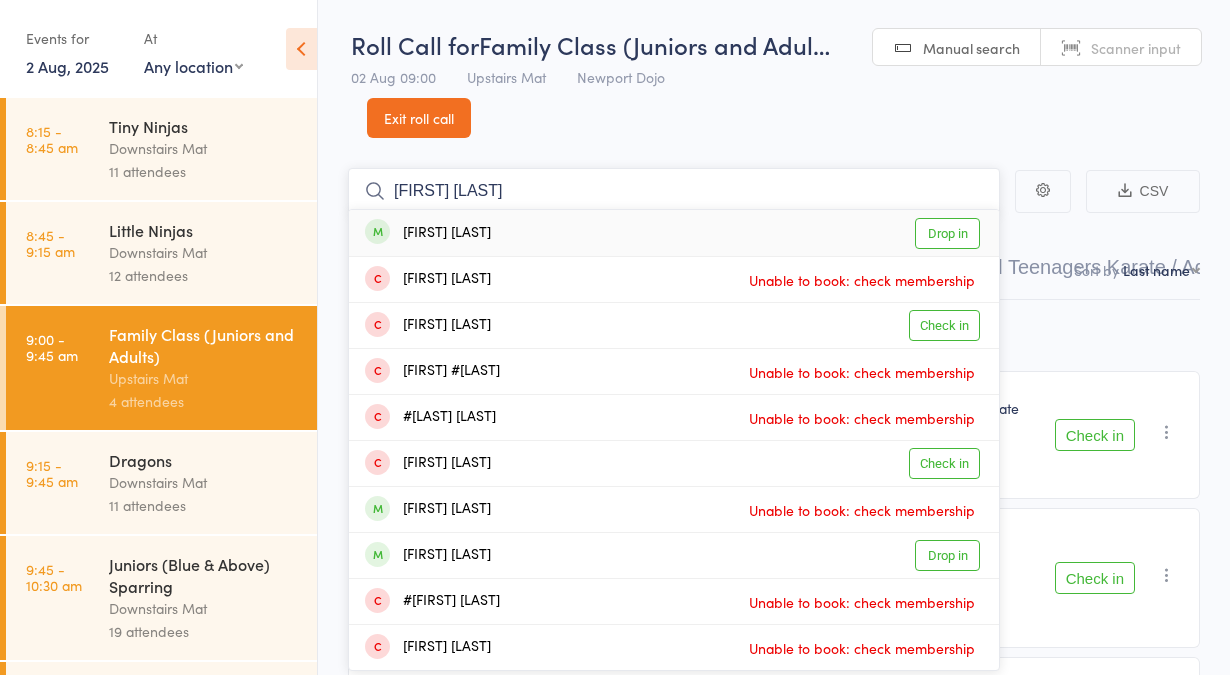 type 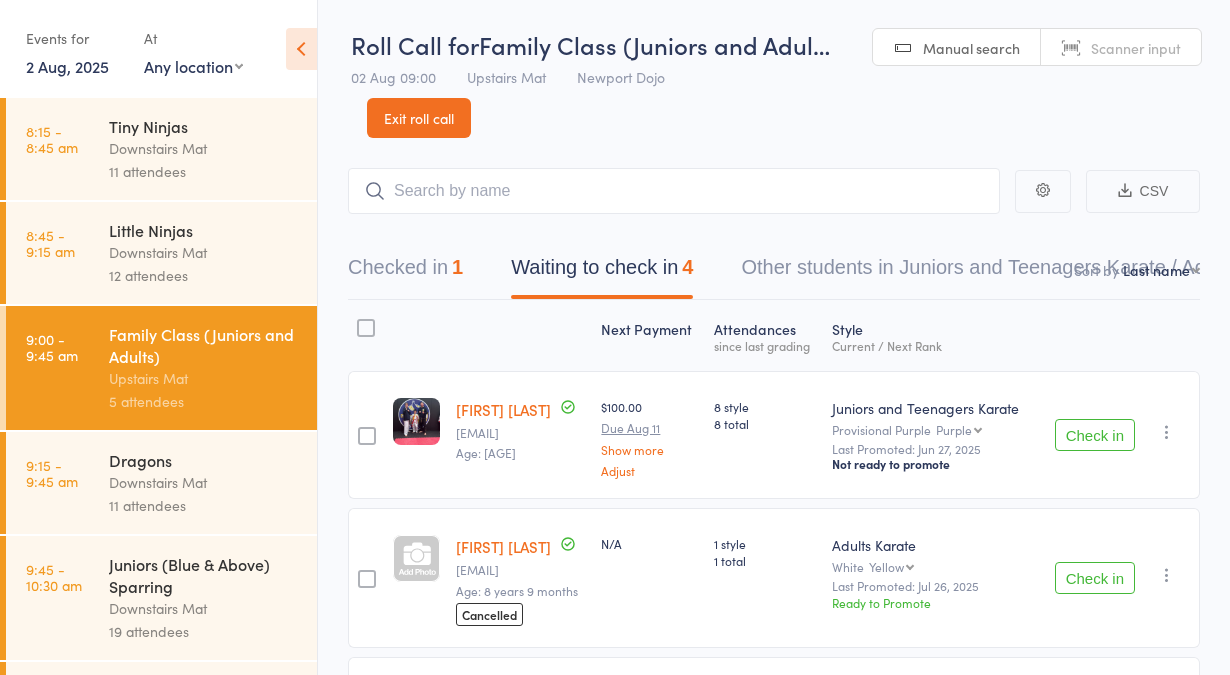 click on "Exit roll call" at bounding box center (419, 118) 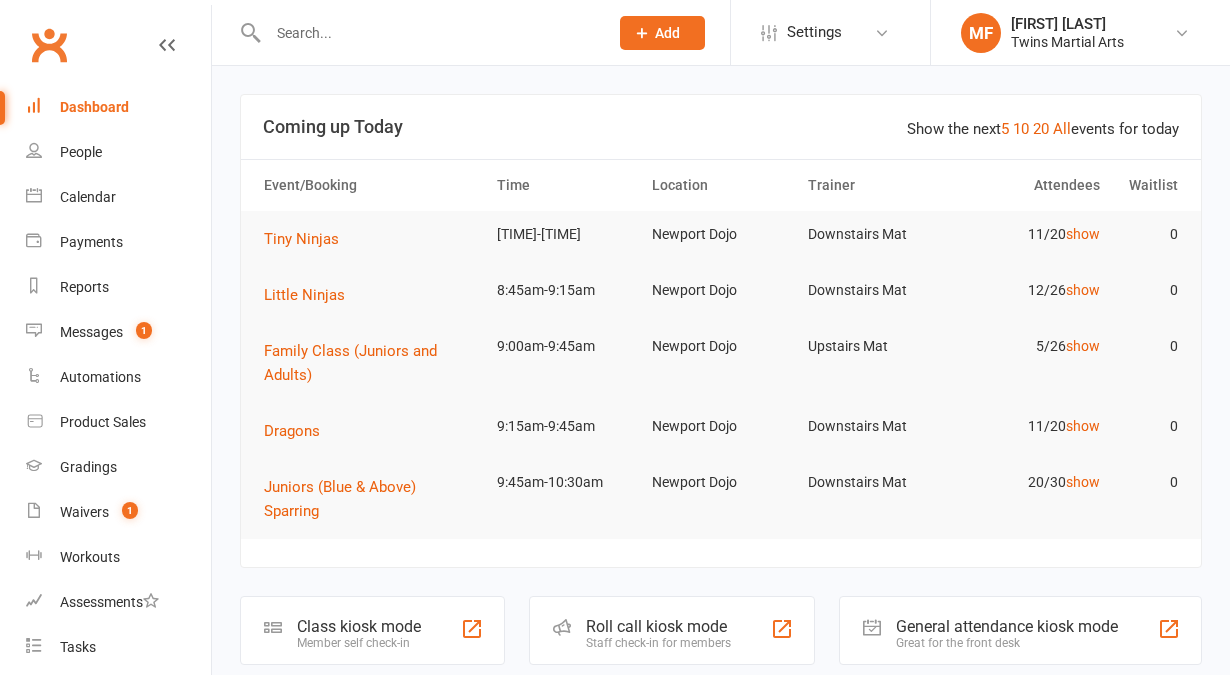 scroll, scrollTop: 0, scrollLeft: 0, axis: both 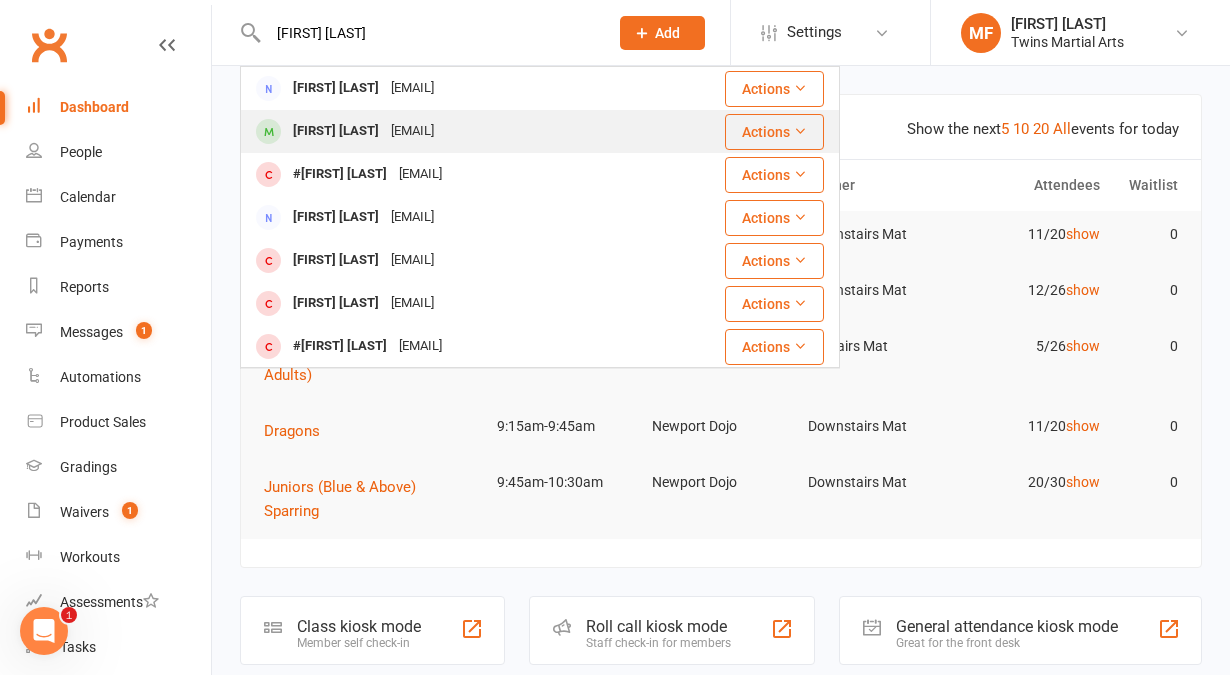 type on "[FIRST] [LAST]" 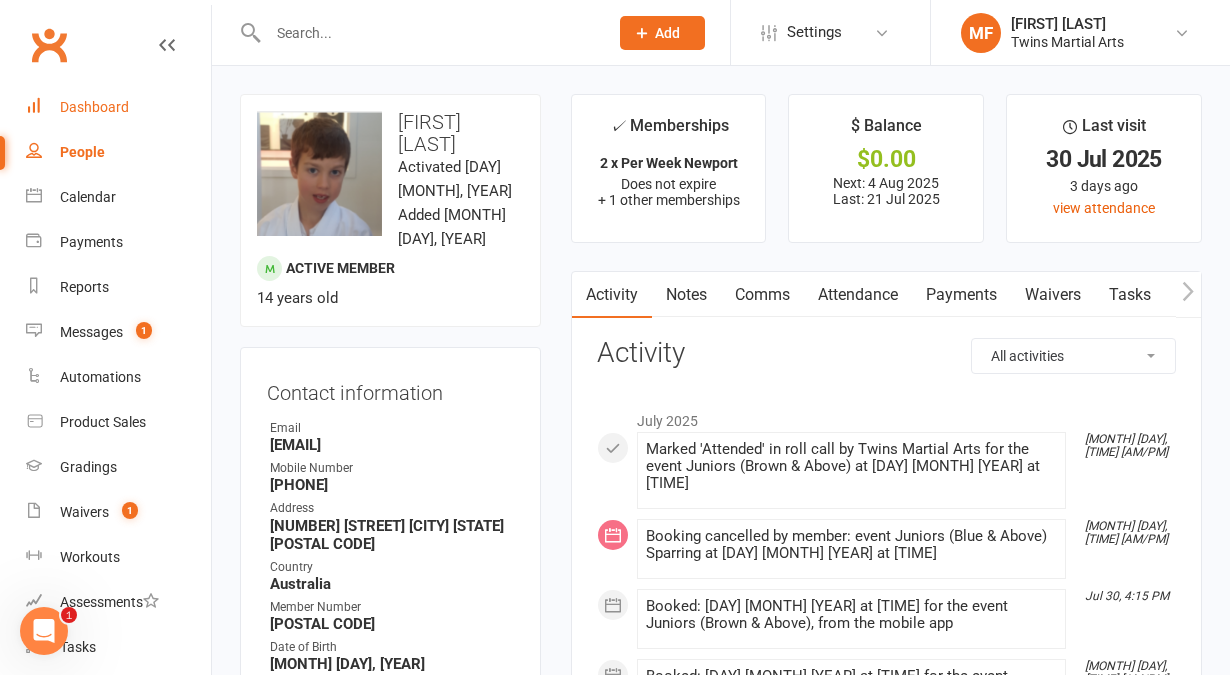 click on "Dashboard" at bounding box center (94, 107) 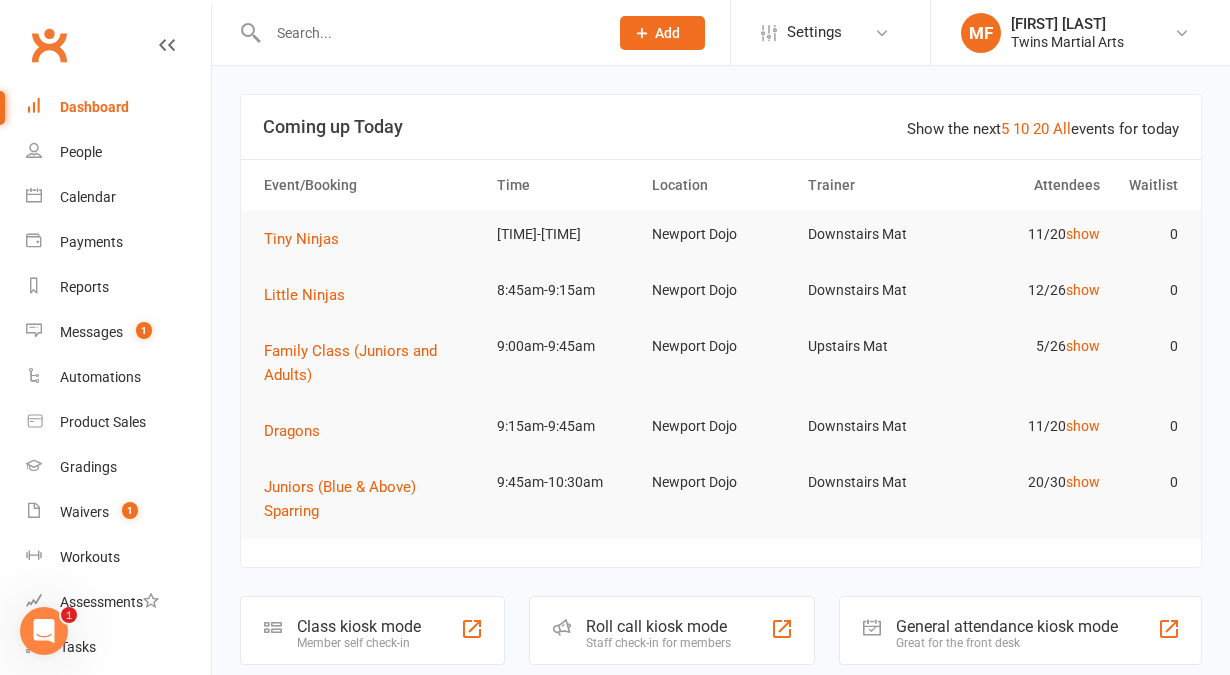 click at bounding box center (417, 32) 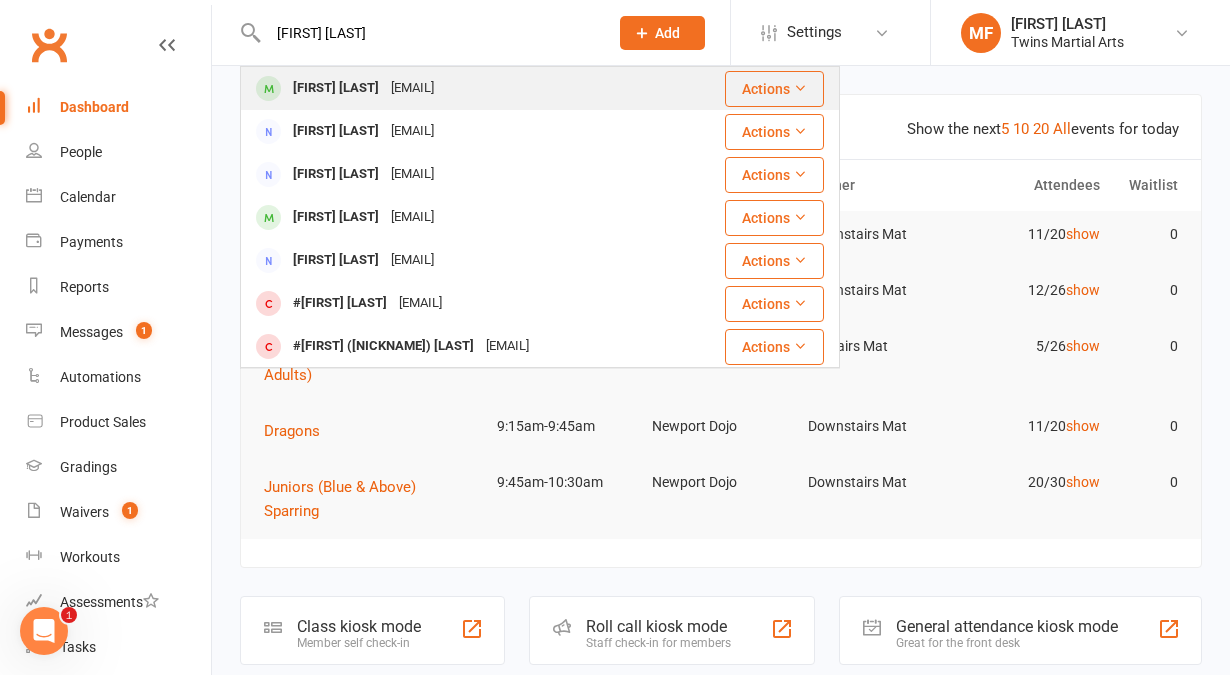 type on "[FIRST] [LAST]" 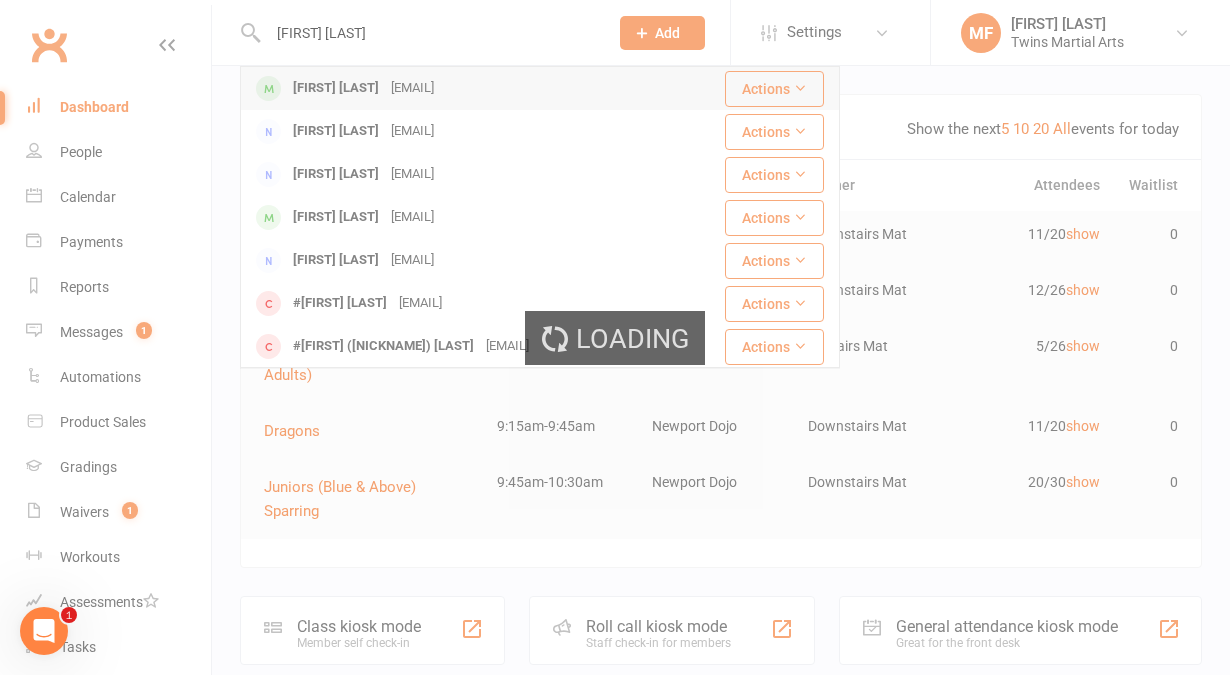 type 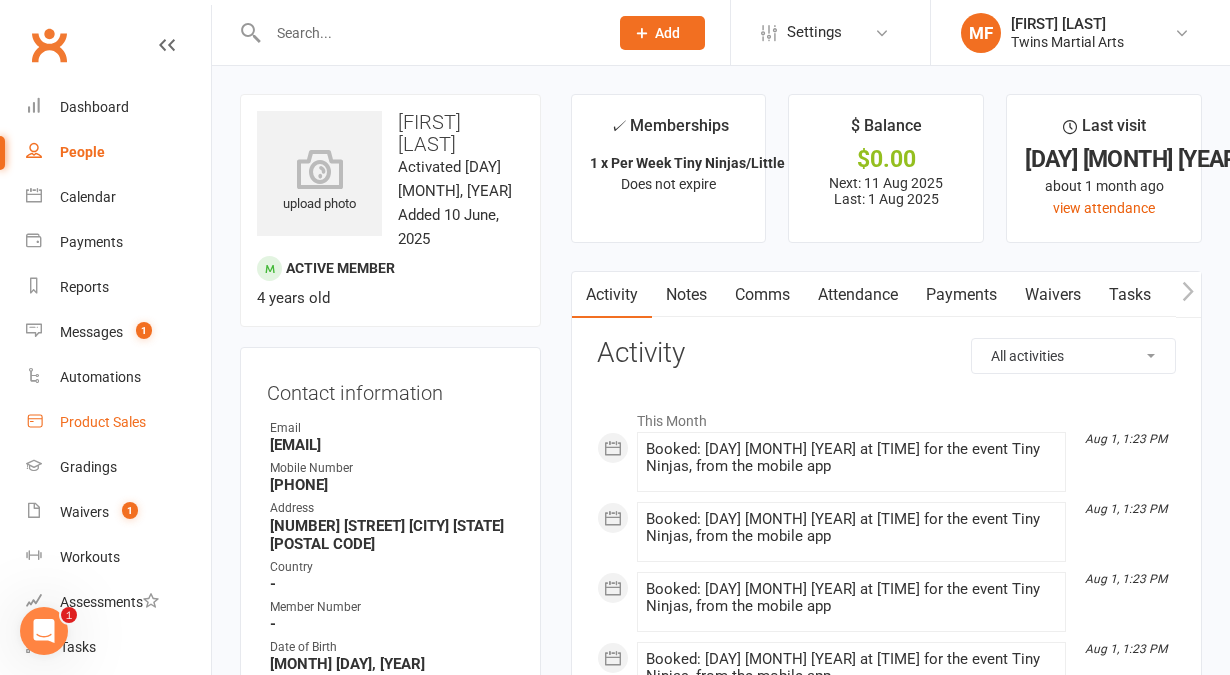 click on "Product Sales" at bounding box center (103, 422) 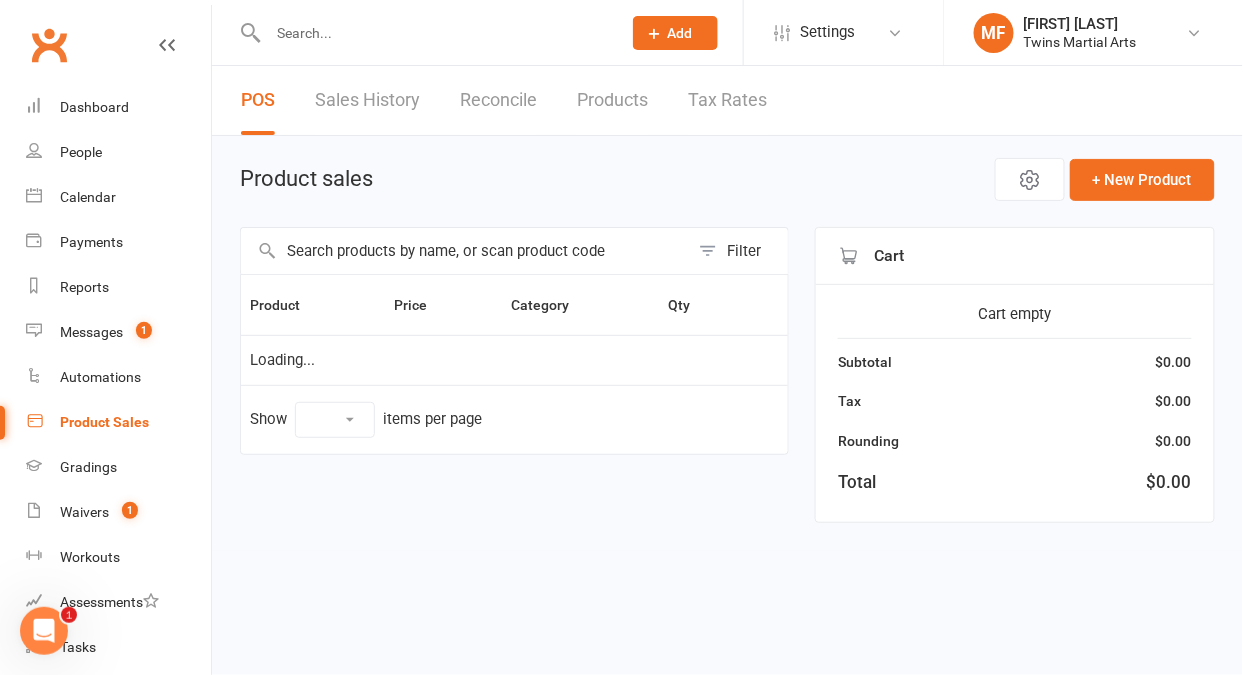 select on "10" 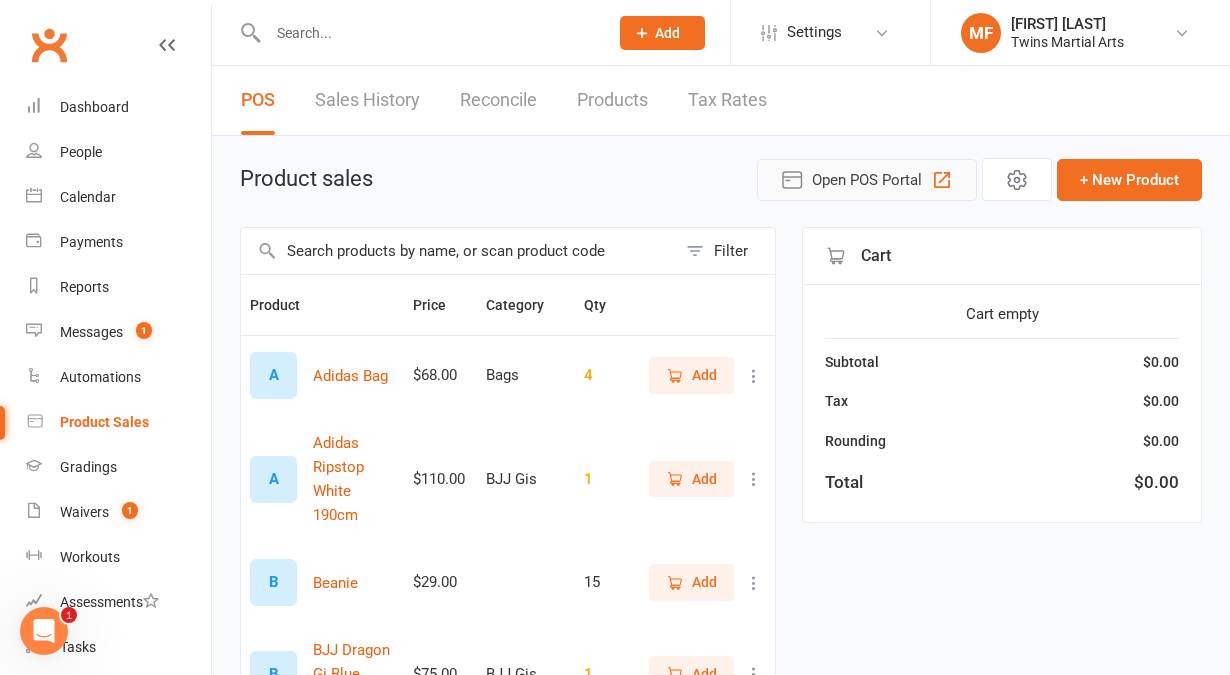 click on "Open POS Portal" at bounding box center (867, 180) 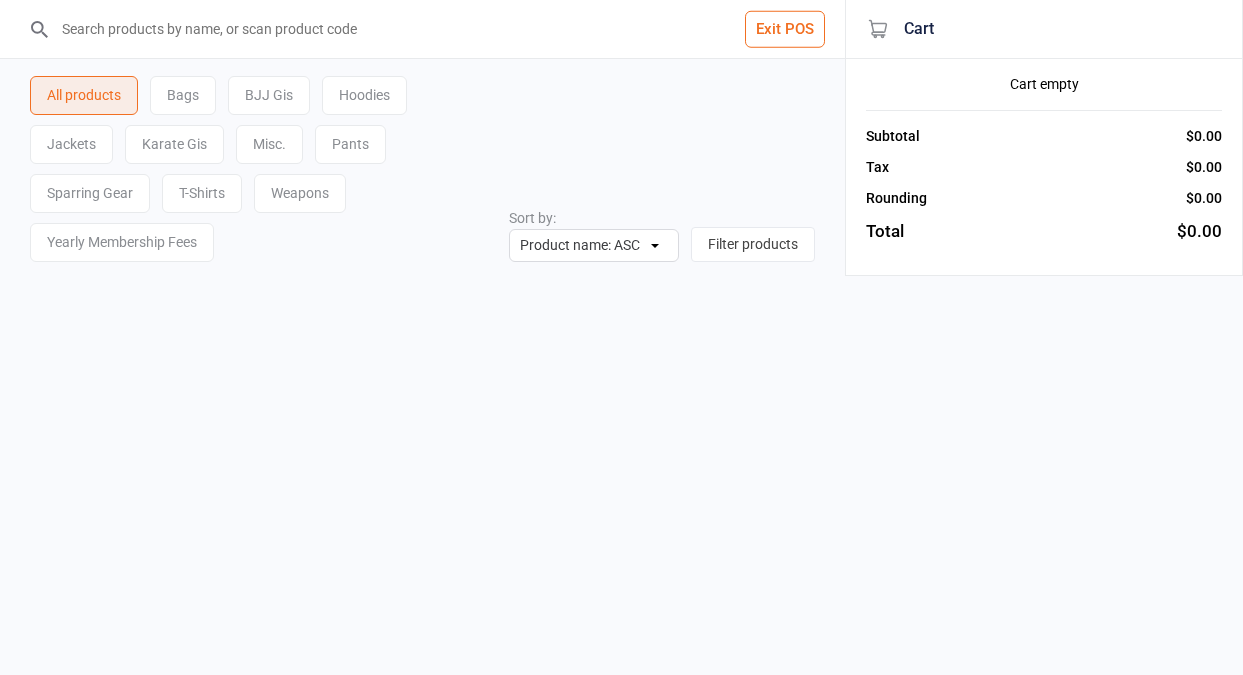 scroll, scrollTop: 0, scrollLeft: 0, axis: both 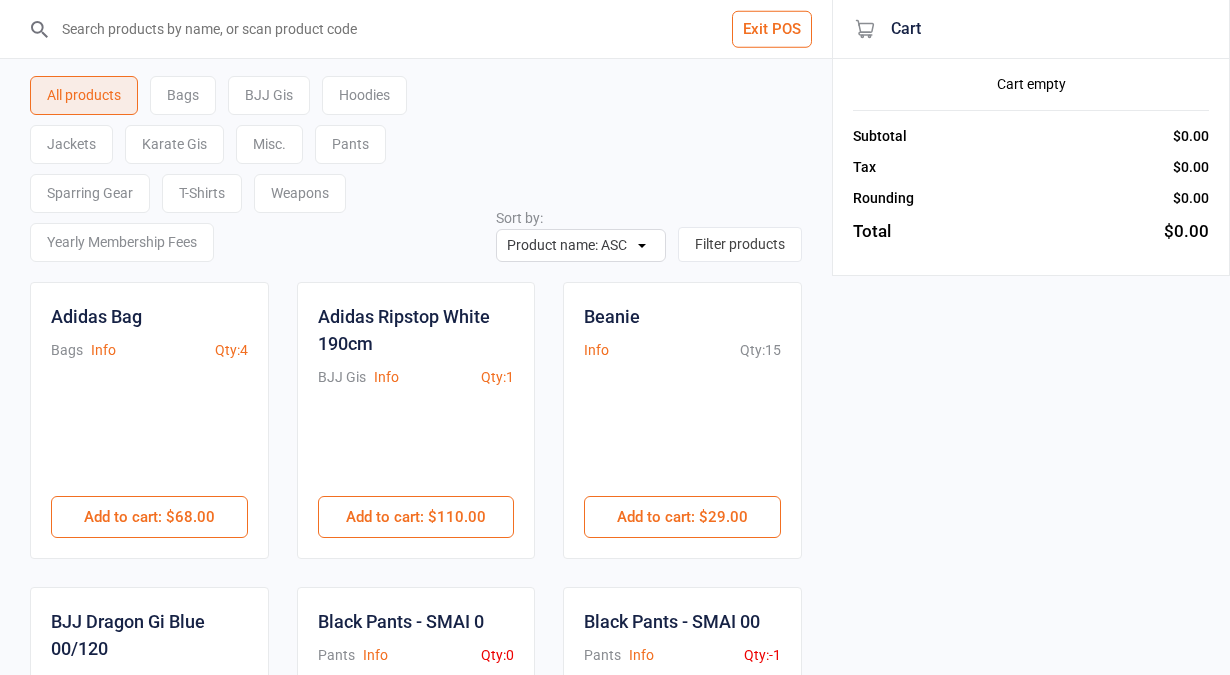 click on "Karate Gis" at bounding box center [174, 144] 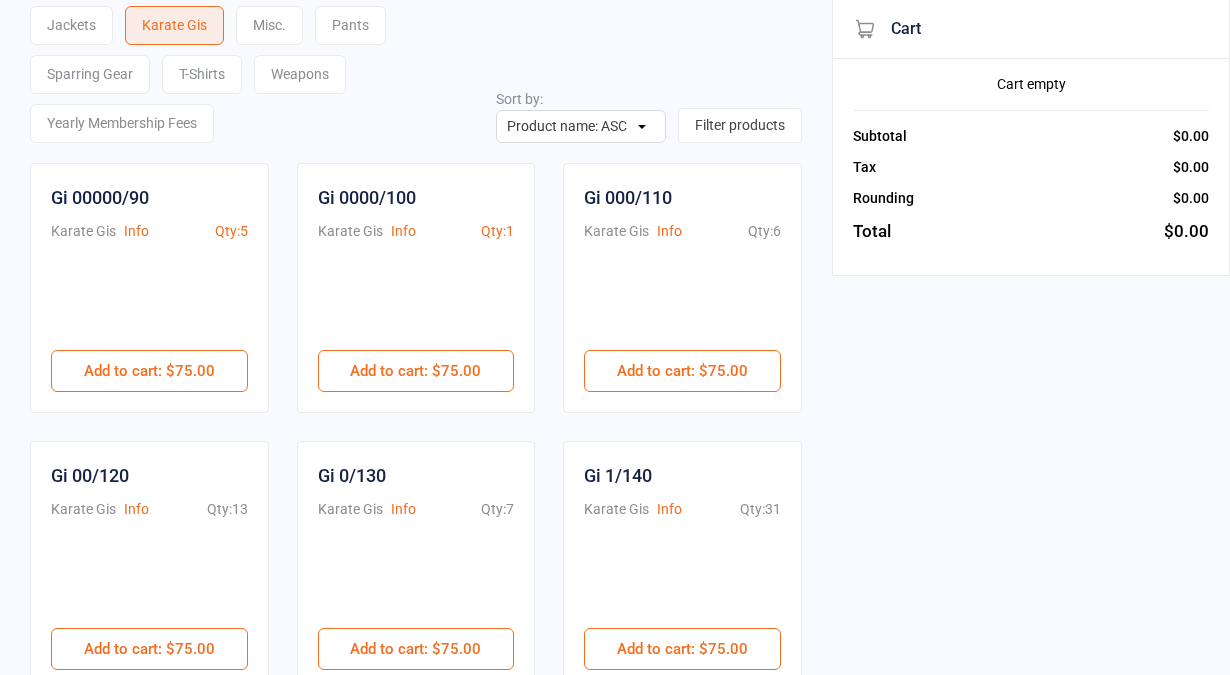 scroll, scrollTop: 120, scrollLeft: 0, axis: vertical 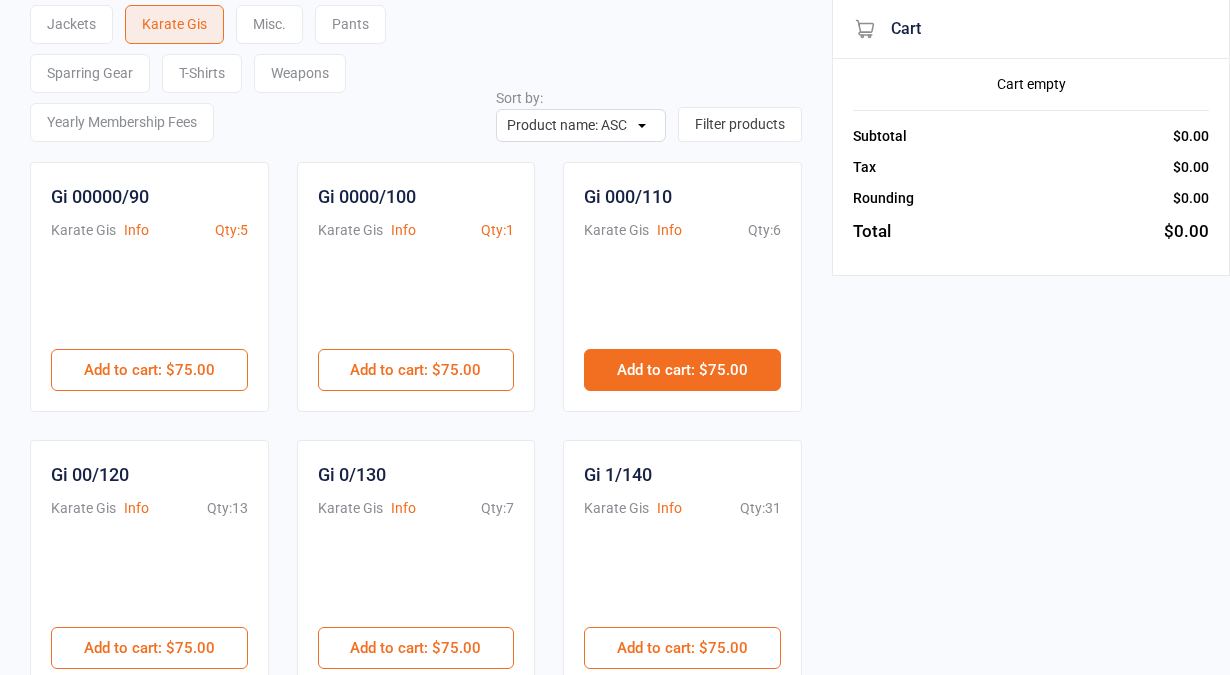 click on "Add to cart :   $75.00" at bounding box center [682, 370] 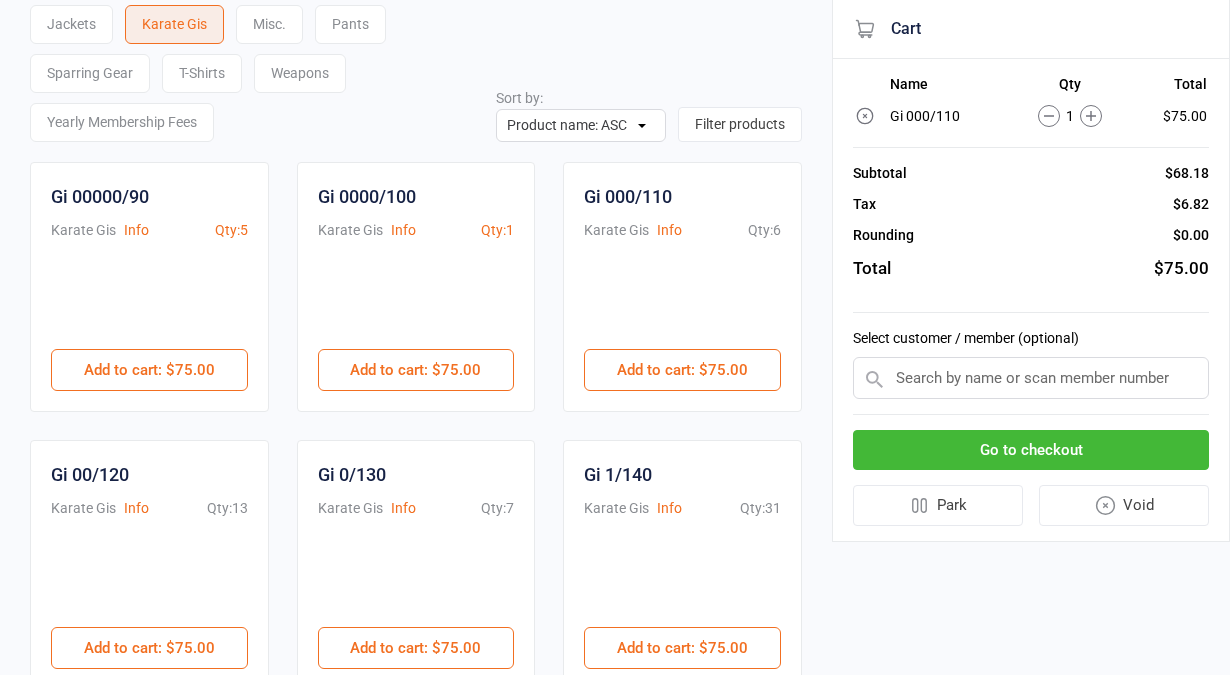 click at bounding box center [1031, 378] 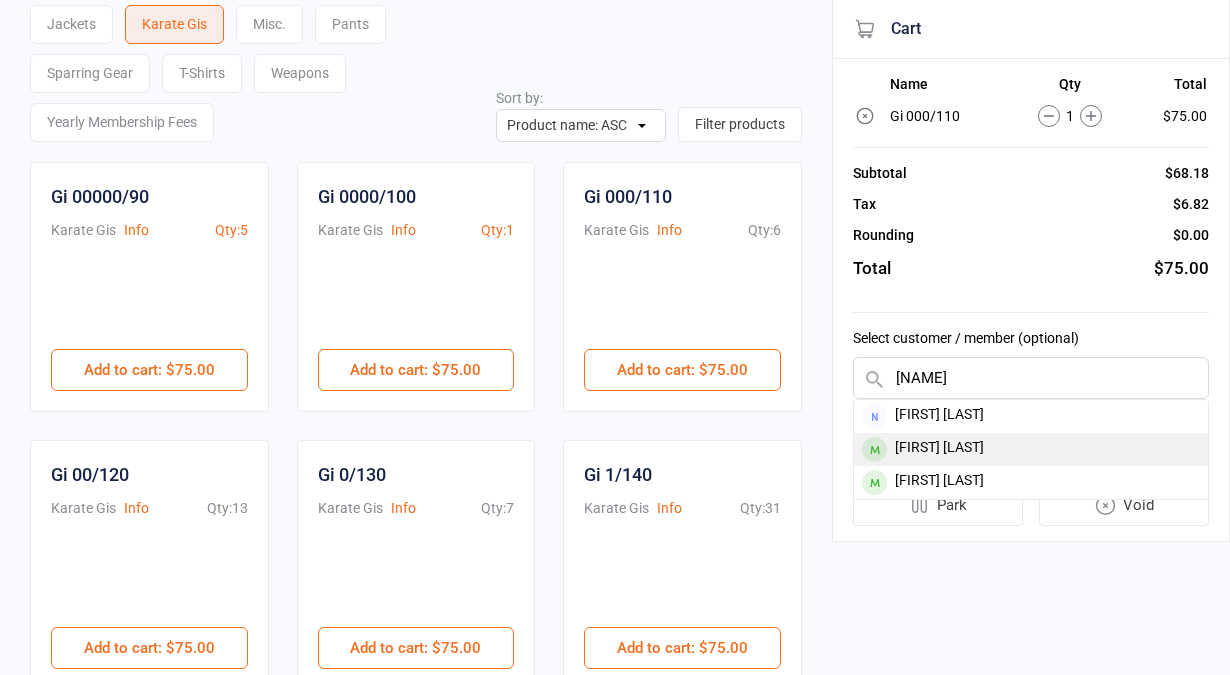 type on "[NAME]" 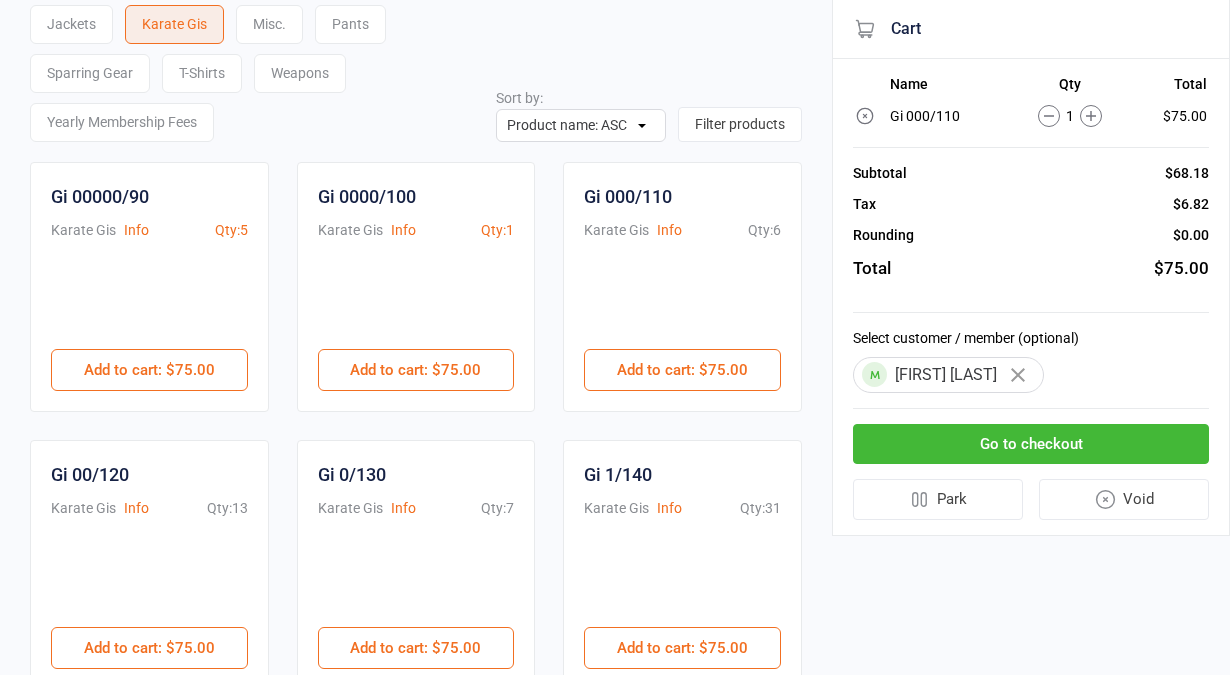 click on "Go to checkout" at bounding box center (1031, 444) 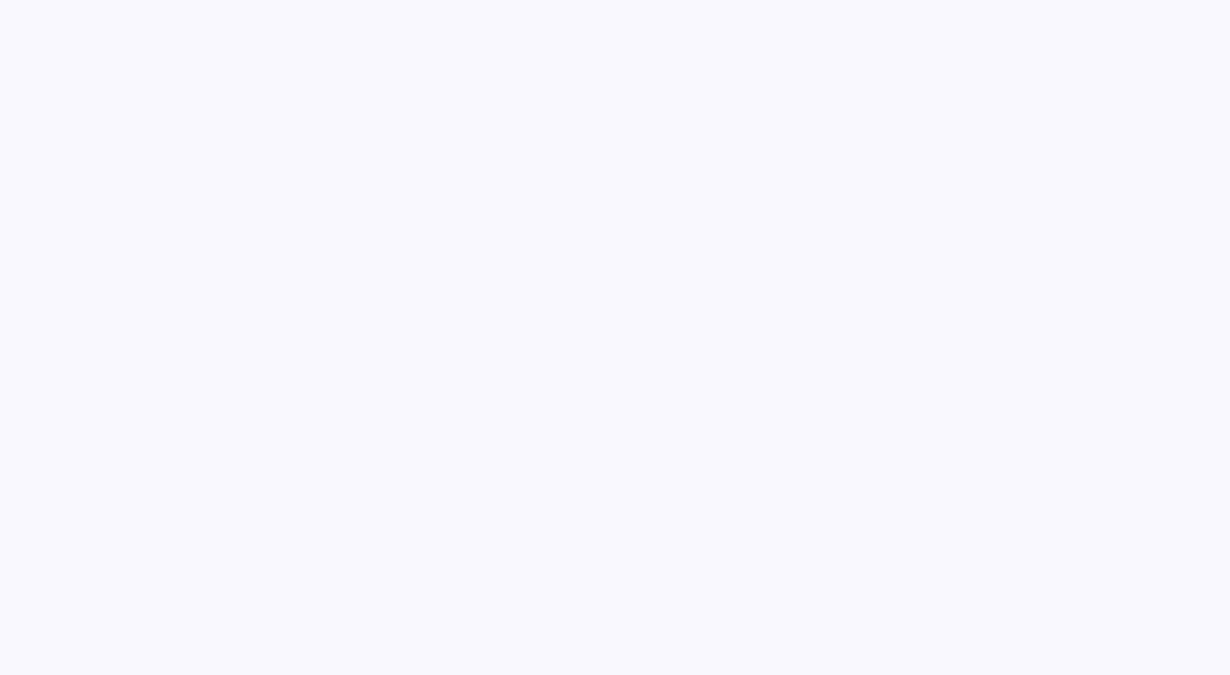 scroll, scrollTop: 39, scrollLeft: 0, axis: vertical 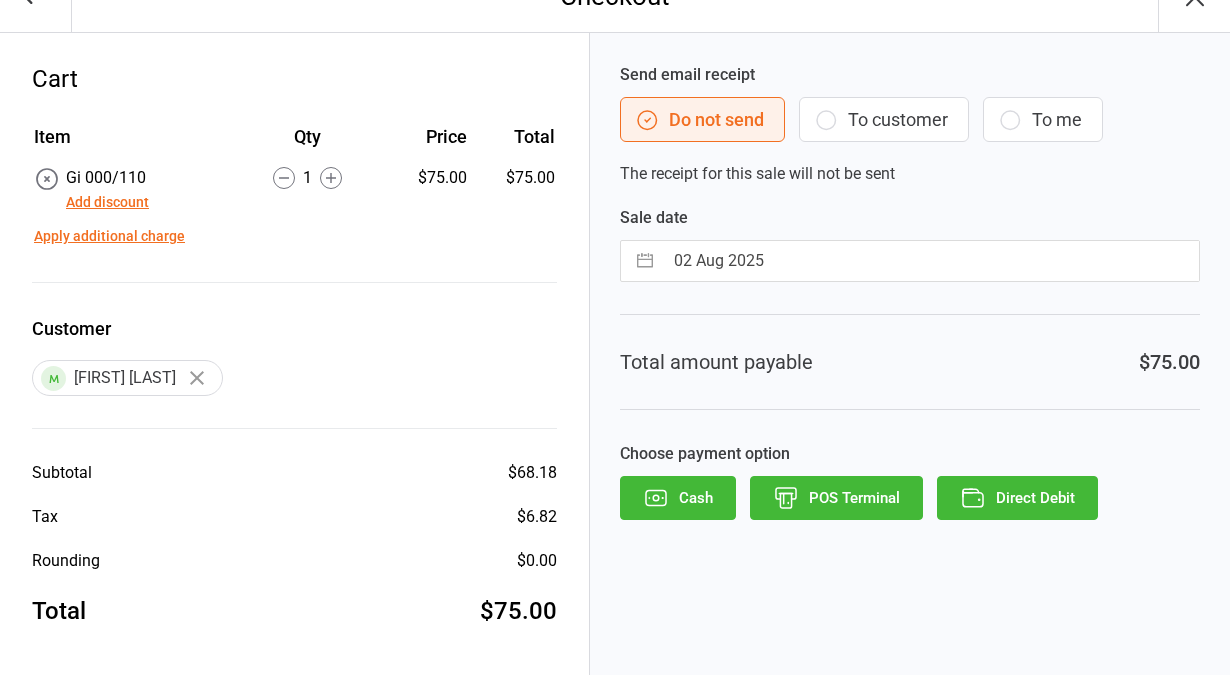 click on "Add discount" at bounding box center (107, 202) 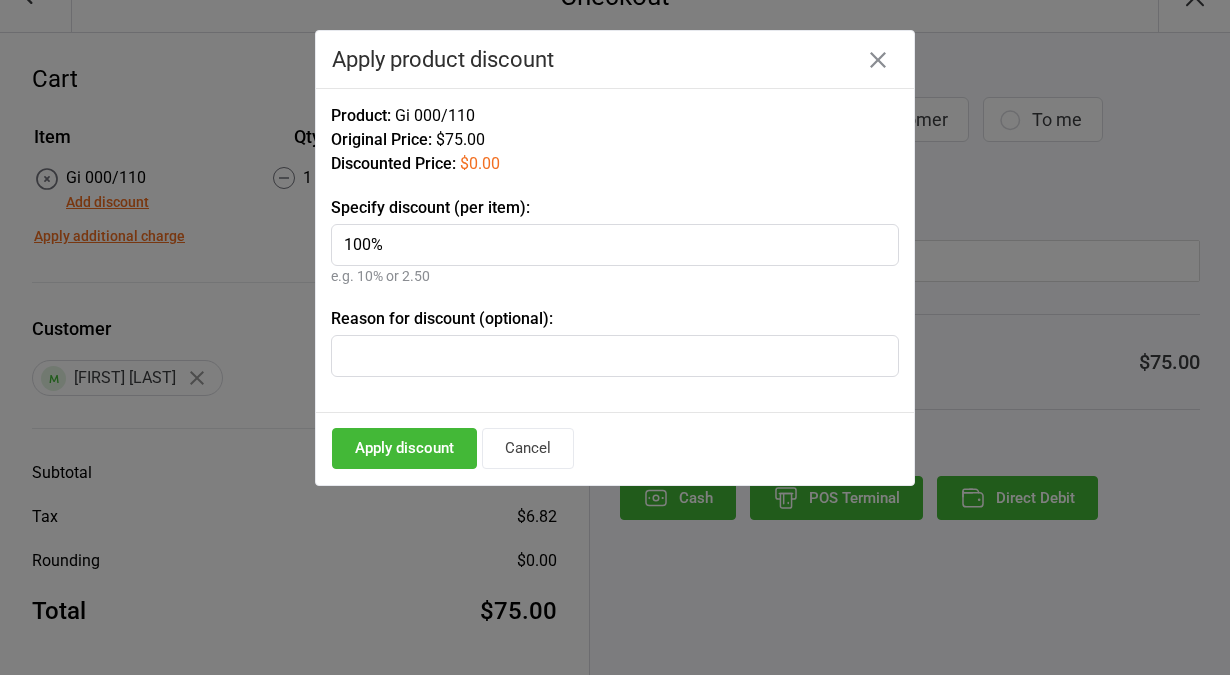 type on "100%" 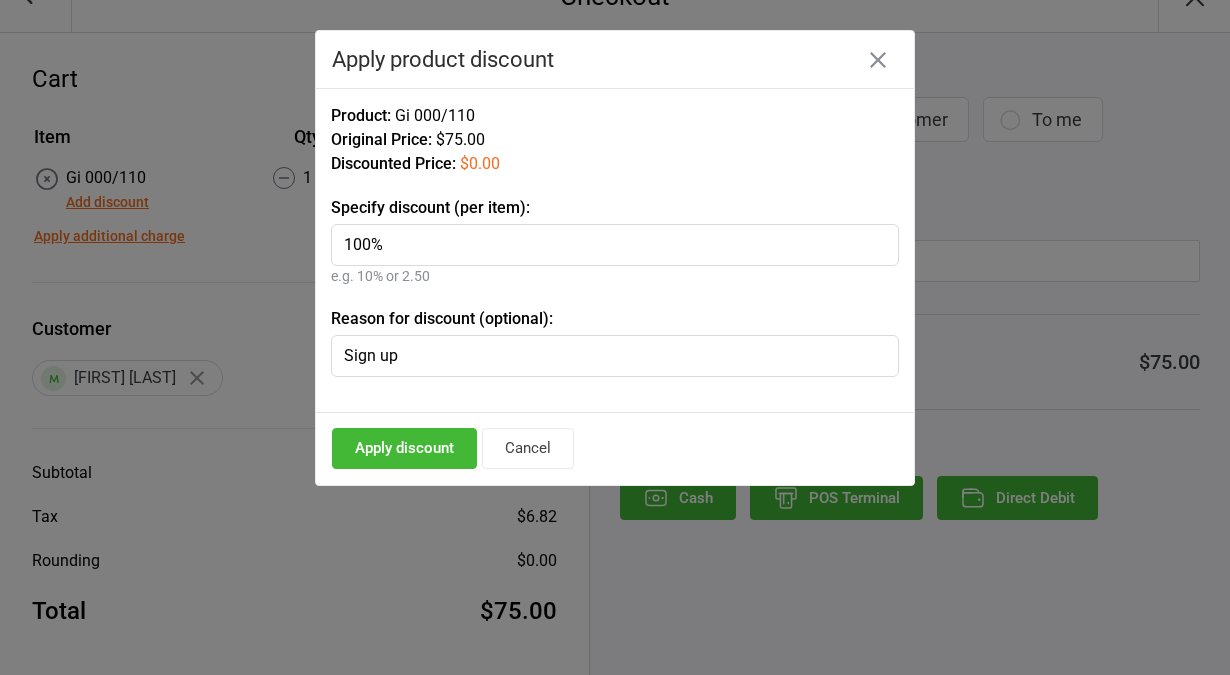 type on "Sign up" 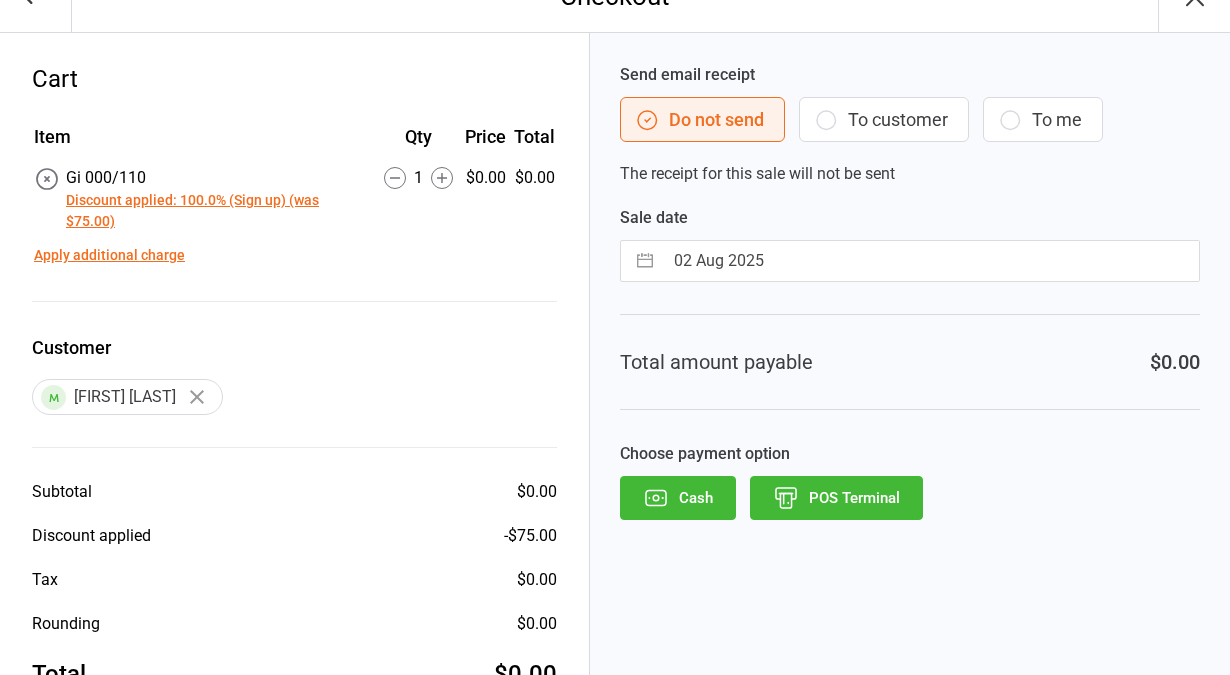 click on "POS Terminal" at bounding box center (836, 498) 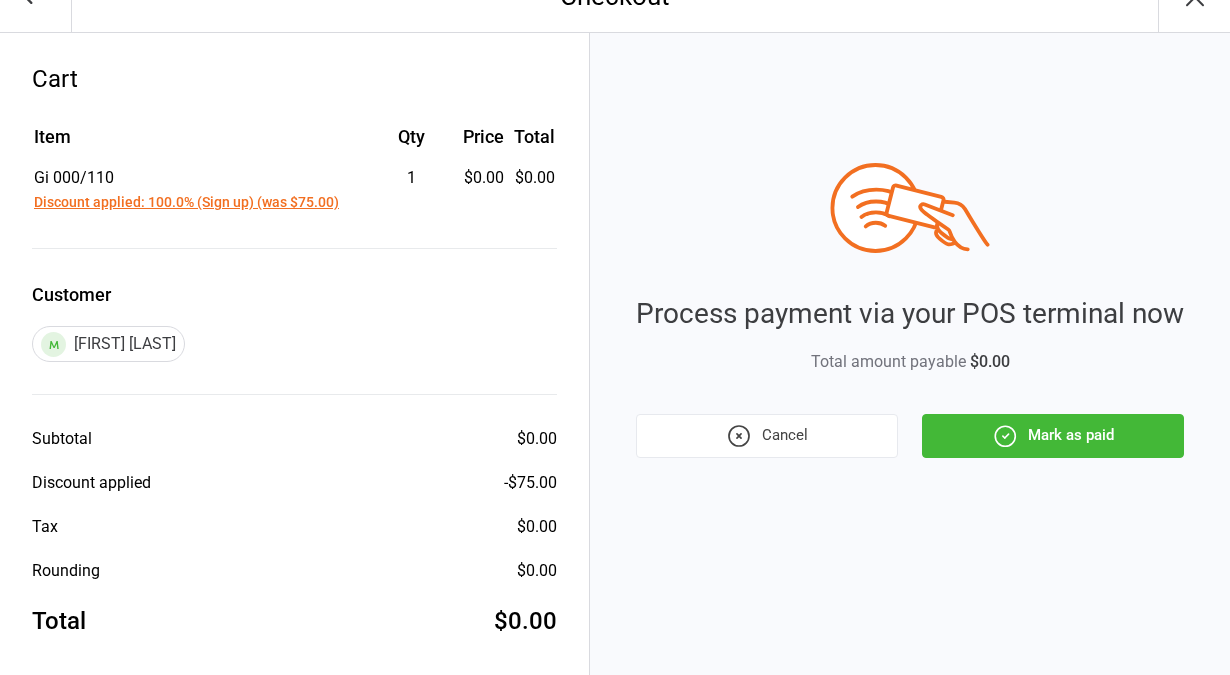 click on "Mark as paid" at bounding box center [1053, 436] 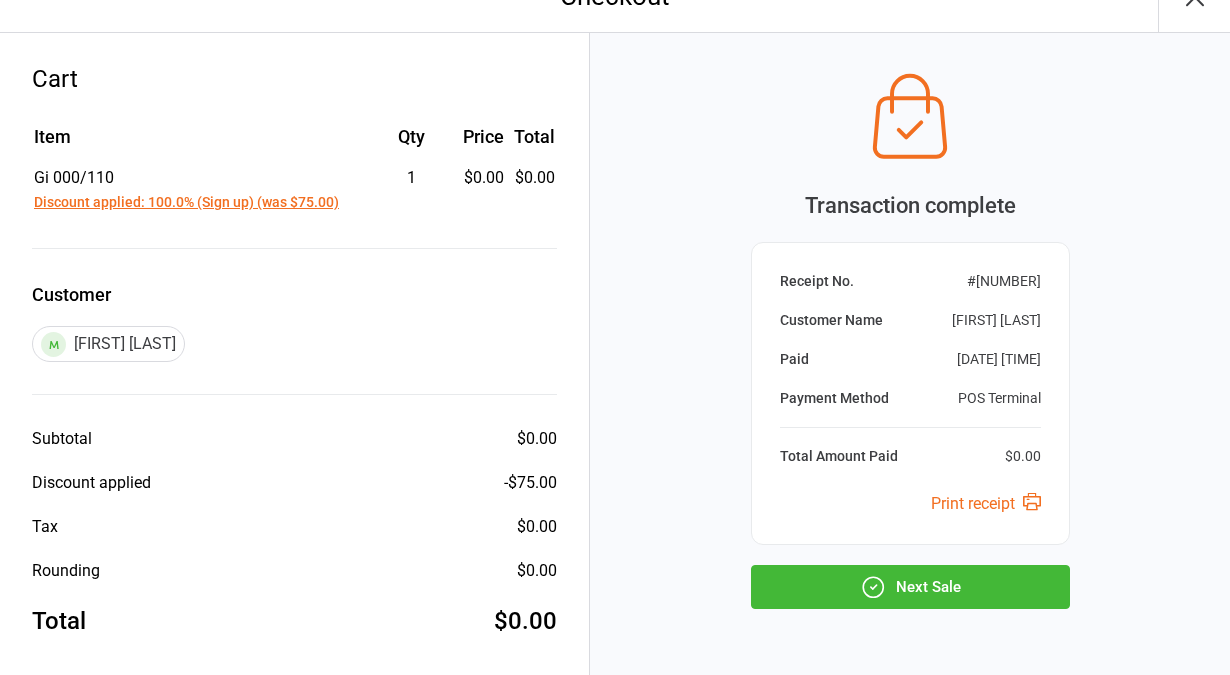 click on "Next Sale" at bounding box center (910, 587) 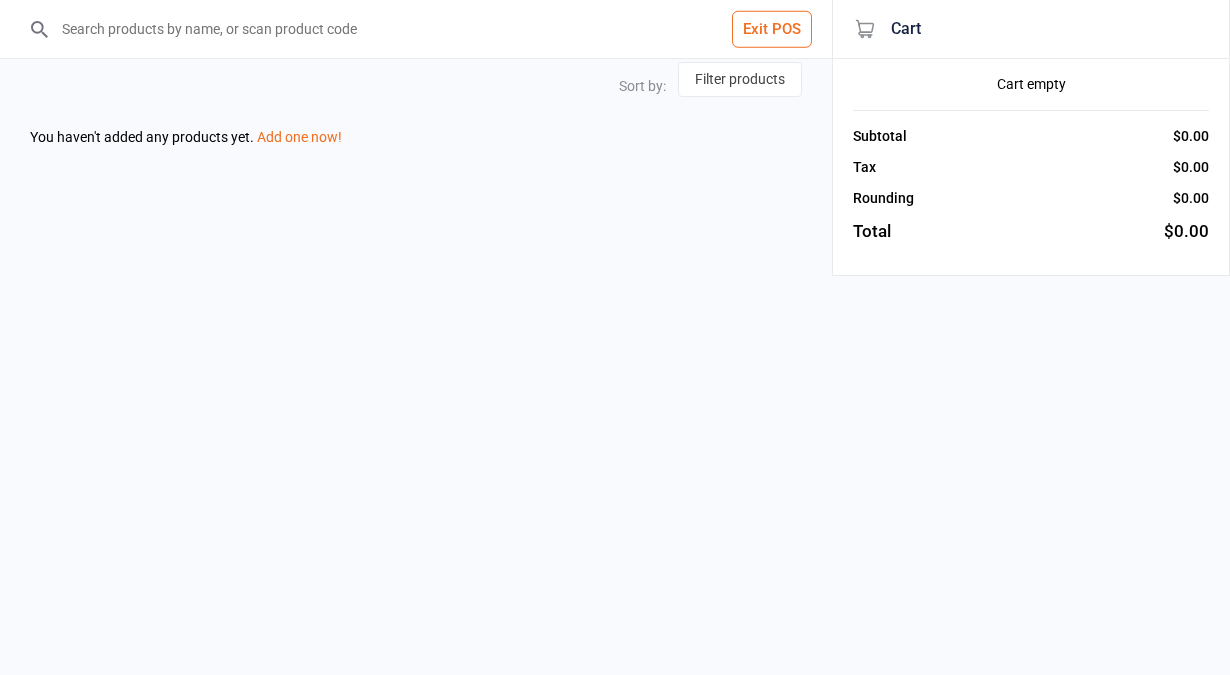 scroll, scrollTop: 0, scrollLeft: 0, axis: both 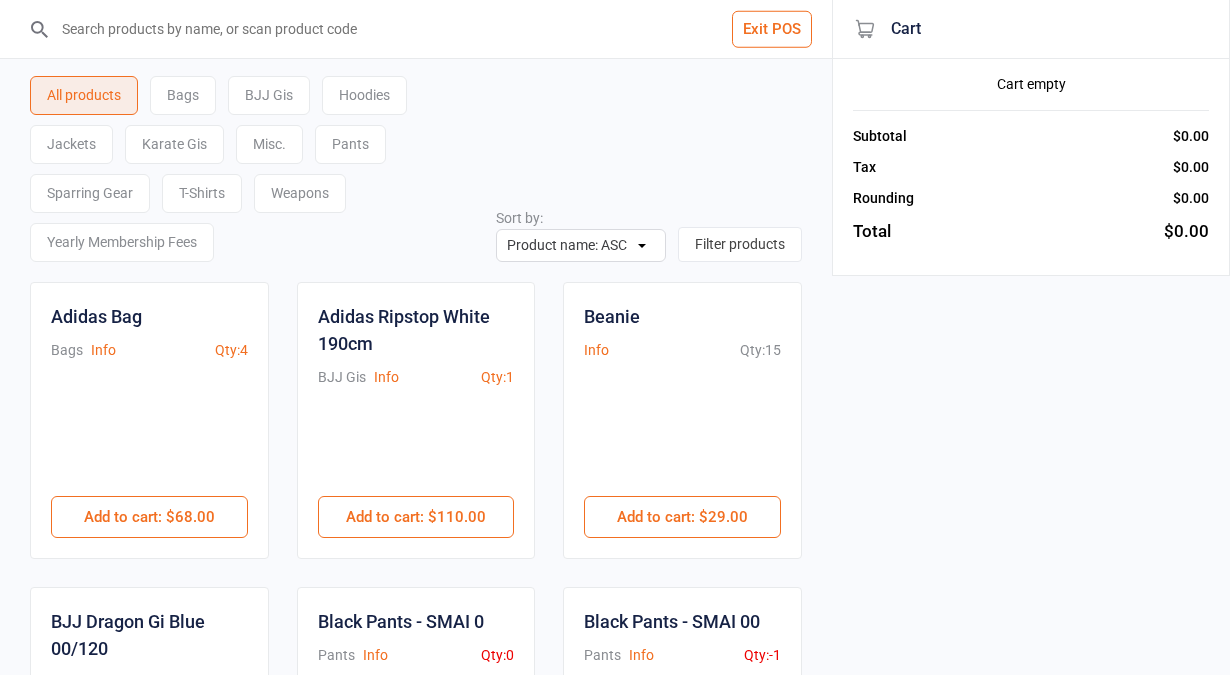 click on "Exit POS" at bounding box center [772, 29] 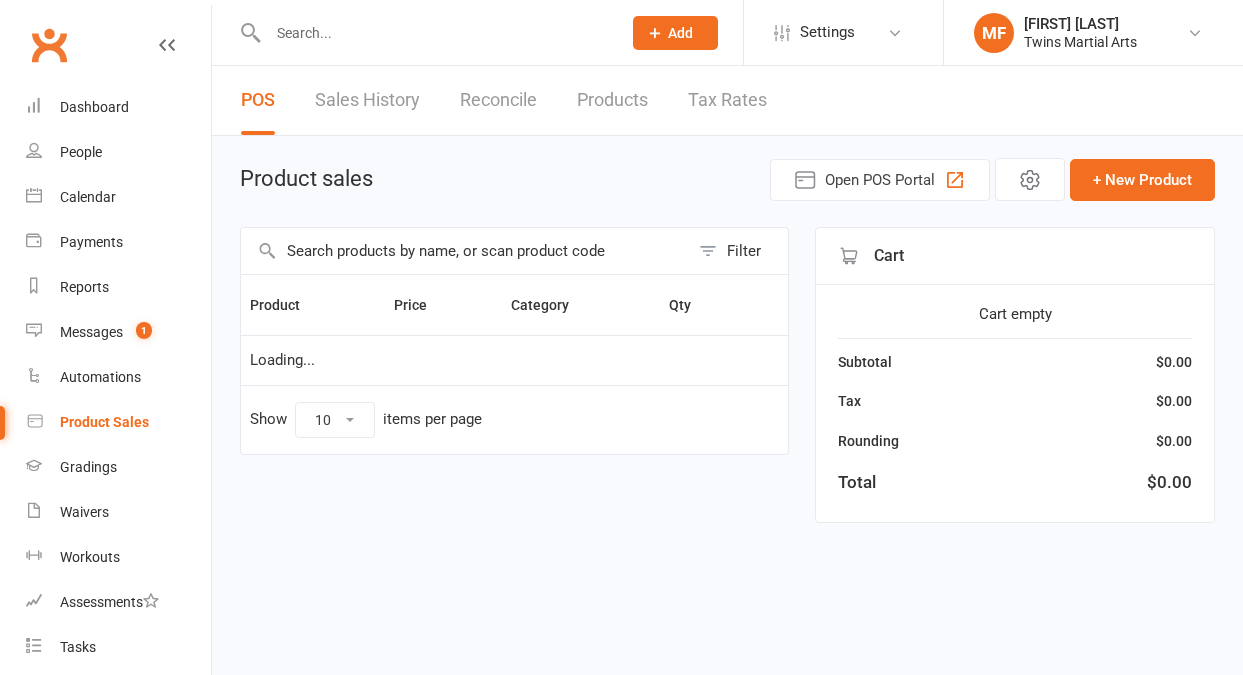 scroll, scrollTop: 0, scrollLeft: 0, axis: both 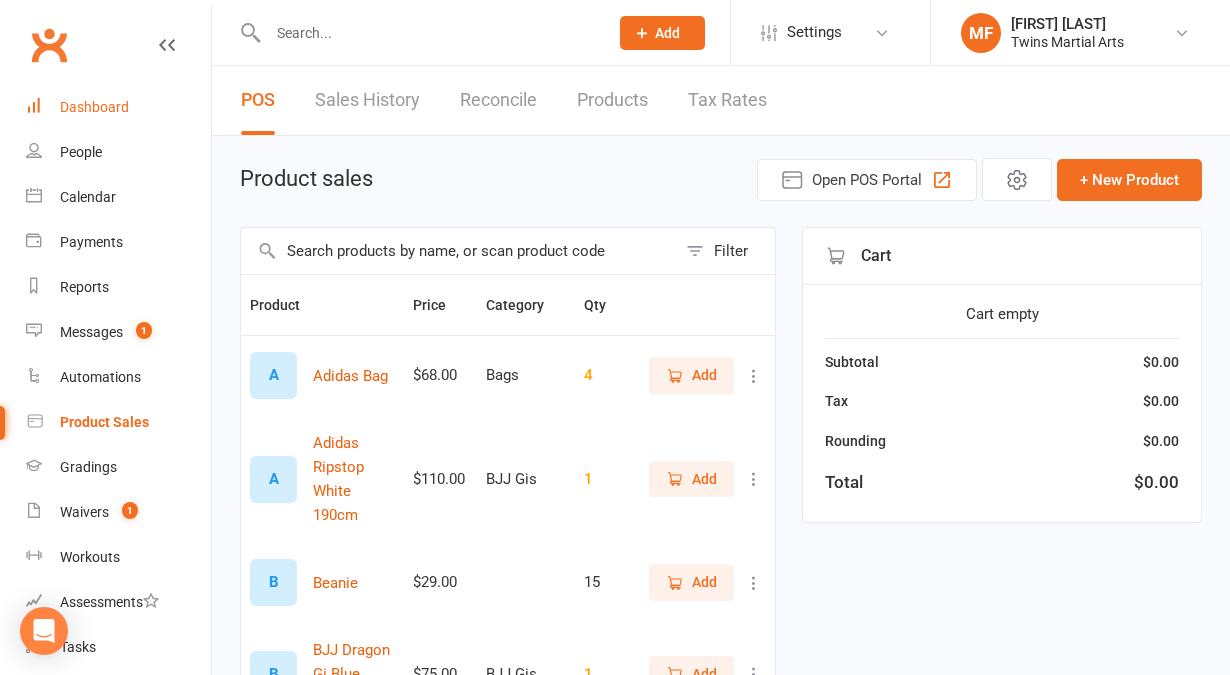 click on "Dashboard" at bounding box center (118, 107) 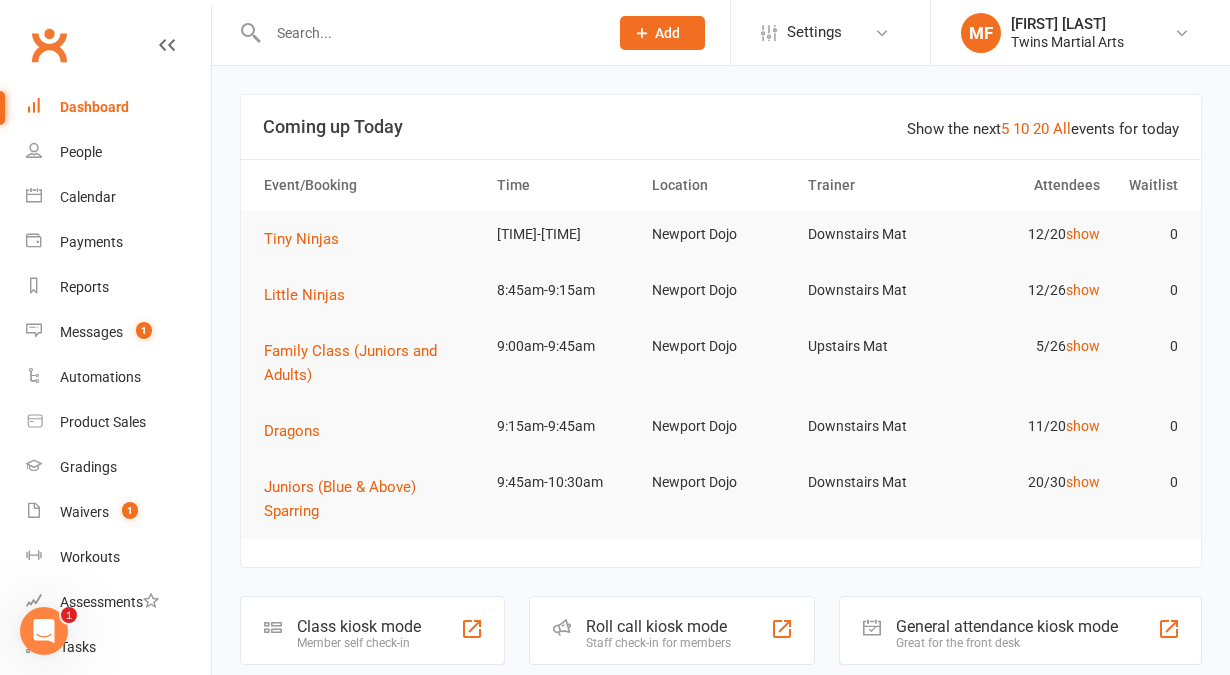 scroll, scrollTop: 0, scrollLeft: 0, axis: both 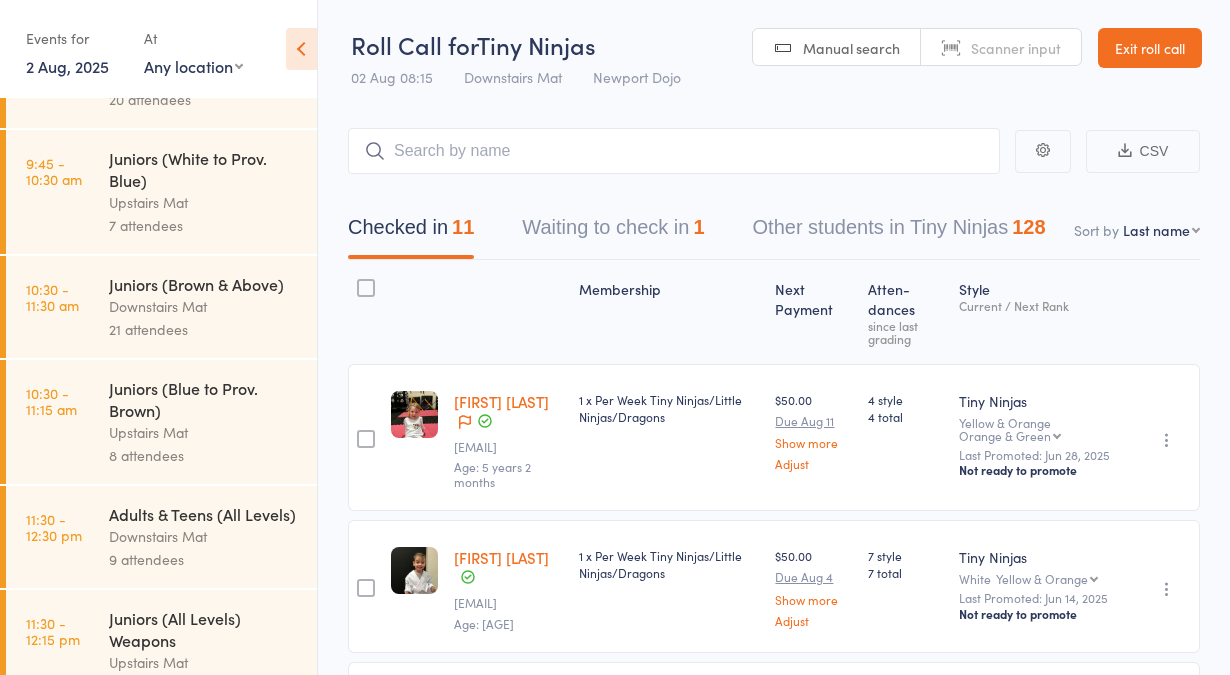 click on "Upstairs Mat" at bounding box center [204, 432] 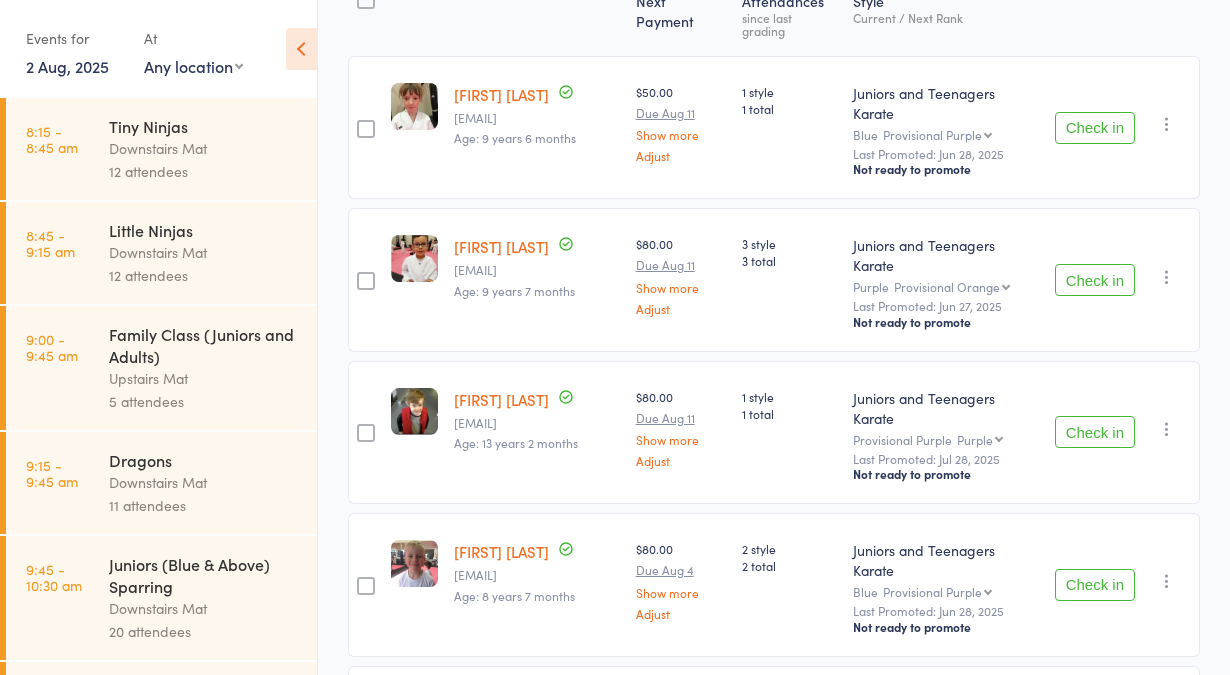 scroll, scrollTop: 378, scrollLeft: 0, axis: vertical 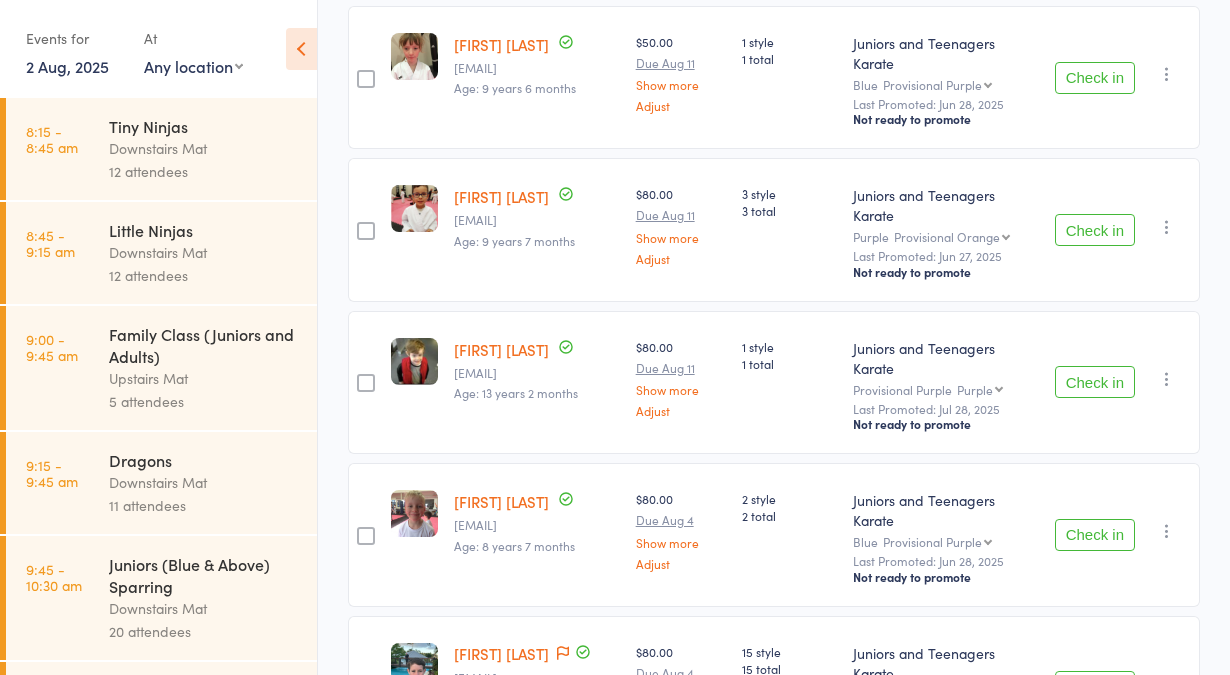 click on "Jackson Dwyer" at bounding box center [501, 349] 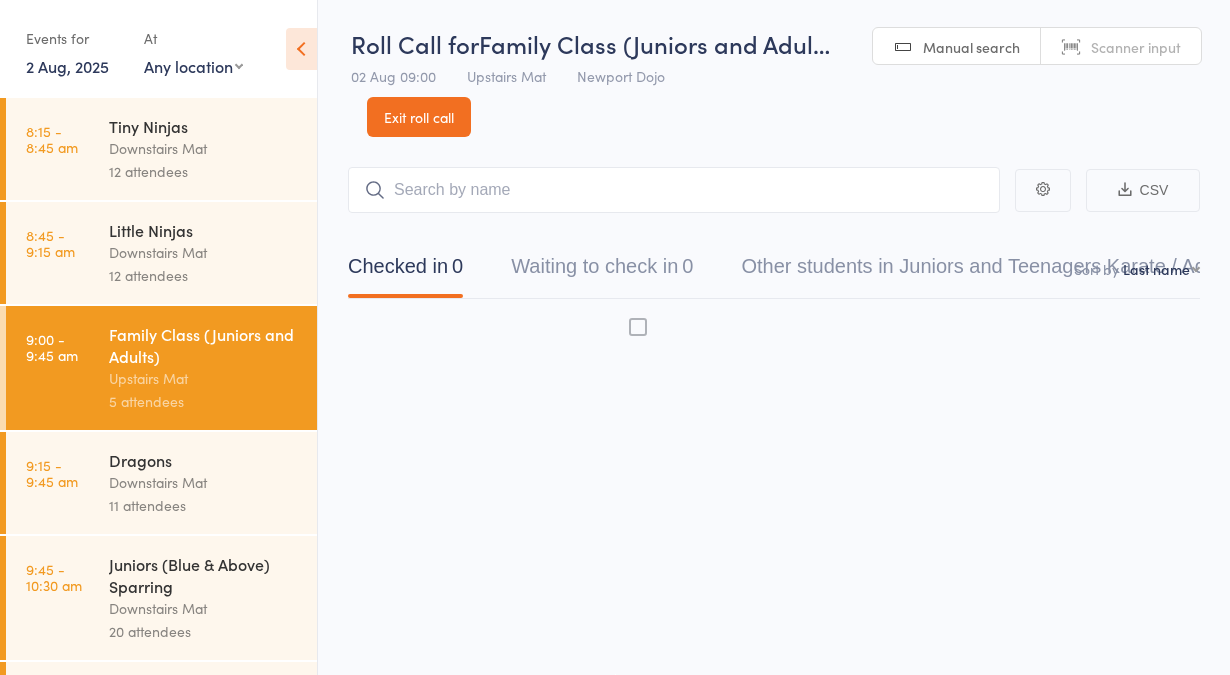 scroll, scrollTop: 0, scrollLeft: 0, axis: both 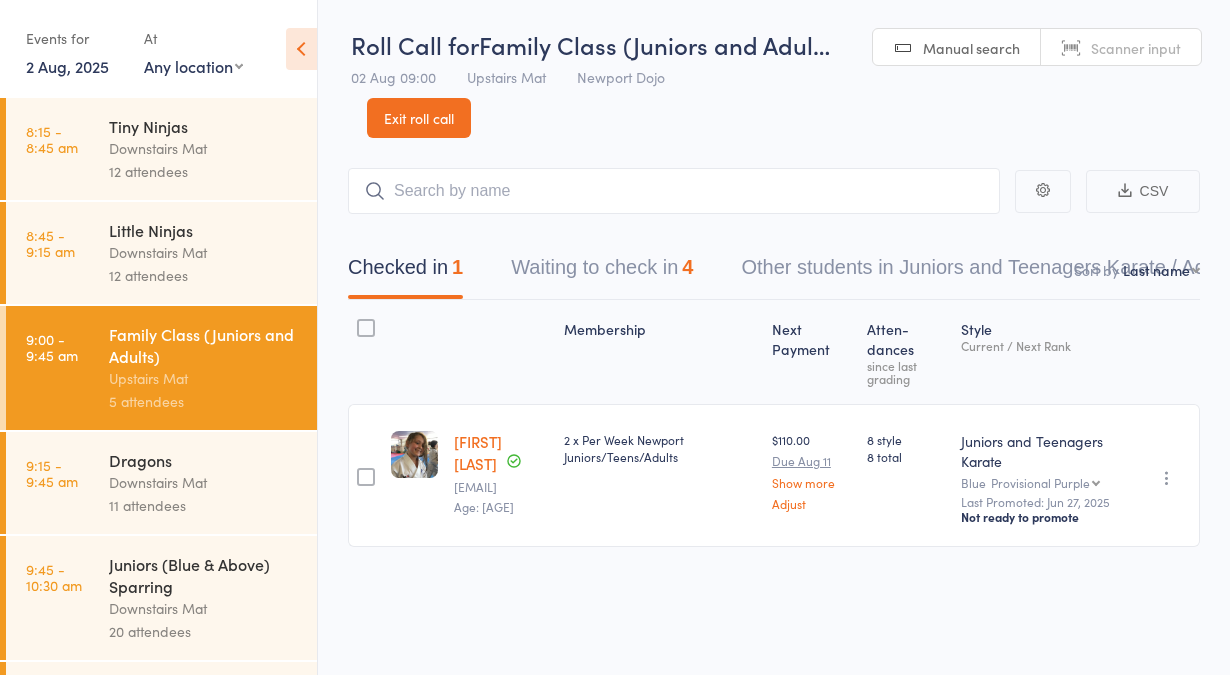 click on "Christina Martin" at bounding box center [478, 452] 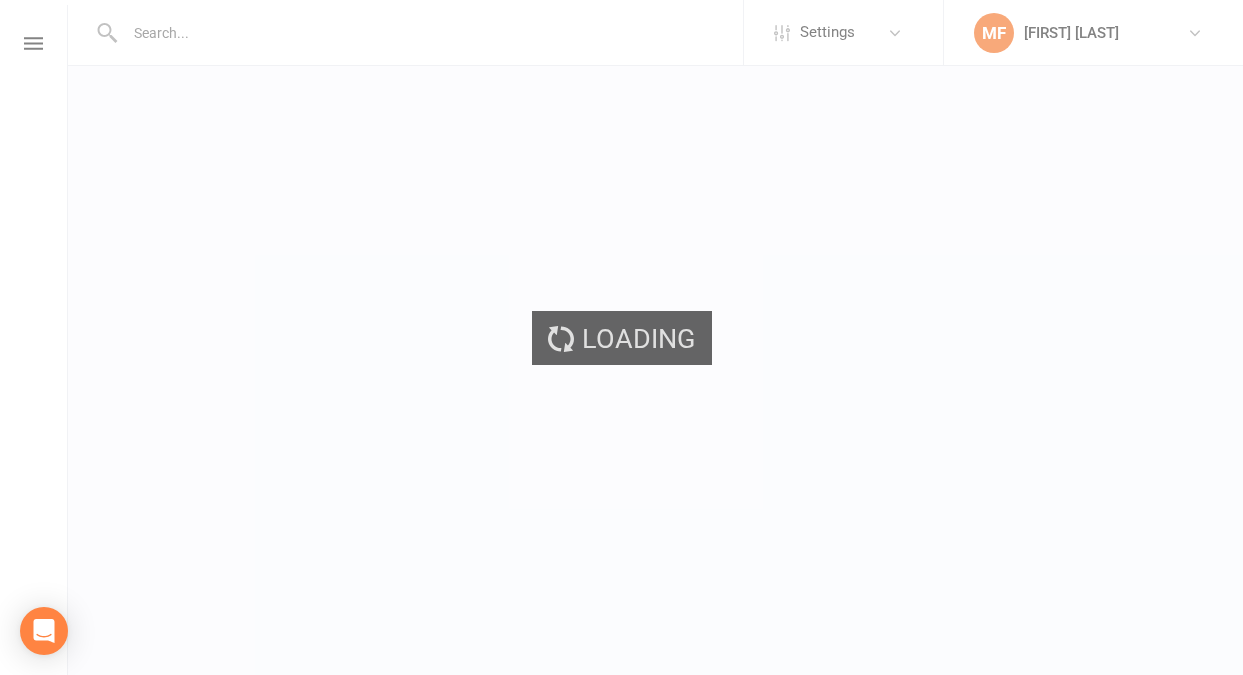 scroll, scrollTop: 0, scrollLeft: 0, axis: both 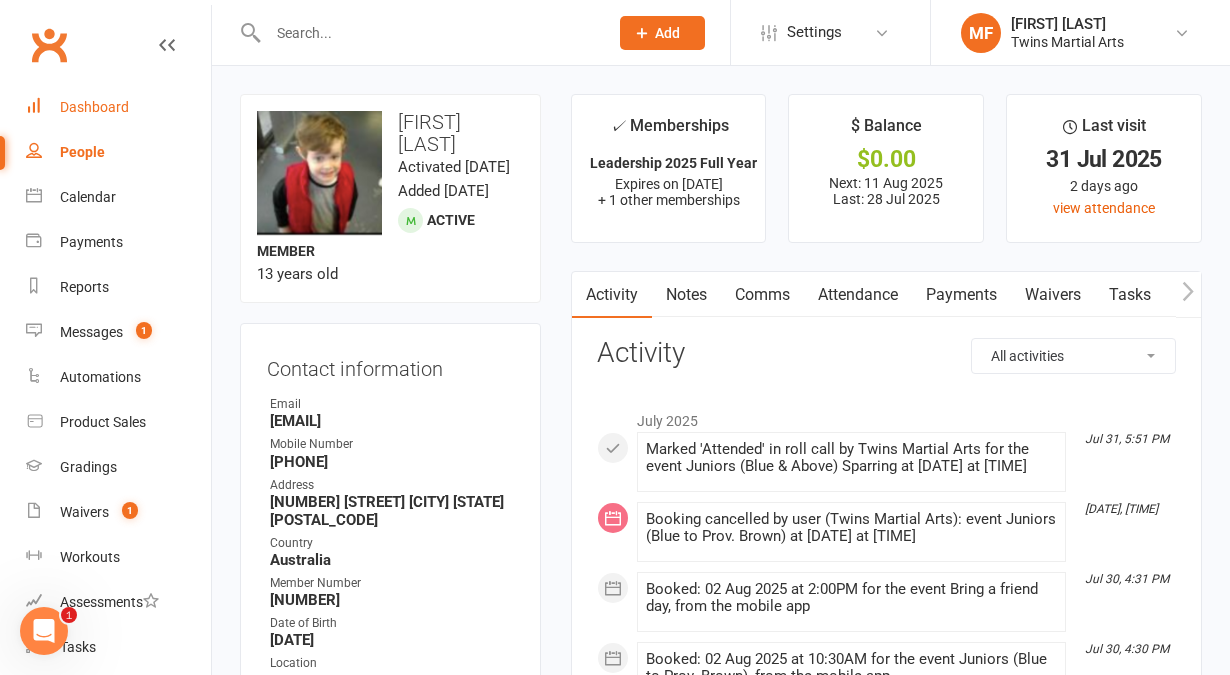 click on "Dashboard" at bounding box center [118, 107] 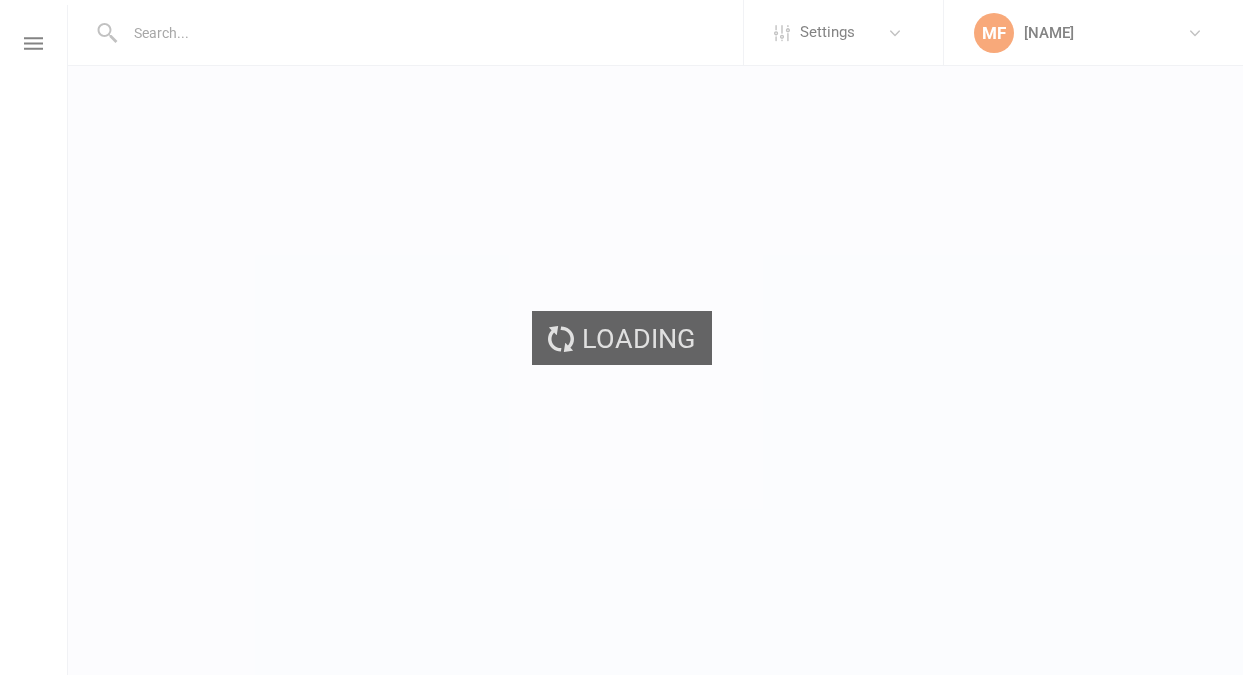 scroll, scrollTop: 0, scrollLeft: 0, axis: both 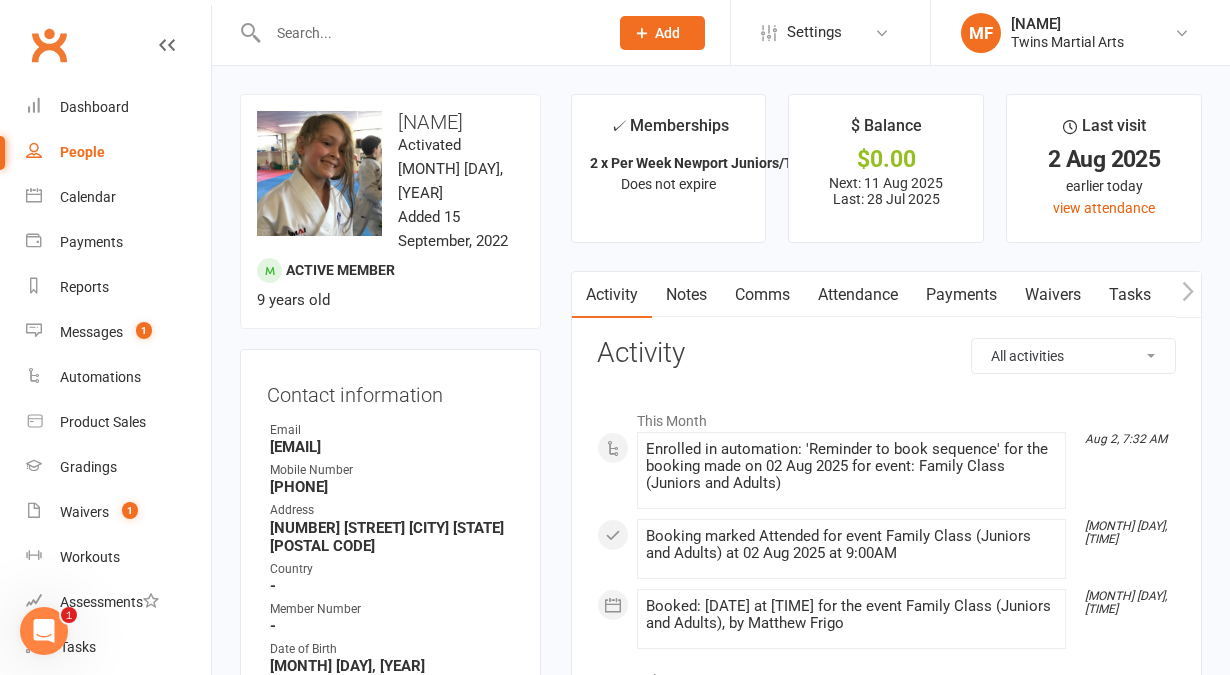 click at bounding box center [428, 33] 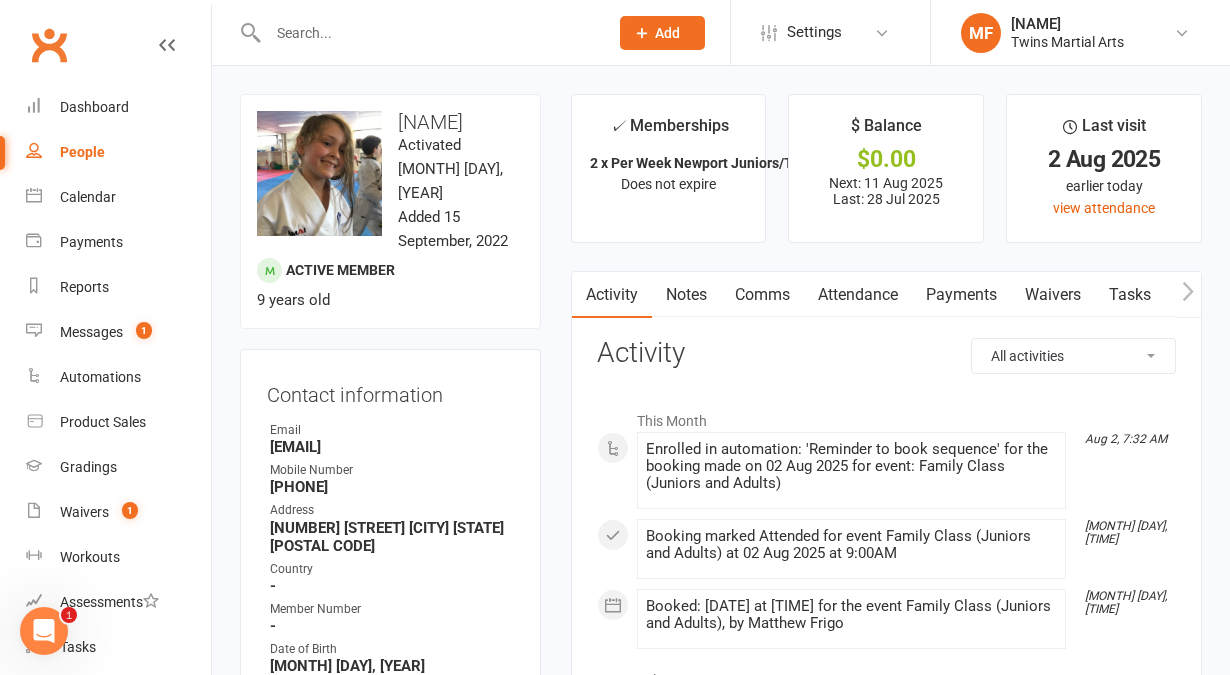 click on "✓ Memberships 2 x Per Week Newport Juniors/Teens/Adults Does not expire $ Balance $0.00 Next: 11 Aug 2025 Last: 28 Jul 2025 Last visit 2 Aug 2025 earlier today view attendance
Activity Notes Comms Attendance Payments Waivers Tasks Automations Workouts Gradings / Promotions Mobile App Credit balance
All activities Bookings / Attendances Communications Notes Failed SMSes Gradings Members Memberships Mobile App POS Sales Payments Credit Vouchers Prospects Reports Automations Tasks Waivers Workouts Kiosk Mode Consent Assessments Contact Flags Family Relationships Activity This Month Aug 2, 7:32 AM Enrolled in automation: 'Reminder to book sequence' for the booking made on 02 Aug 2025 for event: Family Class (Juniors and Adults)   Aug 2, 7:31 AM Booking marked Attended for event Family Class (Juniors and Adults) at 02 Aug 2025 at 9:00AM   Aug 2, 7:31 AM Booked: 02 Aug 2025 at 9:00AM for the event Family Class (Juniors and Adults), by Matthew Frigo   July 2025 Jul 30, 5:49 PM   Jul 29, 4:50 PM     Sent  email" at bounding box center (886, 1403) 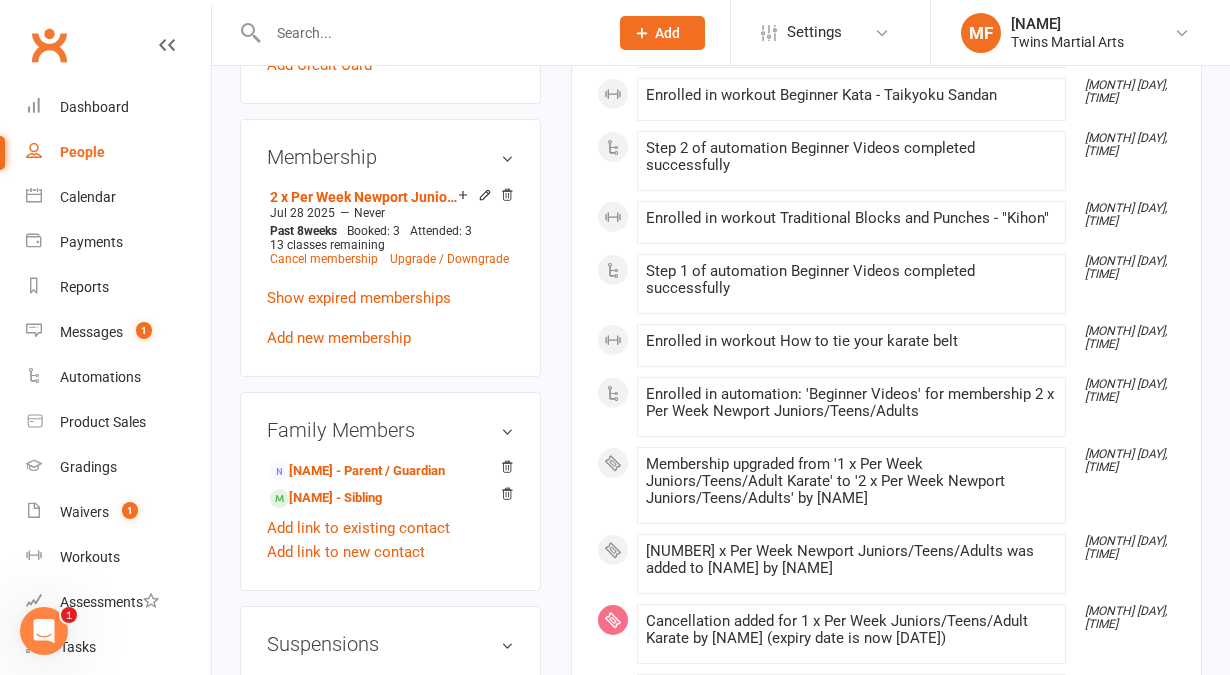 scroll, scrollTop: 1303, scrollLeft: 0, axis: vertical 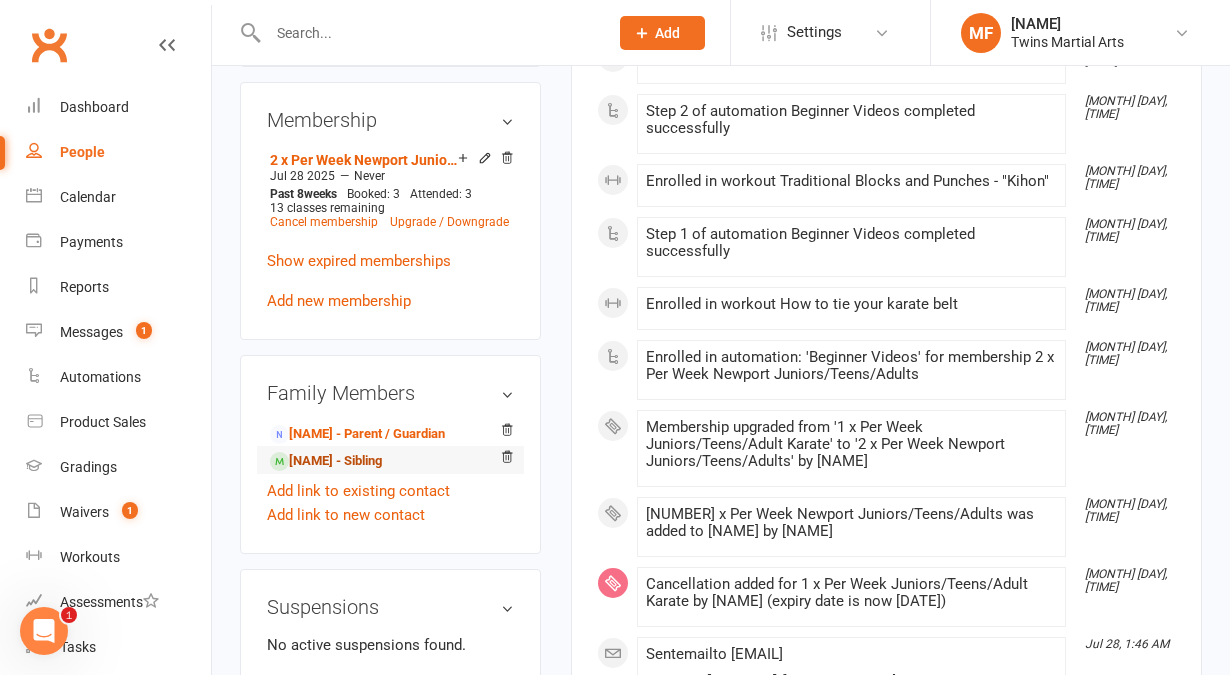 click on "Sienna Martin - Sibling" at bounding box center [326, 461] 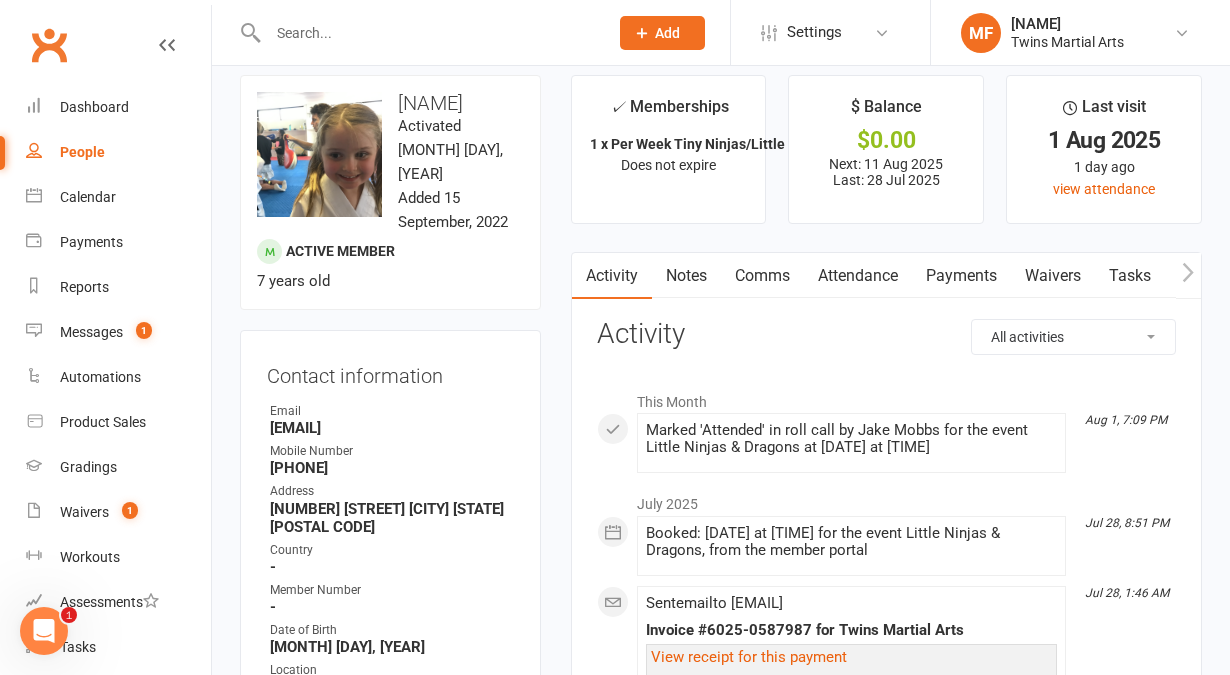 scroll, scrollTop: 23, scrollLeft: 0, axis: vertical 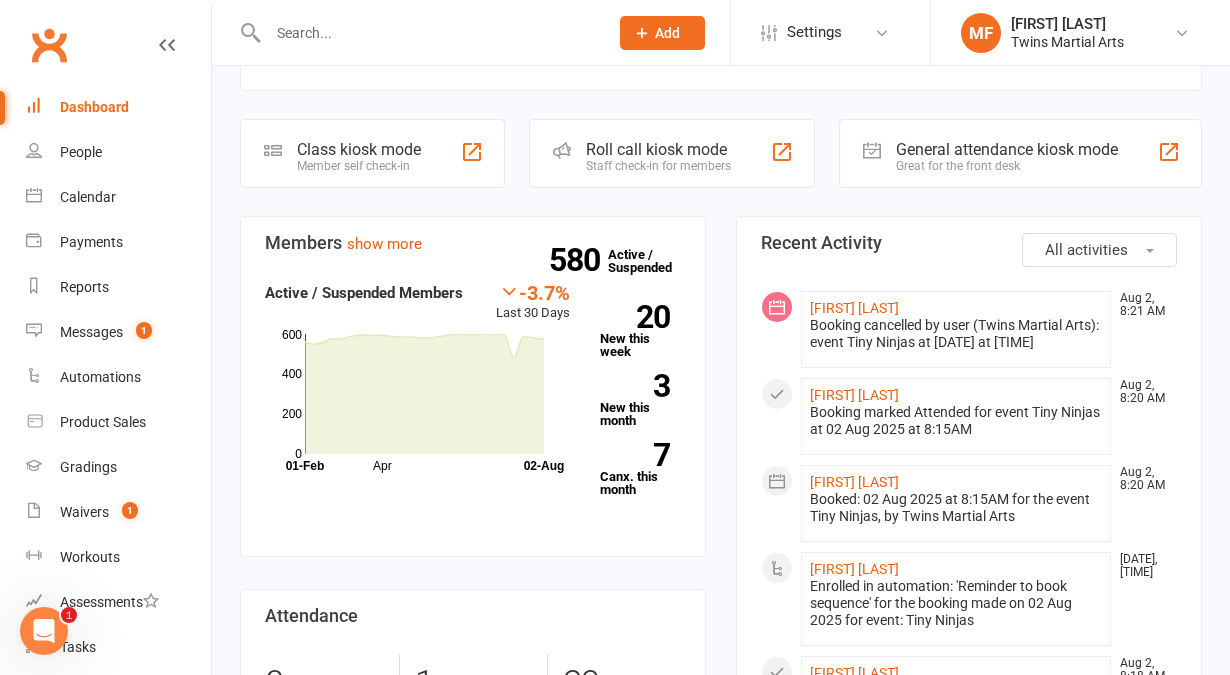 click on "Staff check-in for members" 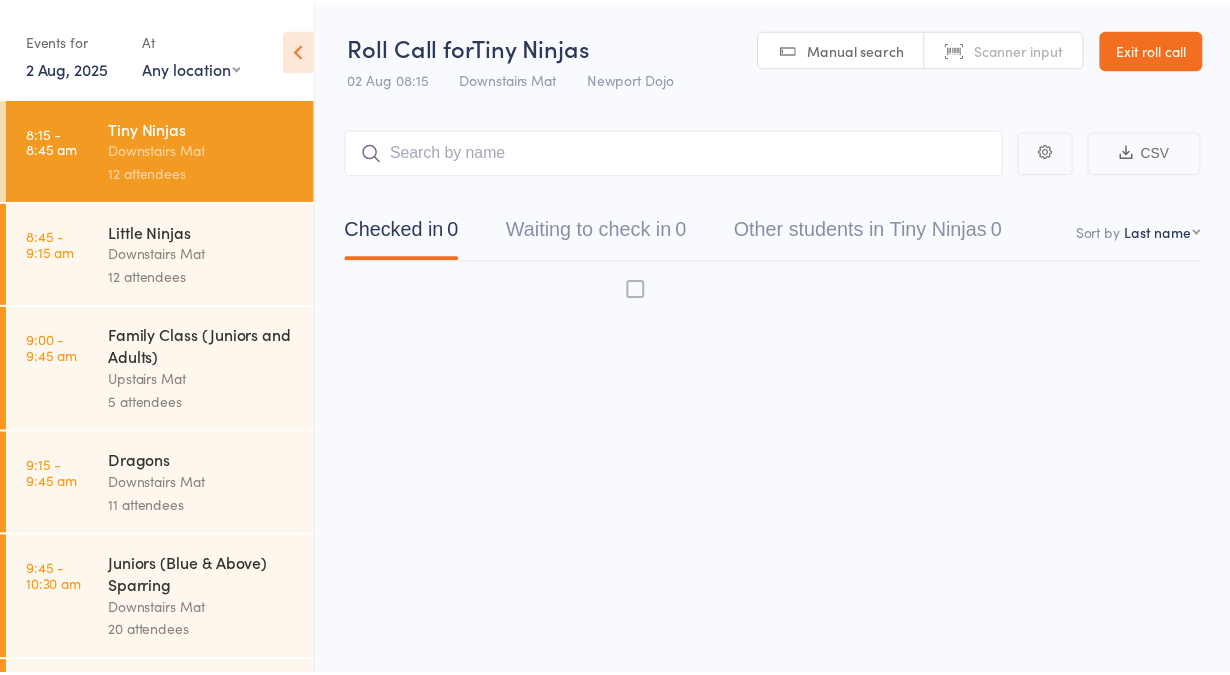 scroll, scrollTop: 0, scrollLeft: 0, axis: both 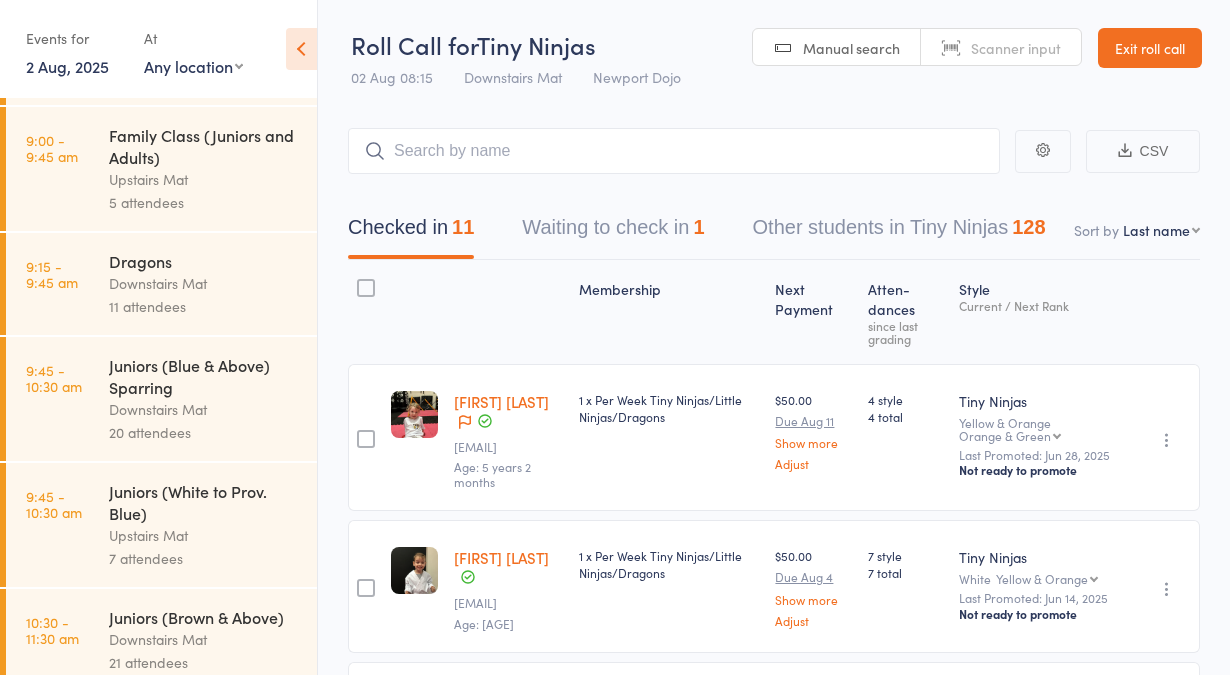 click on "Juniors (White to Prov. Blue)" at bounding box center [204, 502] 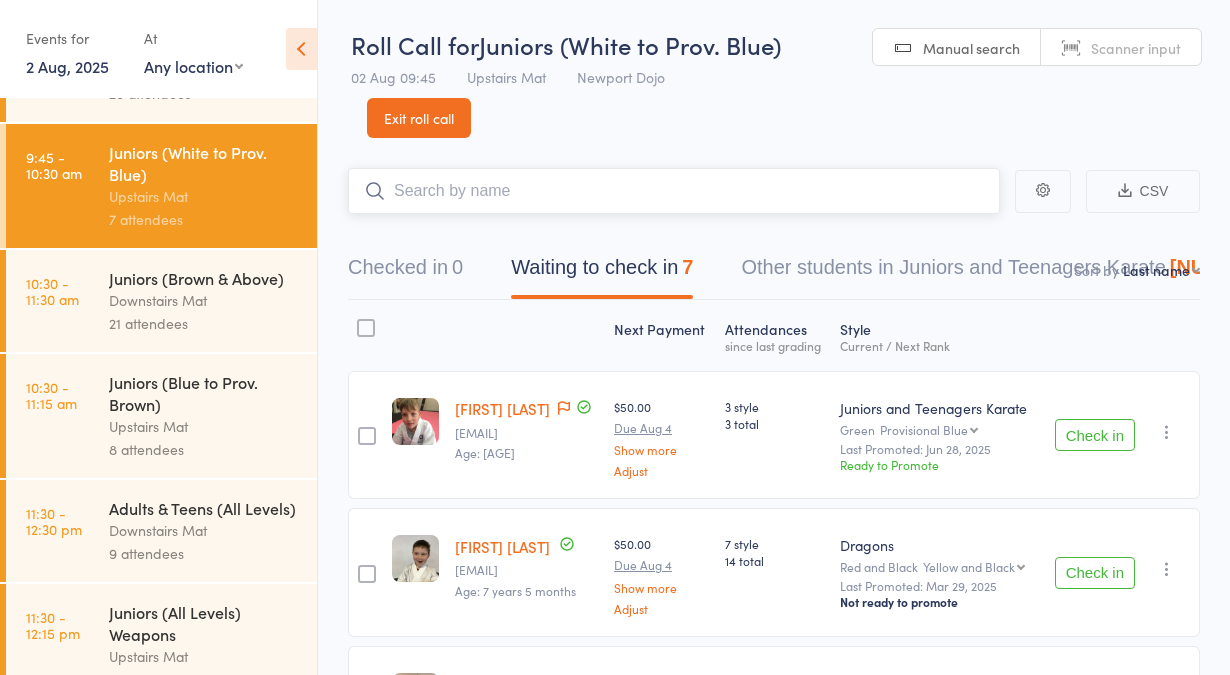 scroll, scrollTop: 549, scrollLeft: 0, axis: vertical 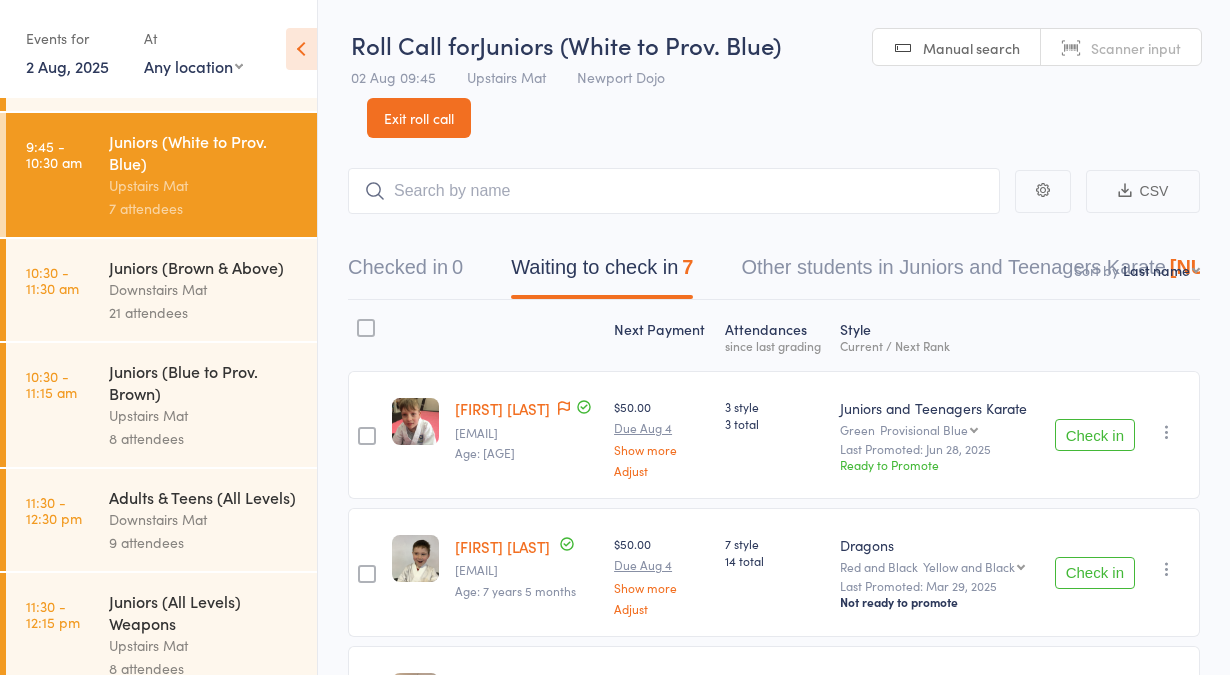 click on "Downstairs Mat" at bounding box center [204, 289] 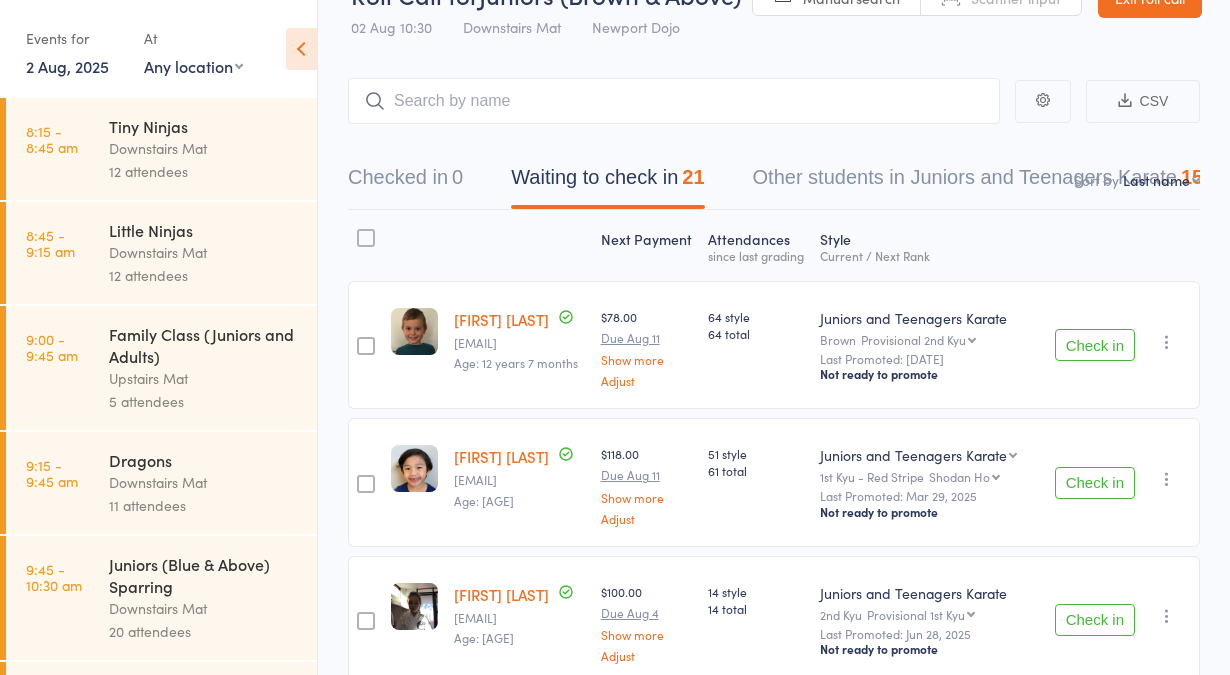 scroll, scrollTop: 0, scrollLeft: 0, axis: both 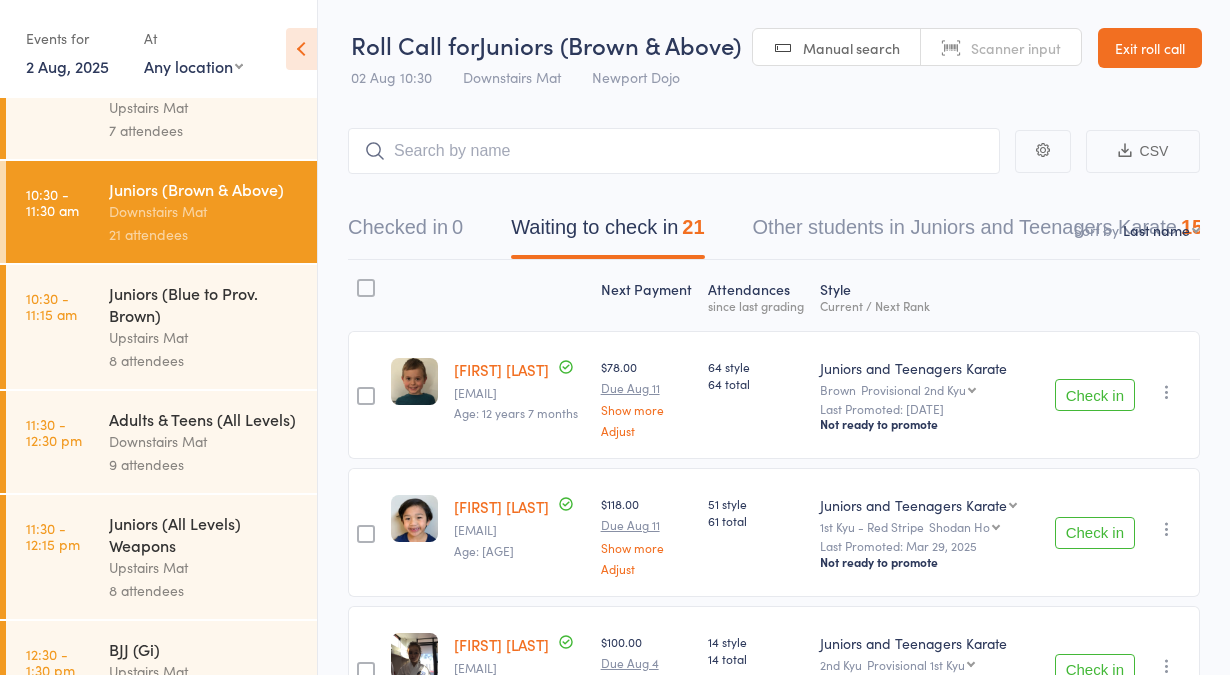 click on "Juniors (Blue to Prov. Brown)" at bounding box center (204, 304) 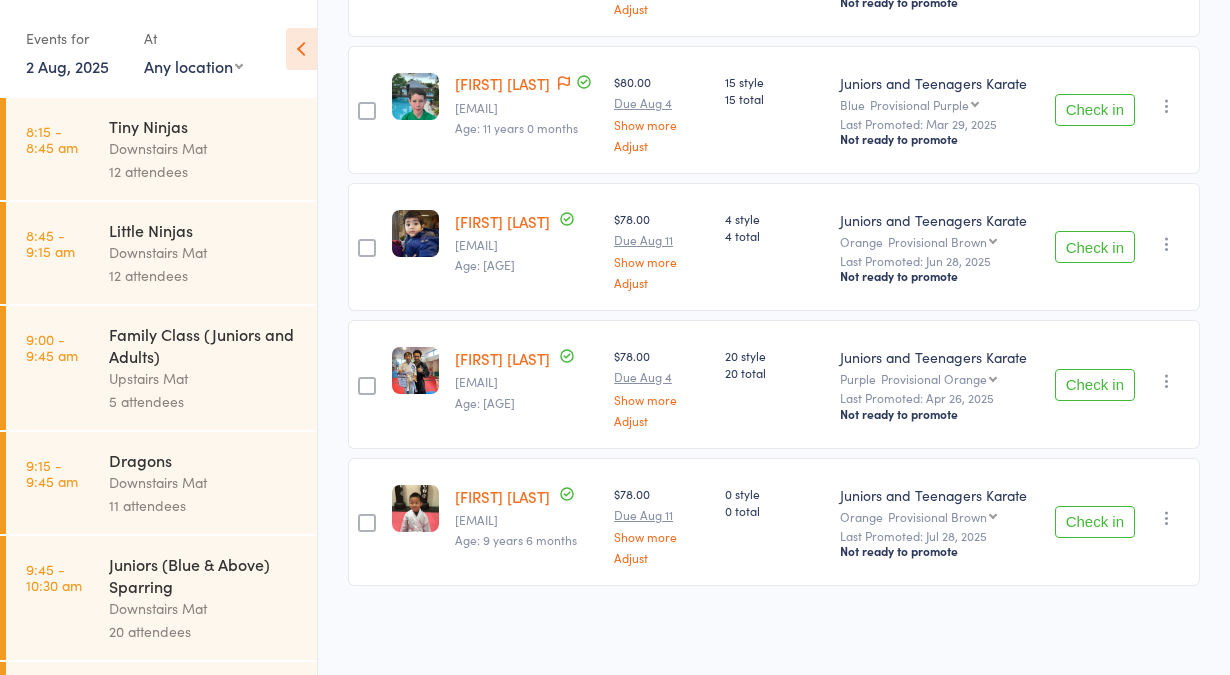 scroll, scrollTop: 1005, scrollLeft: 0, axis: vertical 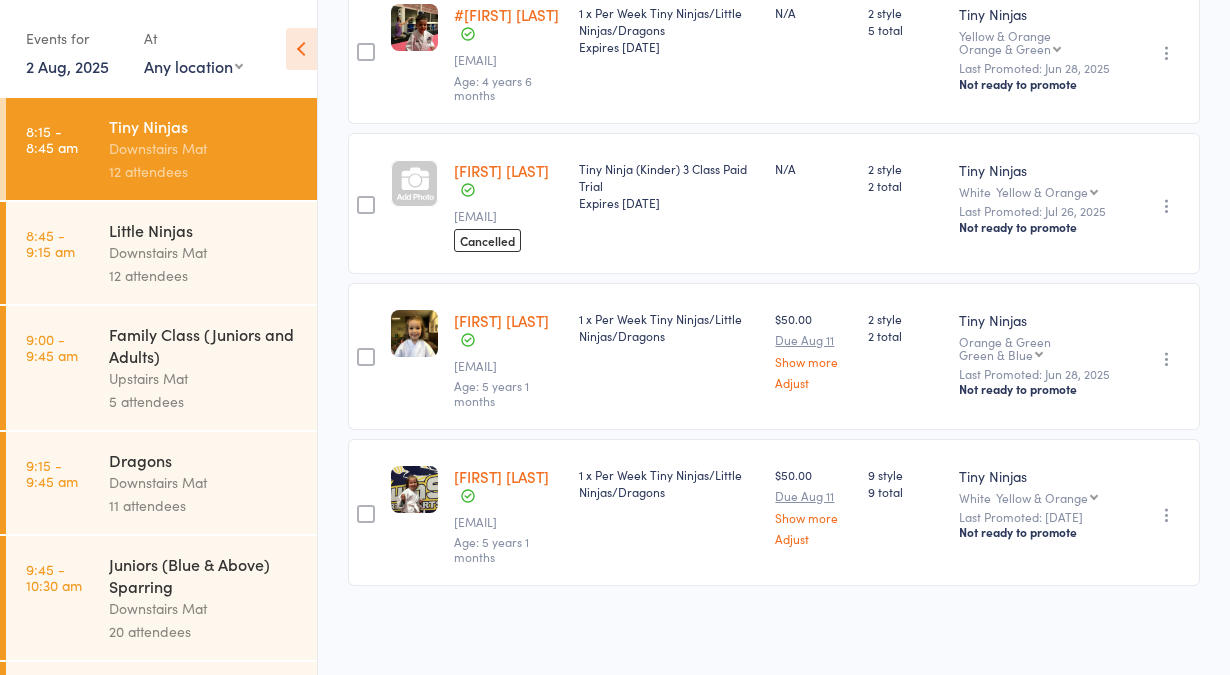 click on "Downstairs Mat" at bounding box center (204, 252) 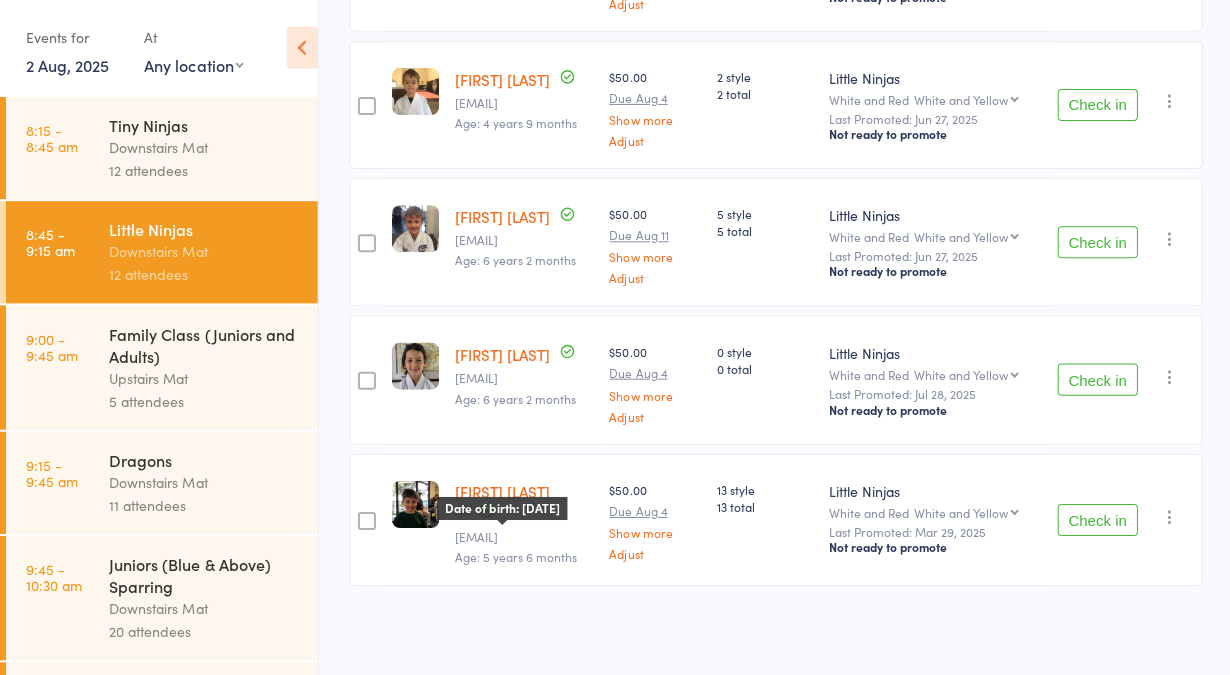 scroll, scrollTop: 1431, scrollLeft: 0, axis: vertical 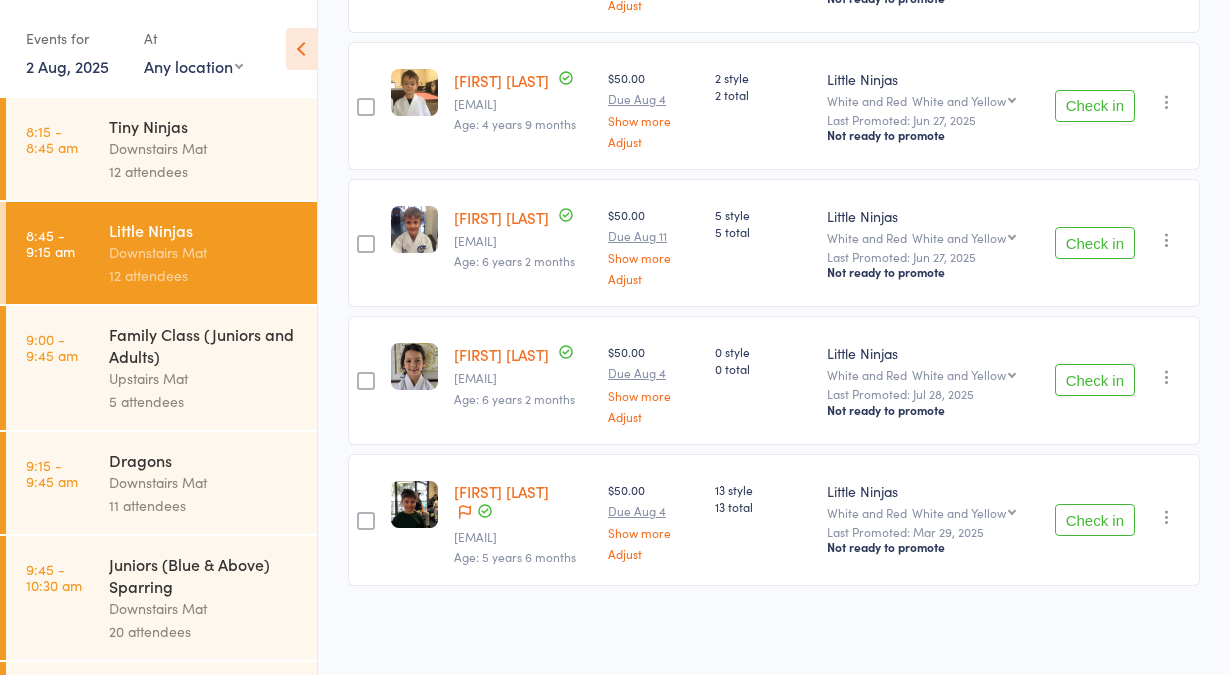 click on "Dragons Downstairs Mat 11 attendees" at bounding box center (213, 483) 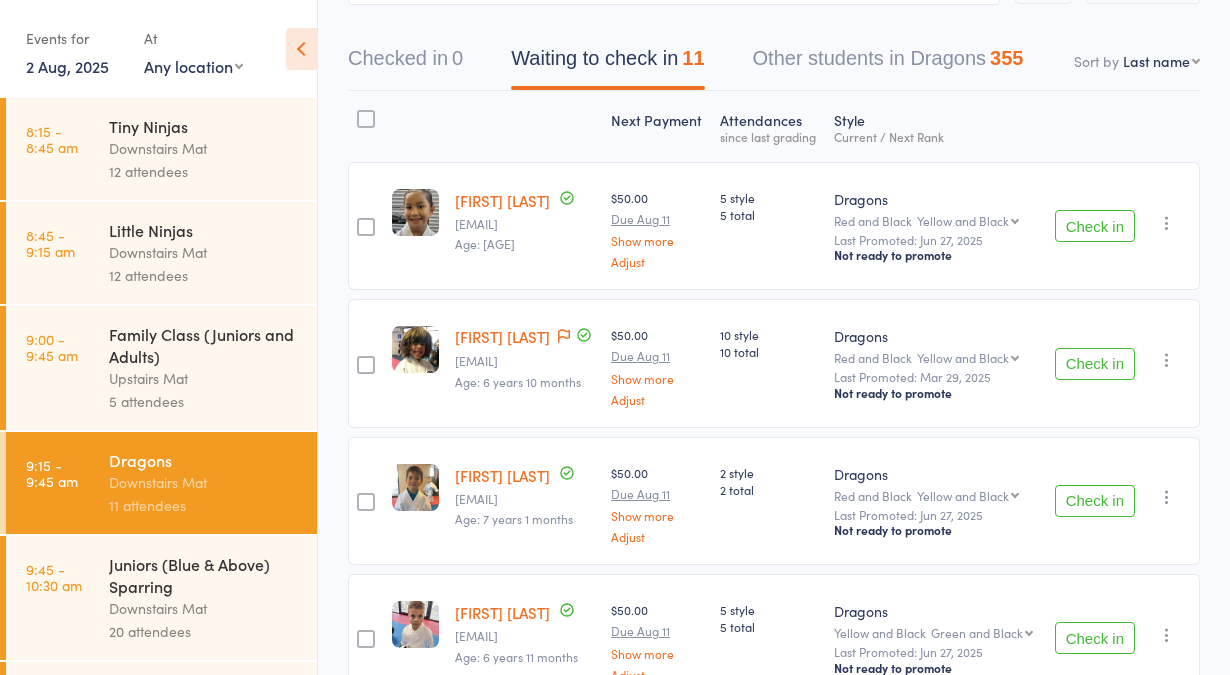 scroll, scrollTop: 177, scrollLeft: 0, axis: vertical 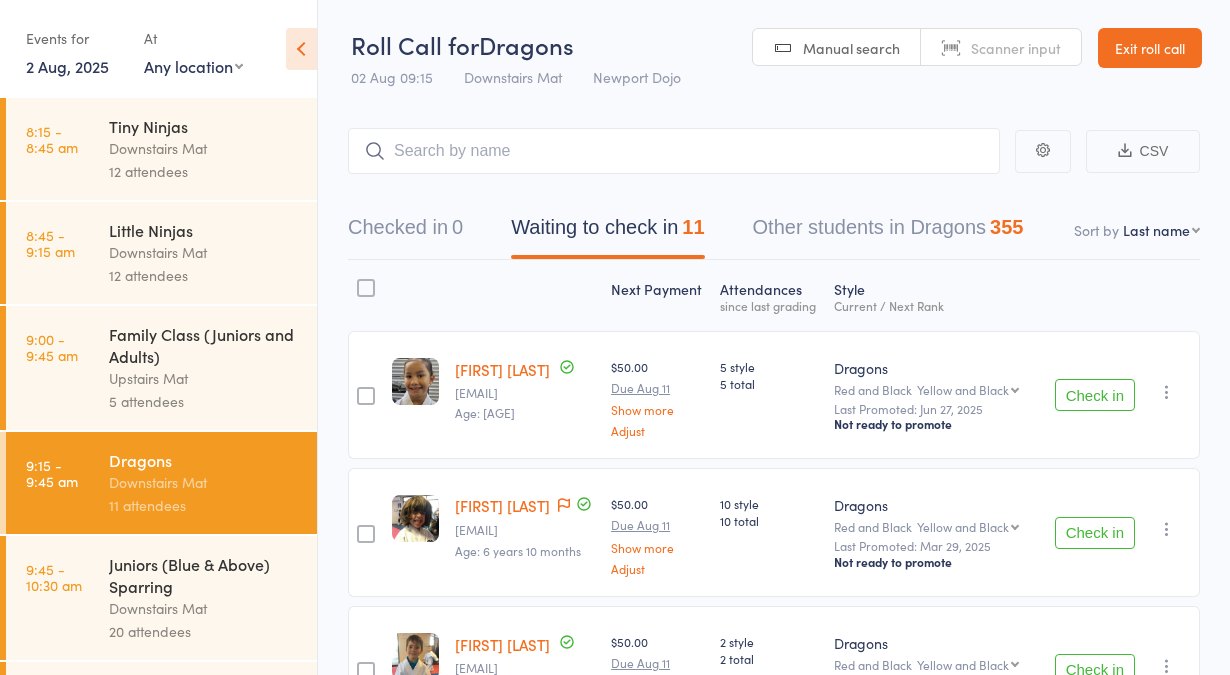 click on "Exit roll call" at bounding box center (1150, 48) 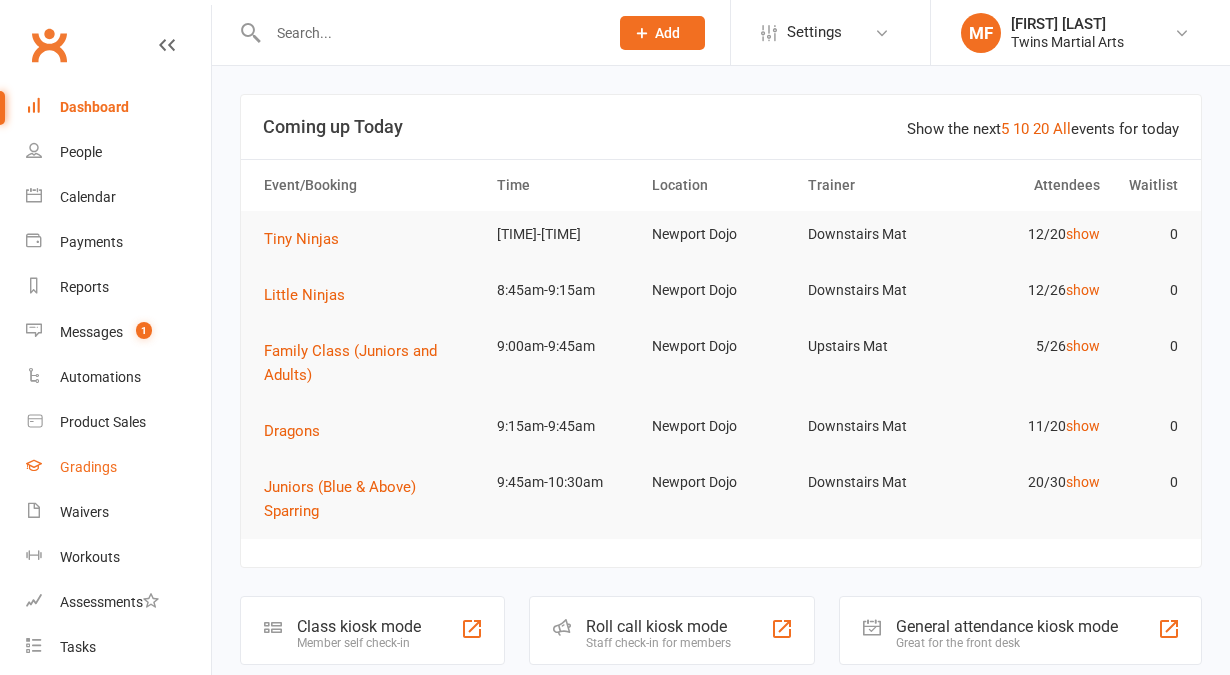 scroll, scrollTop: 0, scrollLeft: 0, axis: both 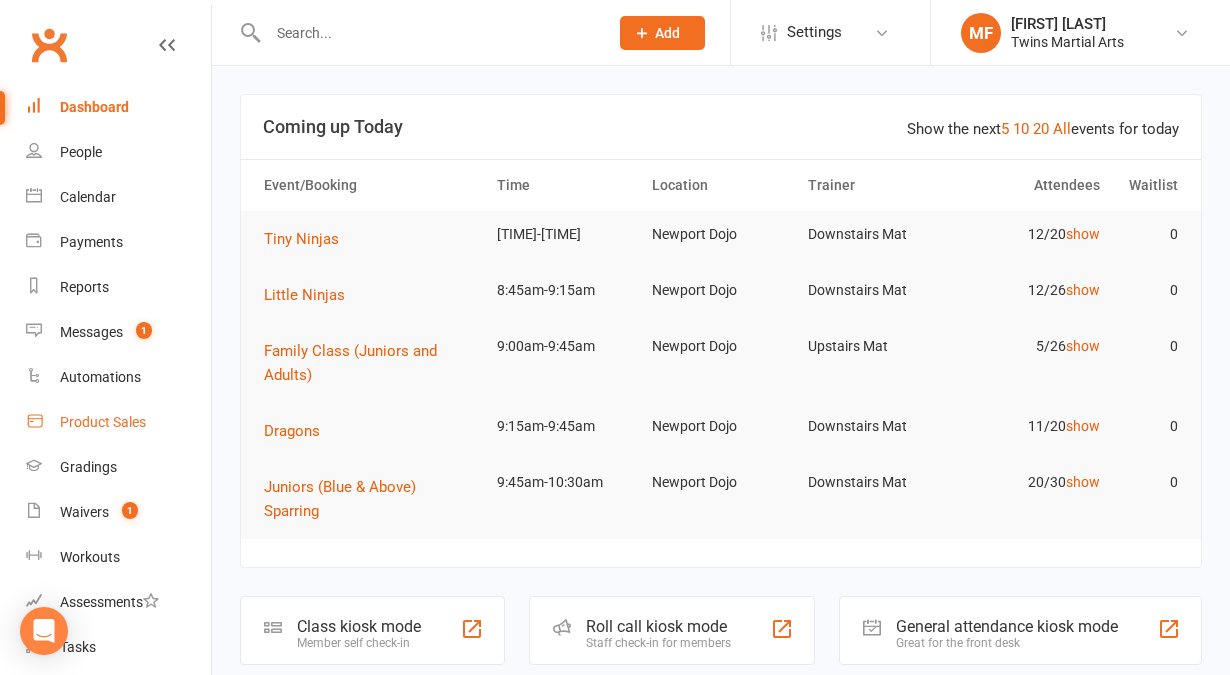 click on "Product Sales" at bounding box center (103, 422) 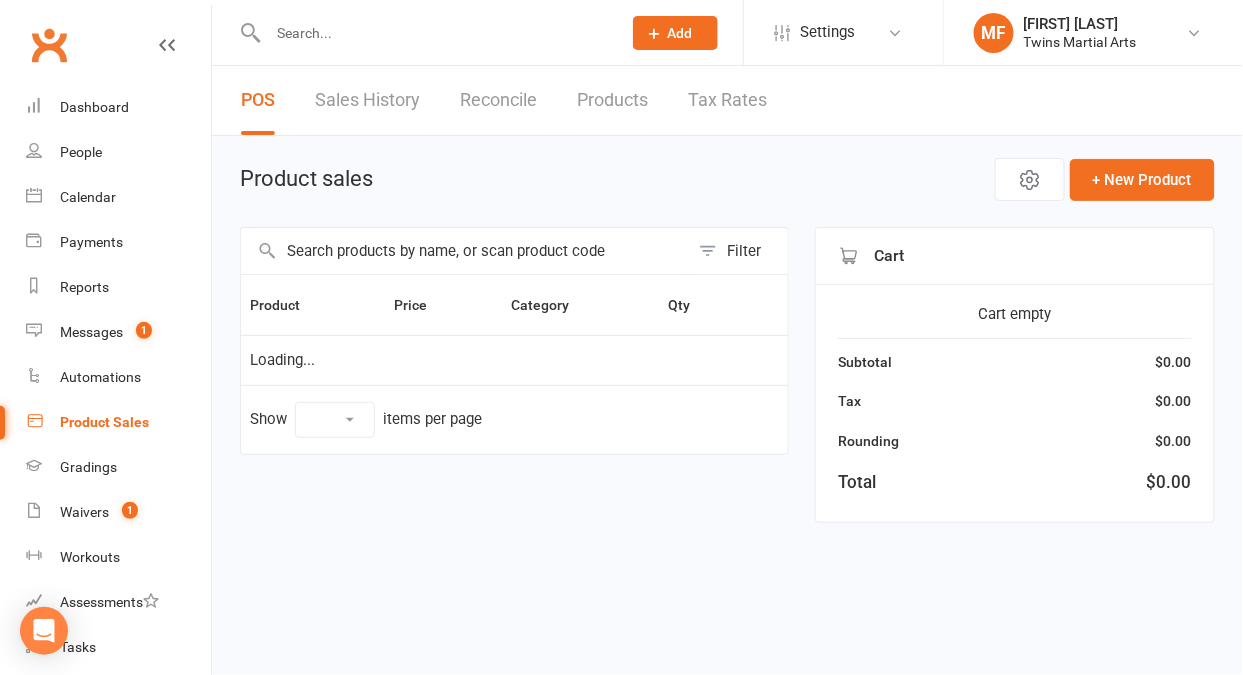 select on "10" 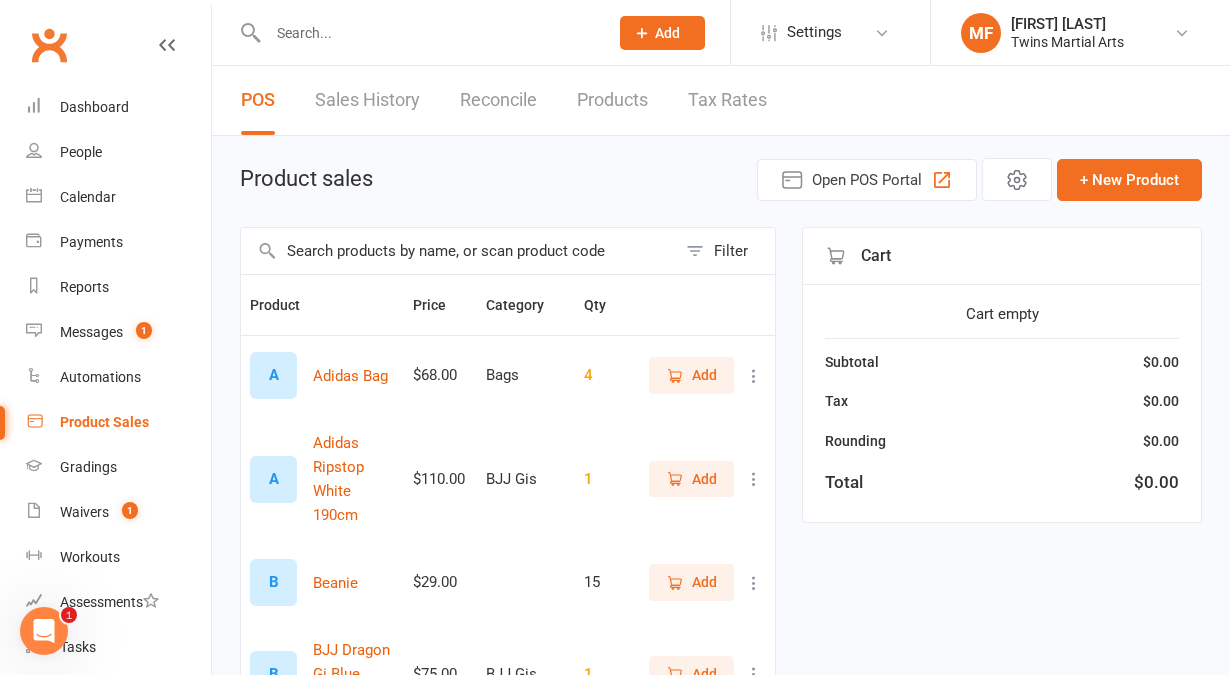 scroll, scrollTop: 0, scrollLeft: 0, axis: both 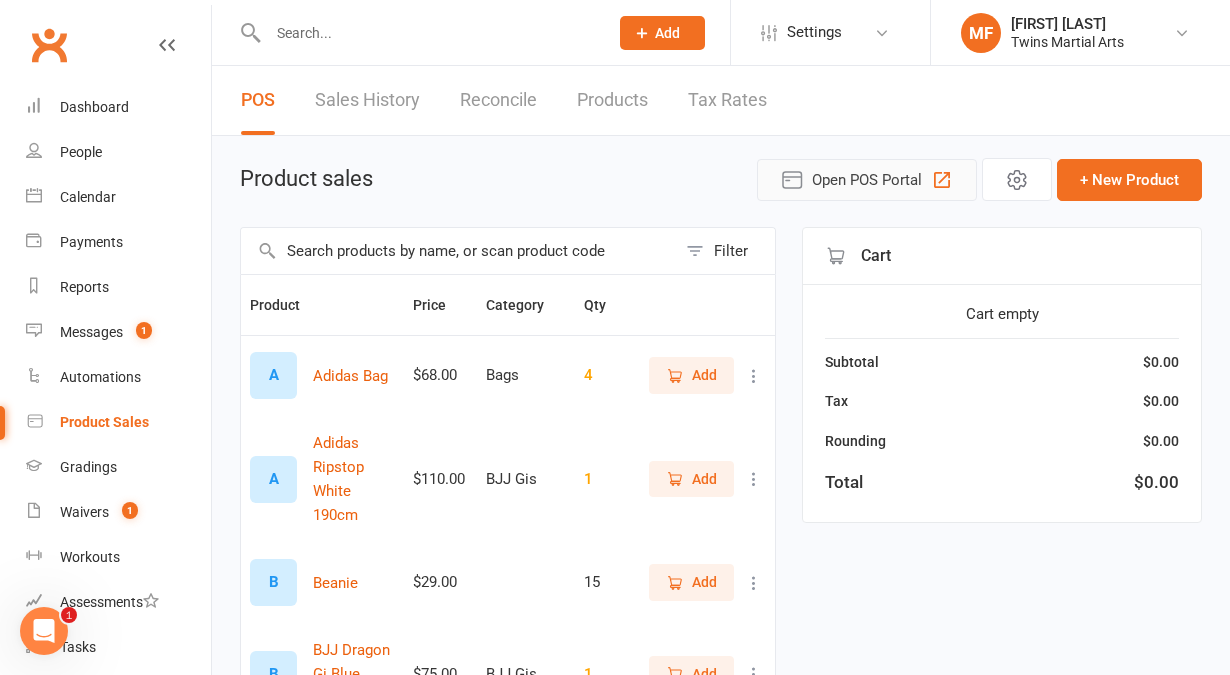click on "Open POS Portal" at bounding box center (867, 180) 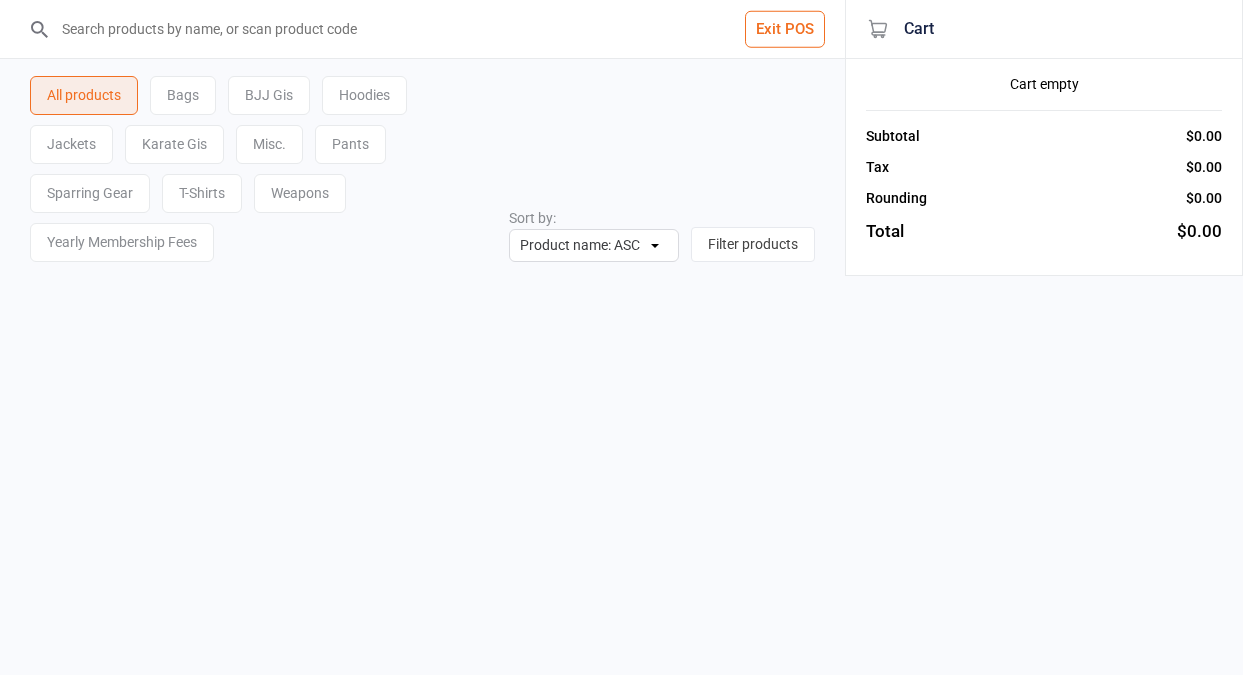 scroll, scrollTop: 0, scrollLeft: 0, axis: both 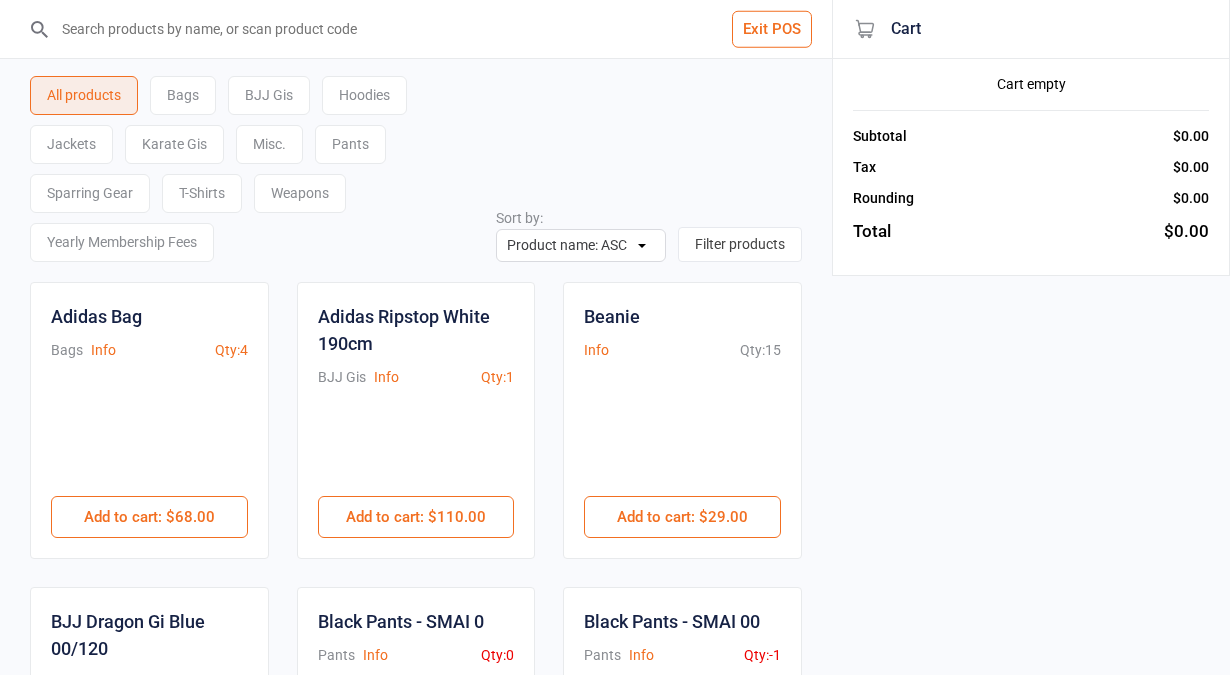 click at bounding box center (428, 29) 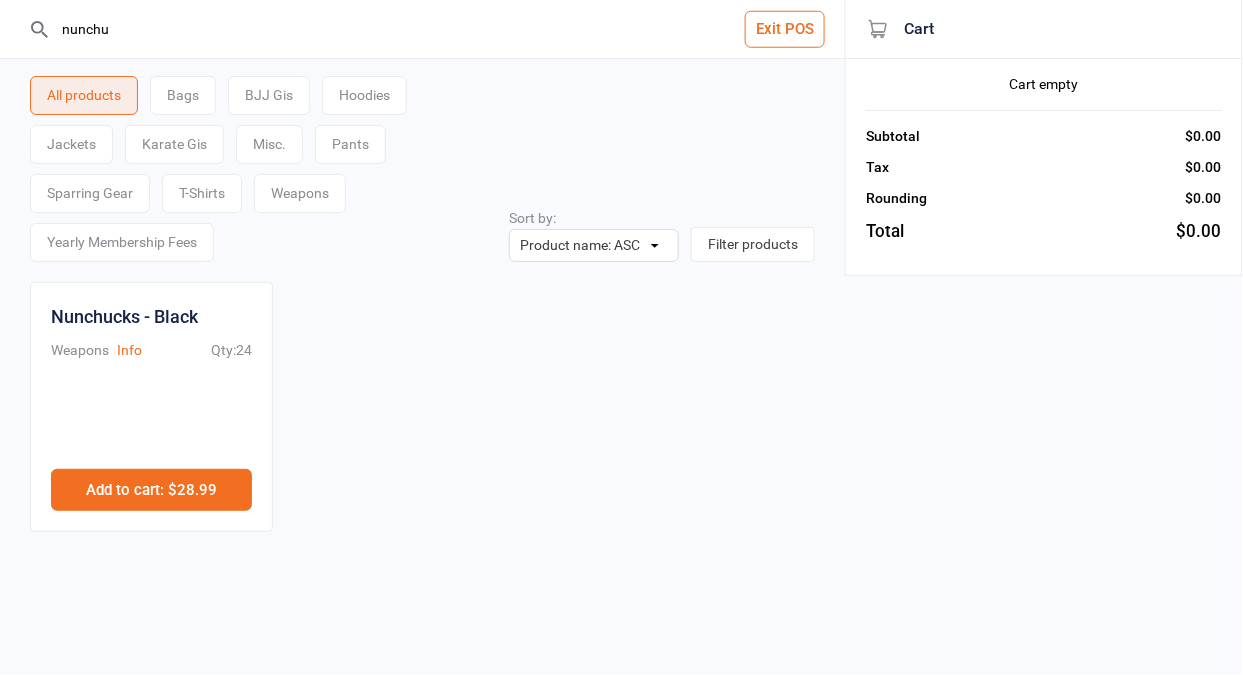 type on "nunchu" 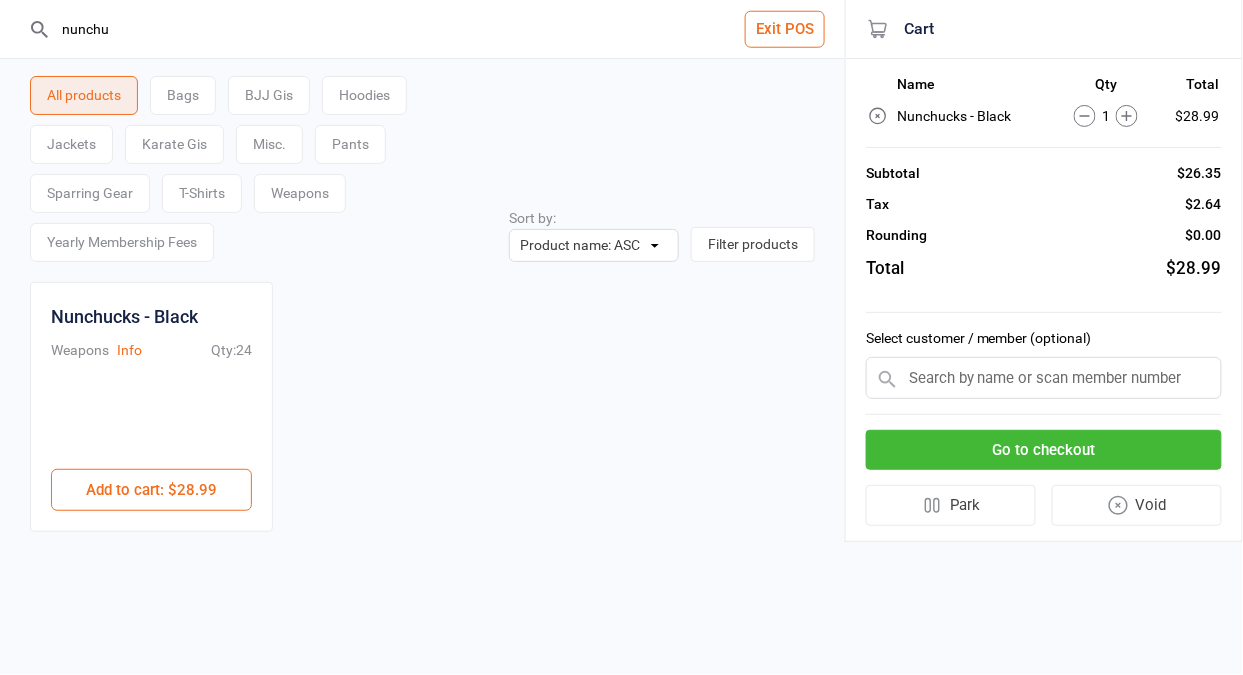 click at bounding box center [1044, 378] 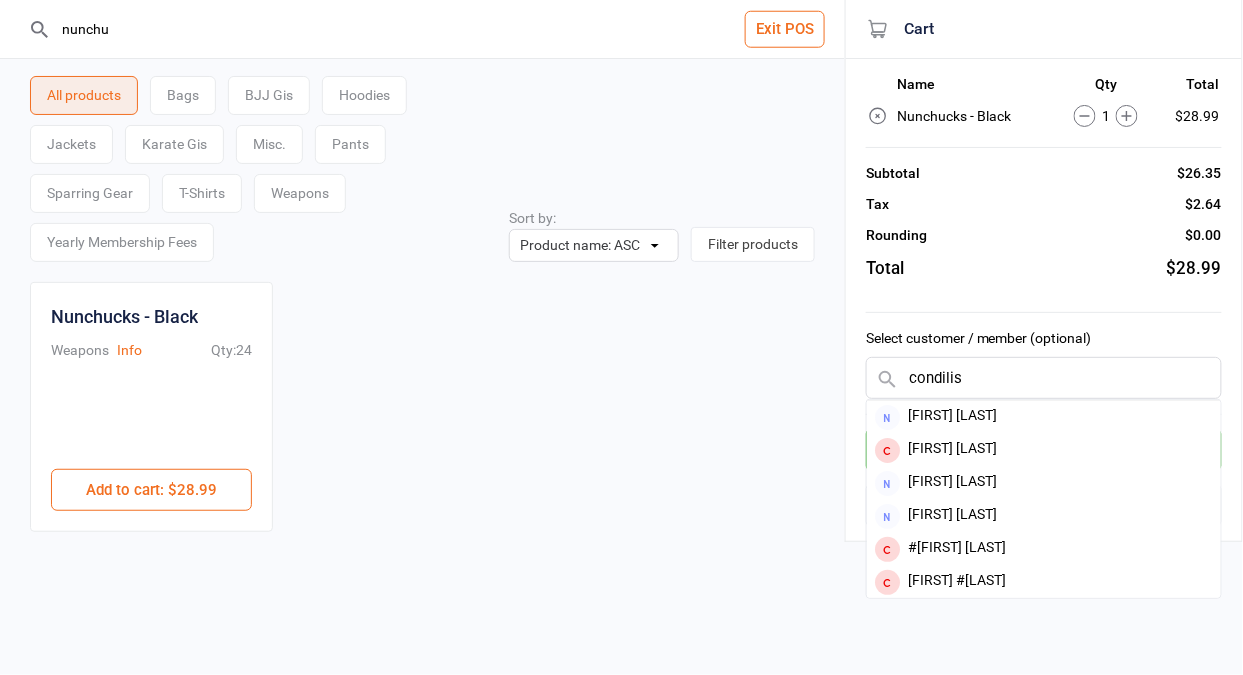 scroll, scrollTop: 0, scrollLeft: 0, axis: both 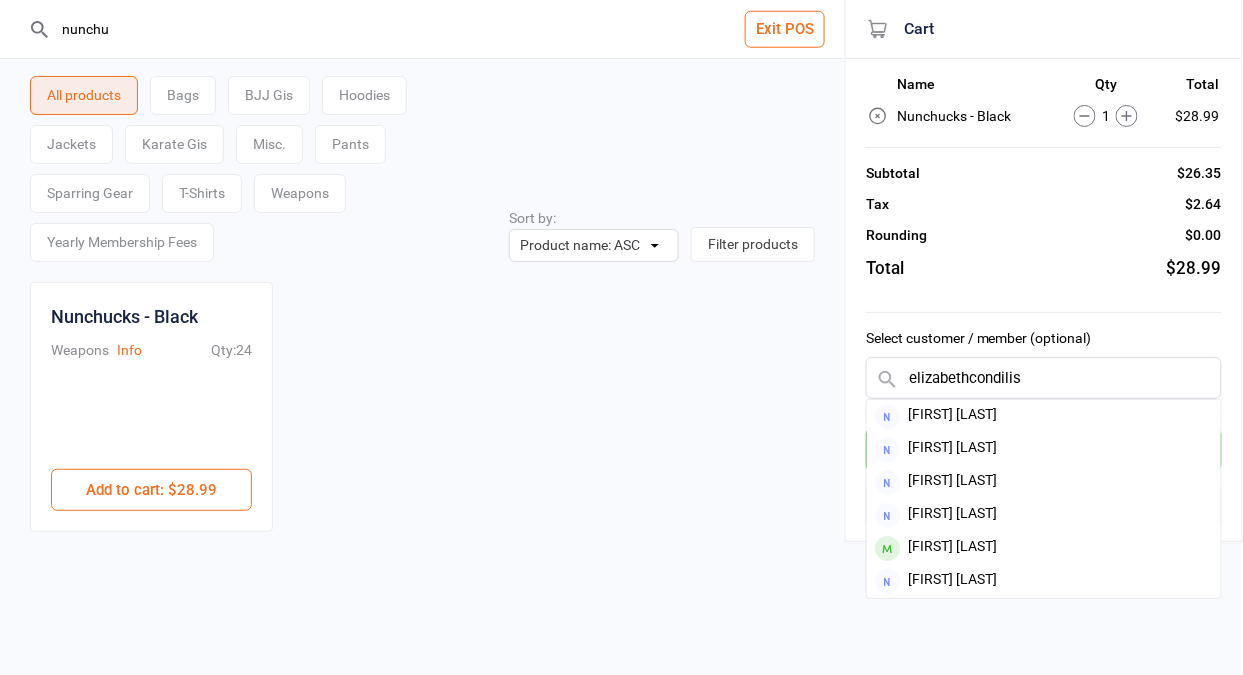type on "elizabeth condilis" 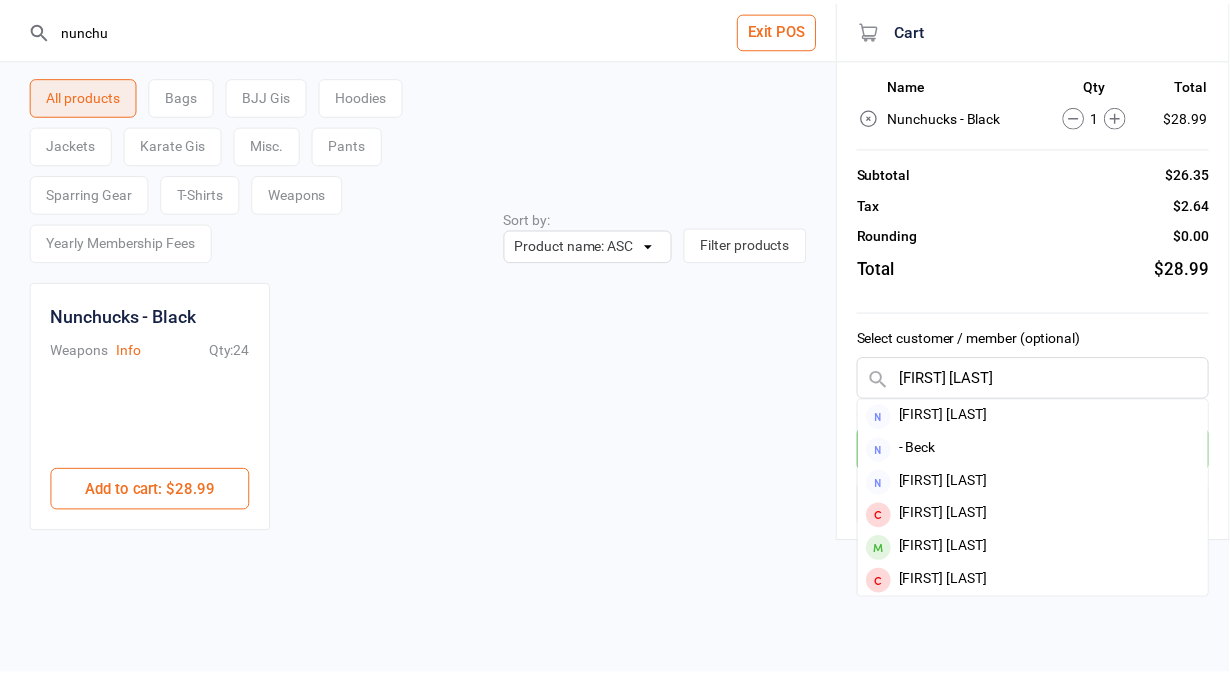 scroll, scrollTop: 0, scrollLeft: 0, axis: both 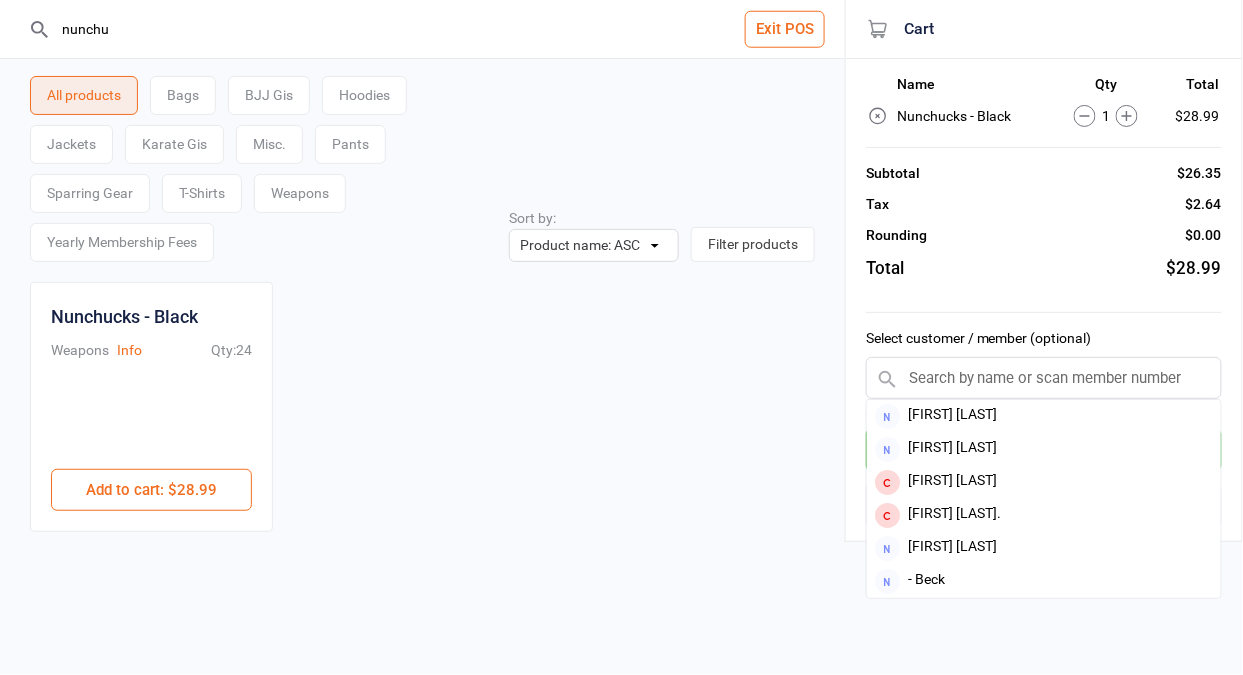 click at bounding box center (1044, 378) 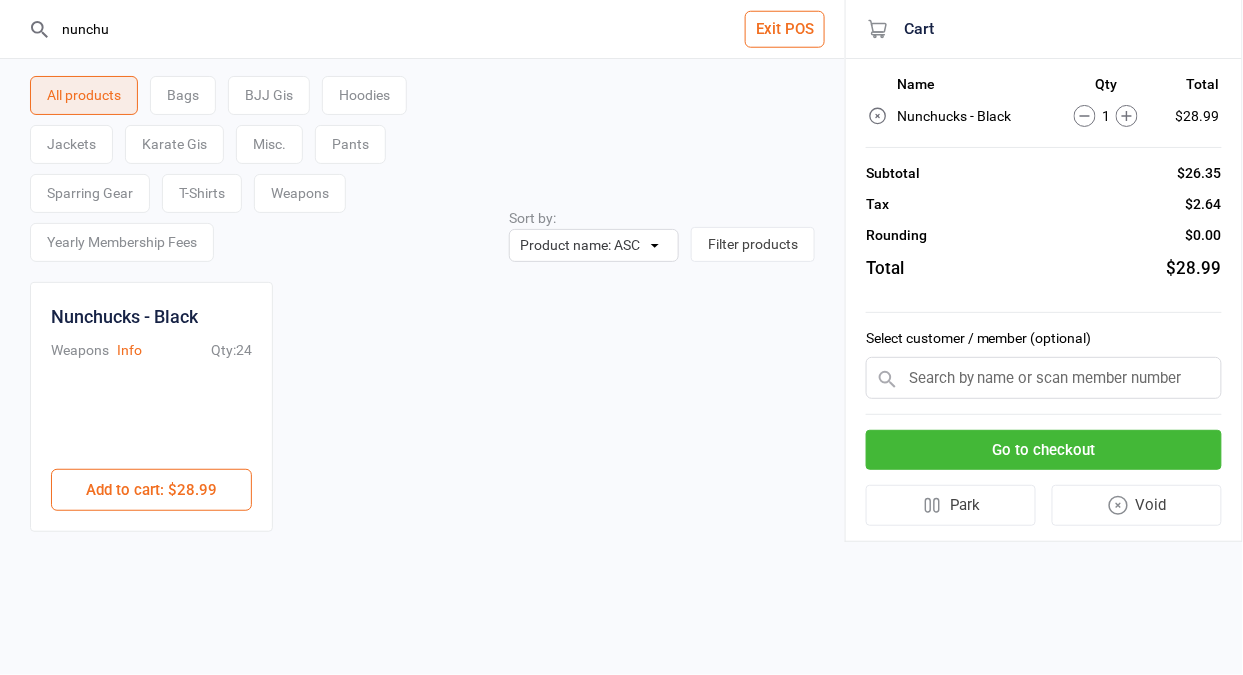 click at bounding box center [1044, 378] 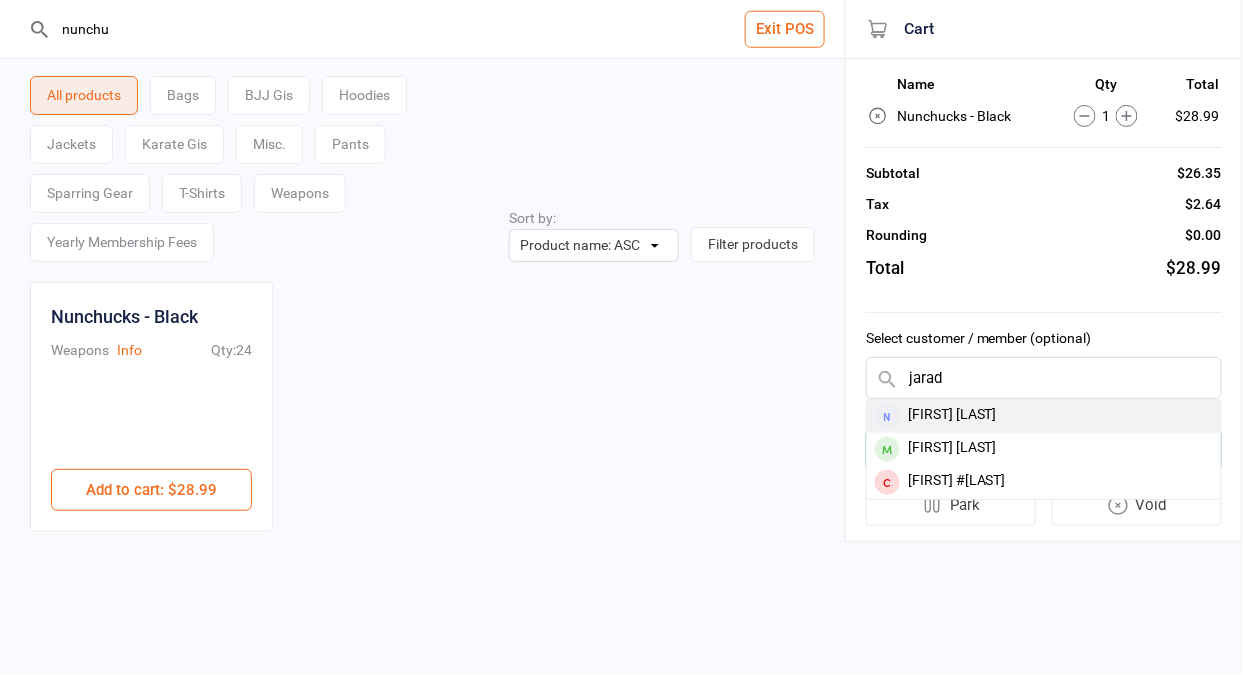 type on "jarad" 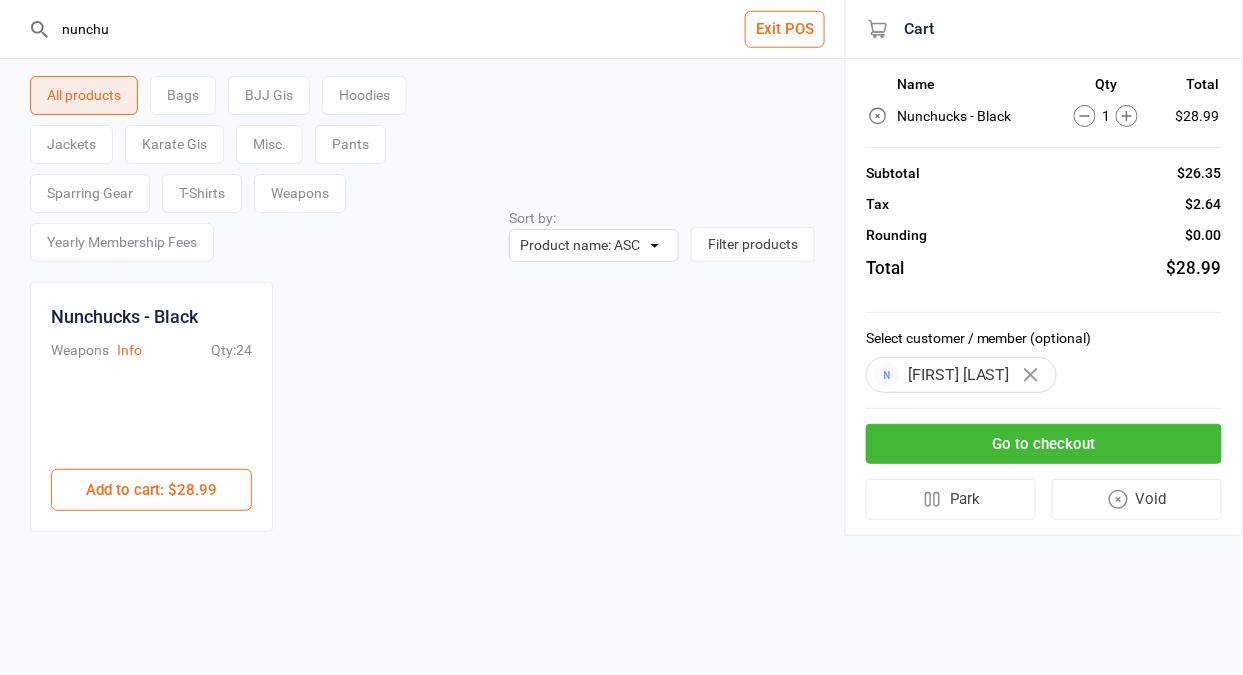 click on "Go to checkout" at bounding box center (1044, 444) 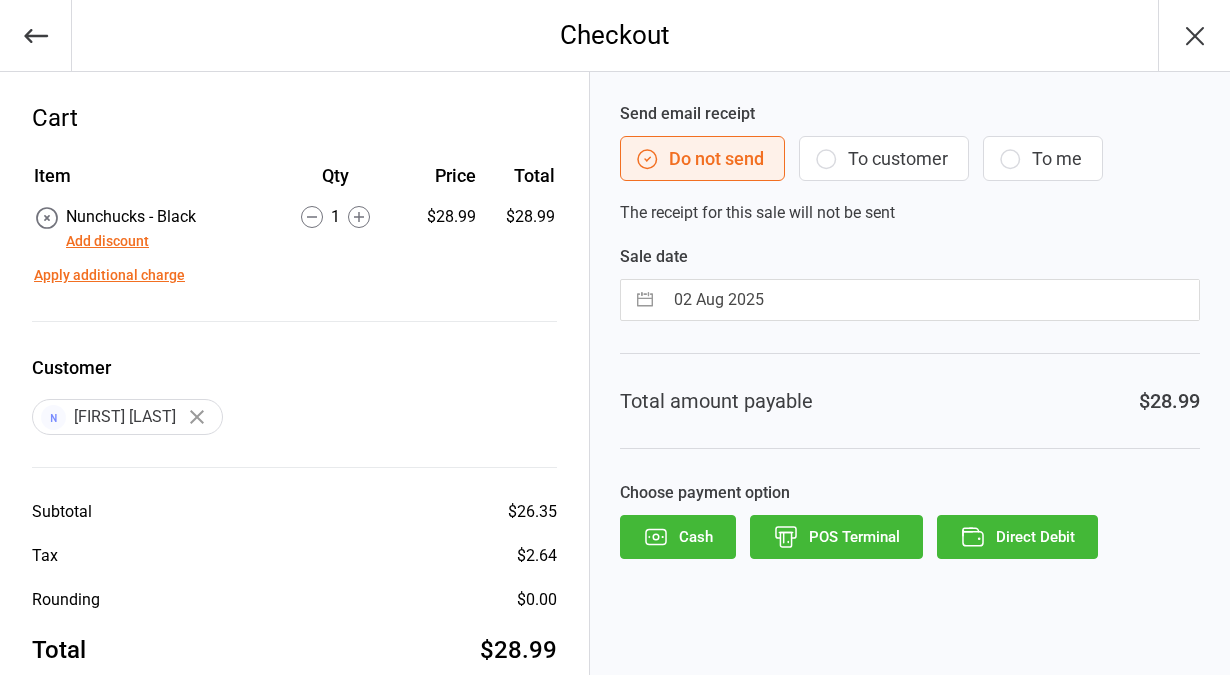 click on "POS Terminal" at bounding box center [836, 537] 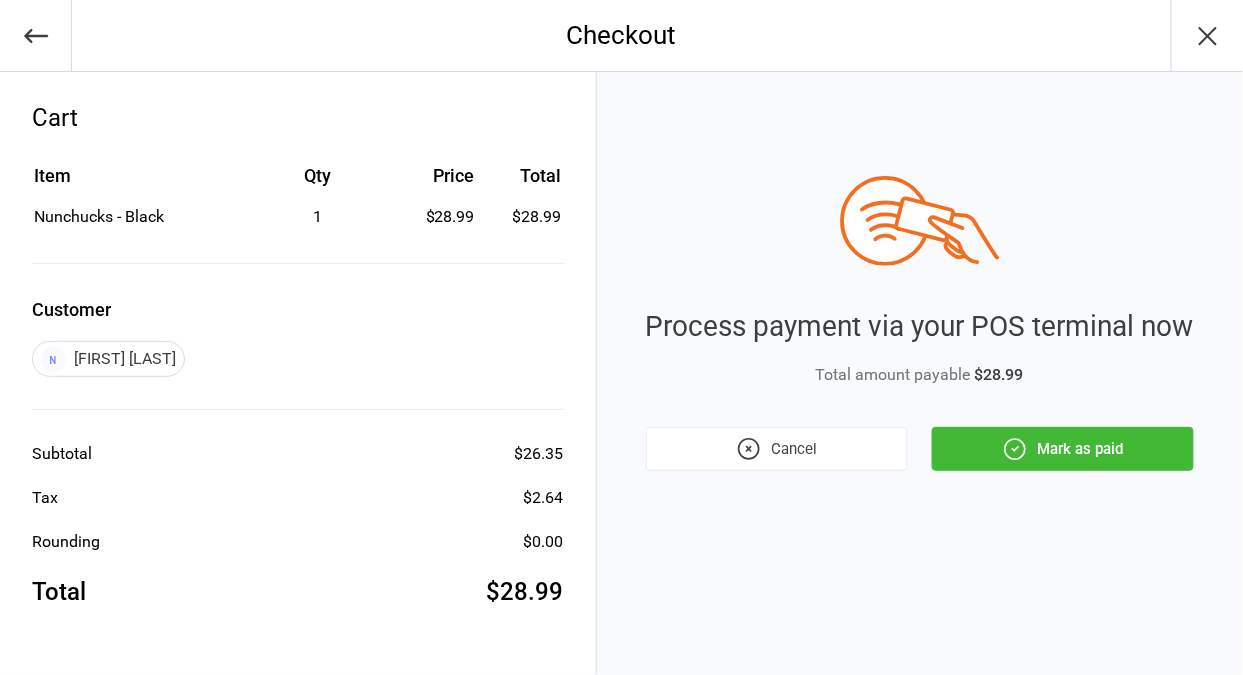 click on "Mark as paid" at bounding box center [1063, 449] 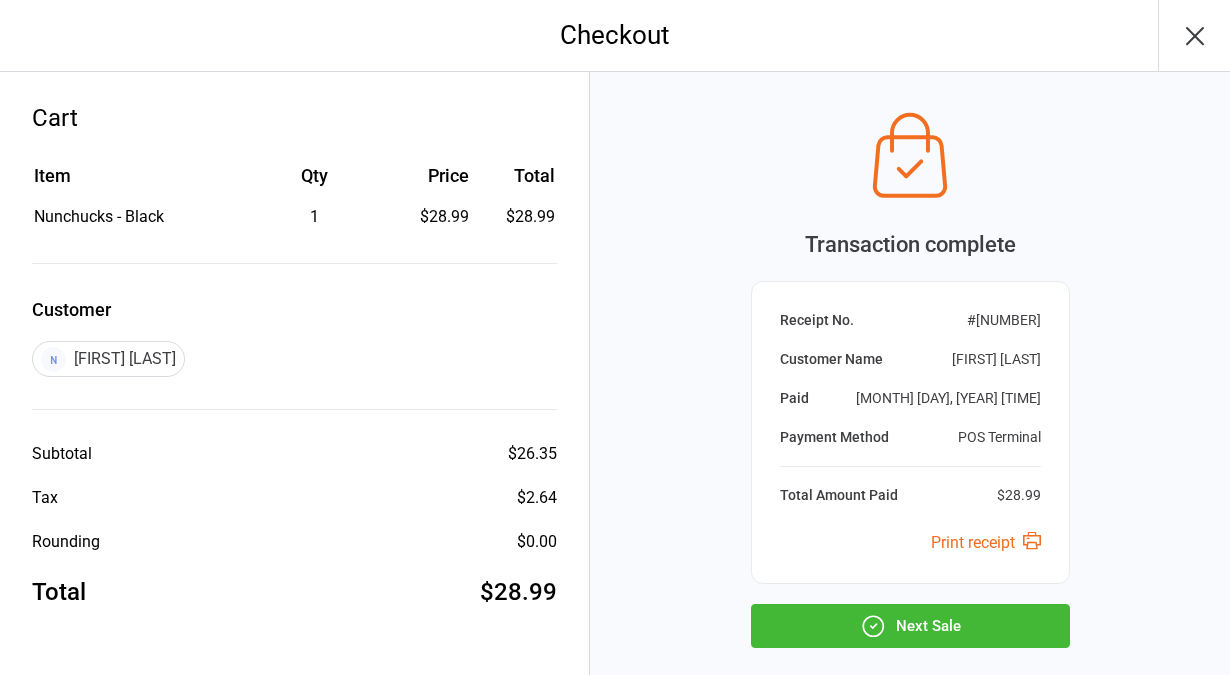 click on "Next Sale" at bounding box center [910, 626] 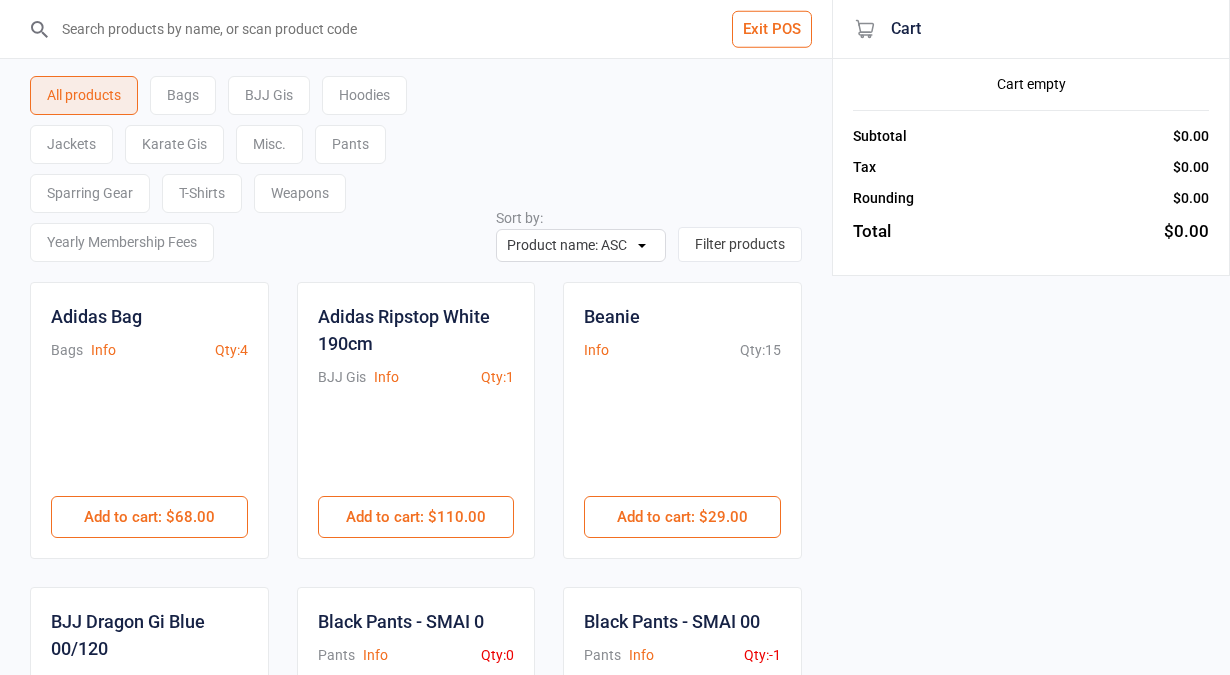 click on "Exit POS" at bounding box center (772, 29) 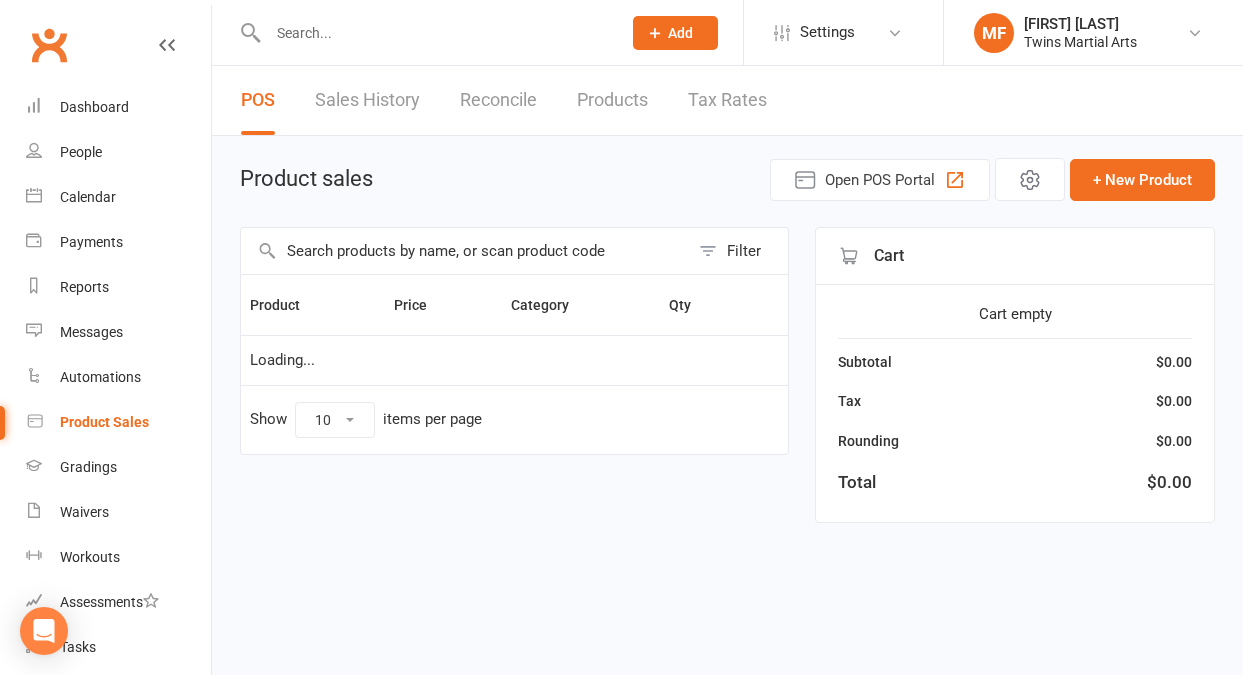 scroll, scrollTop: 0, scrollLeft: 0, axis: both 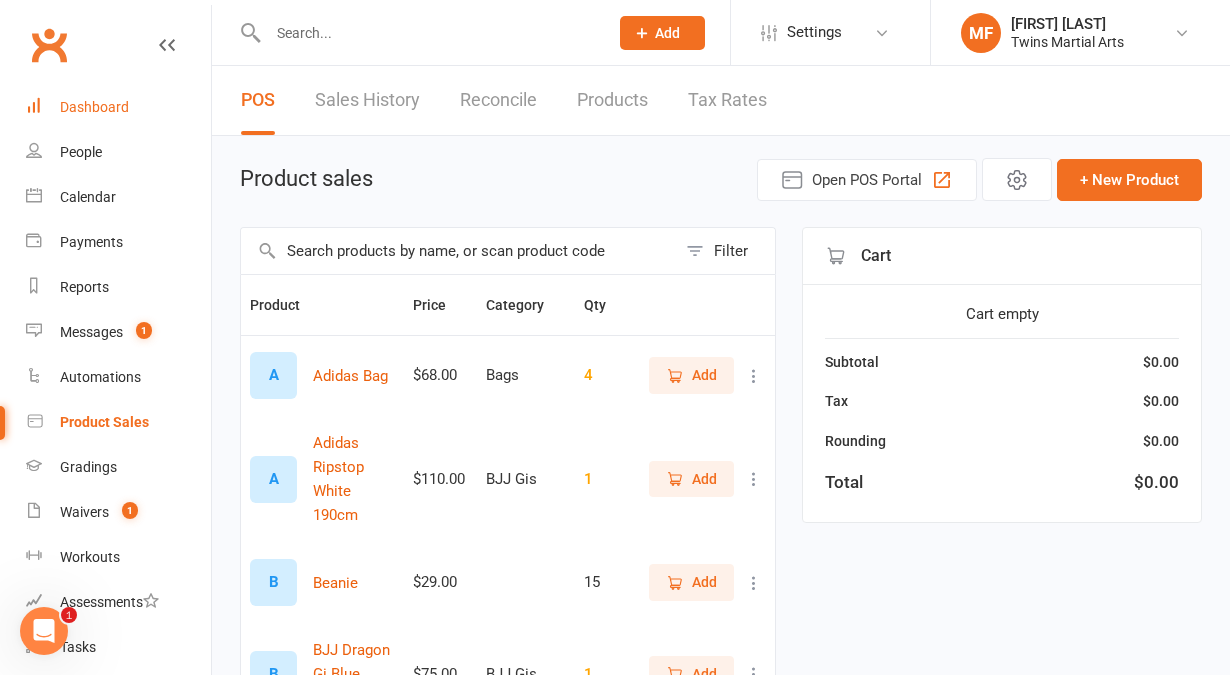 click on "Dashboard" at bounding box center [118, 107] 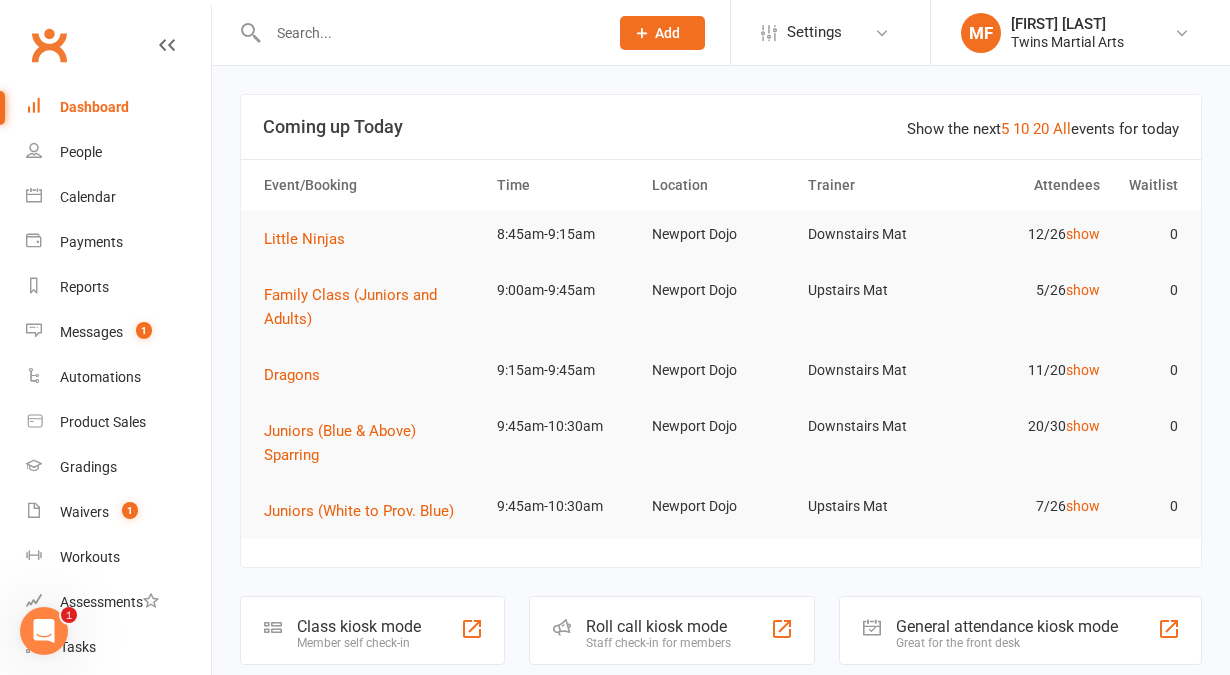 click on "Show the next  5   10   20   All  events for today Coming up Today Event/Booking Time Location Trainer Attendees Waitlist Little Ninjas  8:45am-9:15am Newport Dojo Downstairs Mat 12/26  show 0  Family Class (Juniors and Adults)  9:00am-9:45am Newport Dojo Upstairs Mat 5/26  show 0  Dragons  9:15am-9:45am Newport Dojo Downstairs Mat 11/20  show 0  Juniors (Blue & Above) Sparring  9:45am-10:30am Newport Dojo Downstairs Mat 20/30  show 0  Juniors (White to Prov. Blue)  9:45am-10:30am Newport Dojo Upstairs Mat 7/26  show 0
Class kiosk mode Member self check-in Roll call kiosk mode Staff check-in for members General attendance kiosk mode Great for the front desk Kiosk modes:  General attendance  General attendance Class Roll call
Members  show more -3.7% Last 30 Days Active / Suspended Members Apr Month 01-Feb 02-Aug  0 200 400 600 580 Active / Suspended 20 New this week 3 New this month 7 Canx. this month
Attendance 11 Right Now (in session) show more 12 Today (so far)  -64.7​%  from yesterday  show more" at bounding box center (721, 1443) 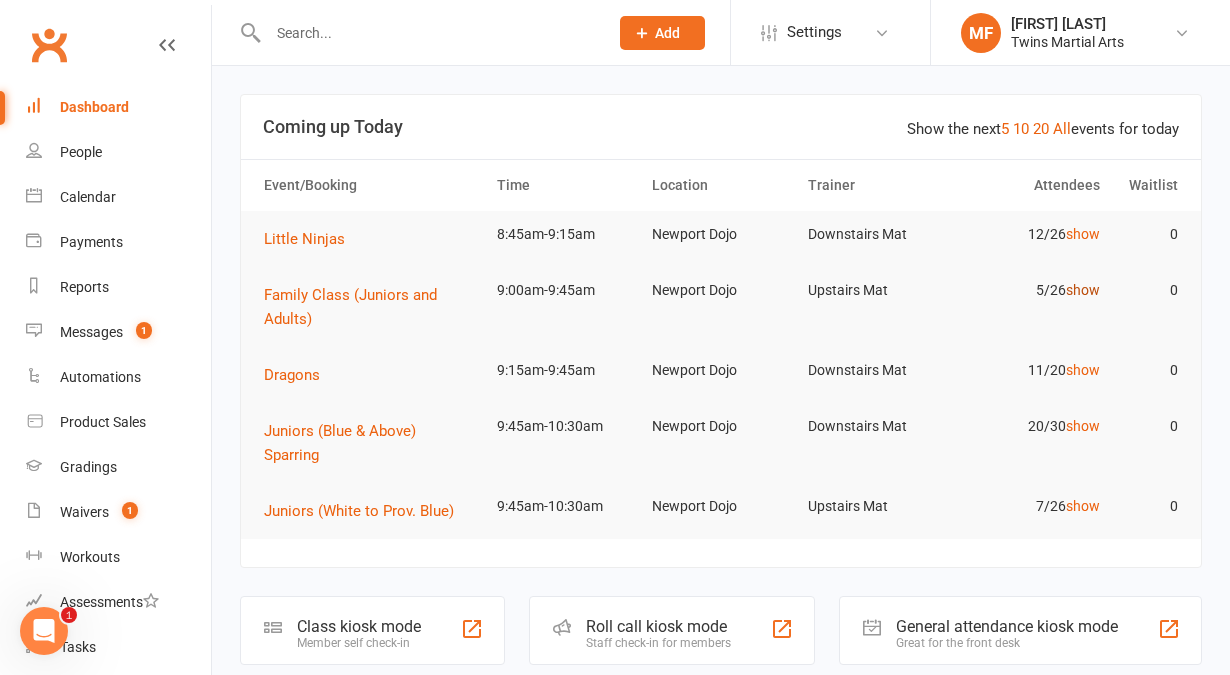 click on "show" at bounding box center (1083, 290) 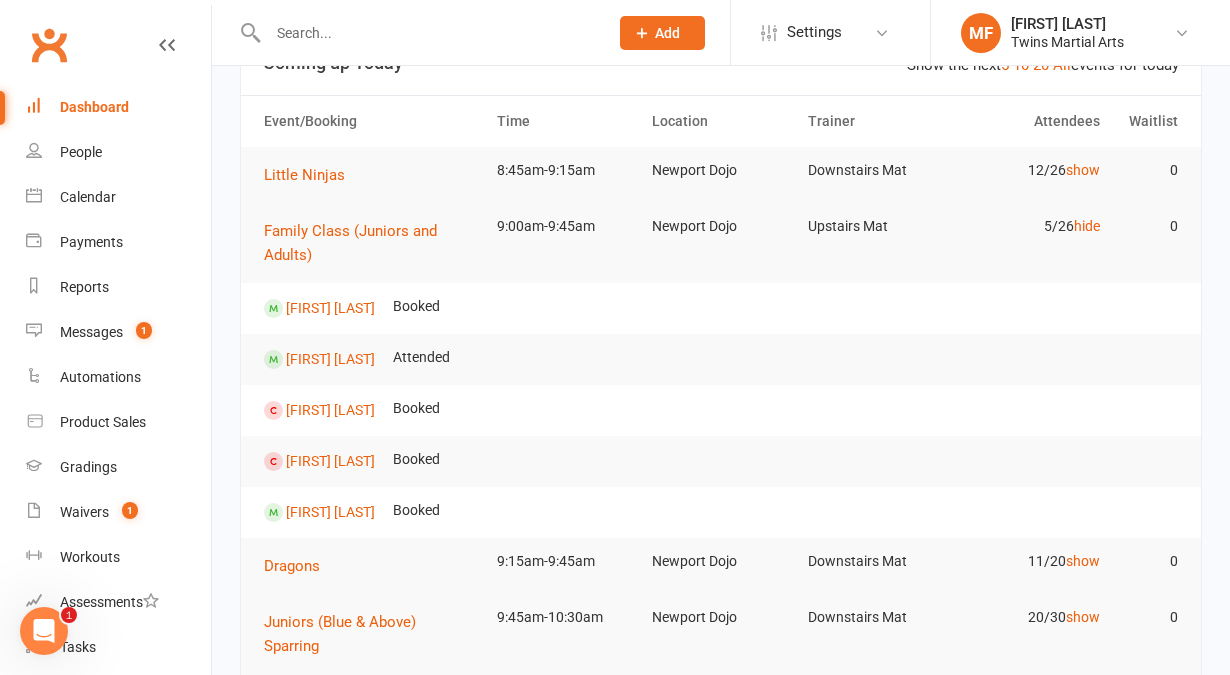scroll, scrollTop: 0, scrollLeft: 0, axis: both 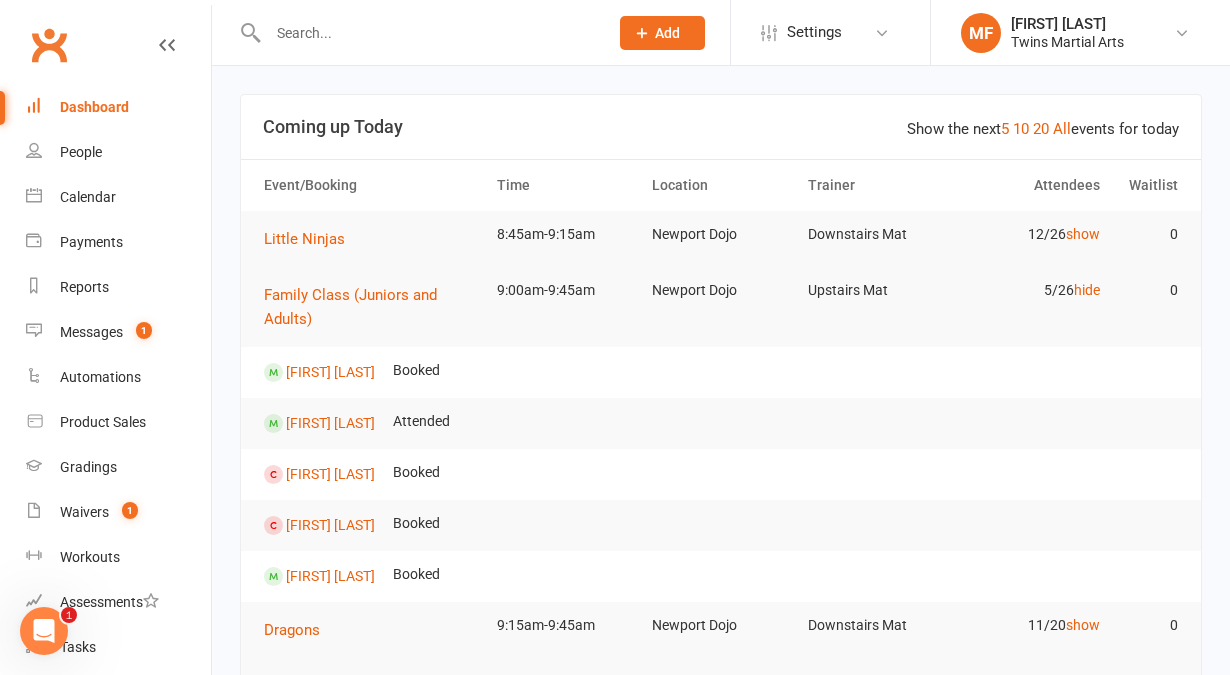 click on "Show the next  5   10   20   All  events for today Coming up Today Event/Booking Time Location Trainer Attendees Waitlist Little Ninjas  8:45am-9:15am Newport Dojo Downstairs Mat 12/26  show 0  Family Class (Juniors and Adults)  9:00am-9:45am Newport Dojo Upstairs Mat 5/26  hide 0
[FIRST] [LAST]
Booked
[FIRST] [LAST]
Attended
[FIRST] [LAST]
Booked
[FIRST] [LAST]
Booked  Dragons  9:15am-9:45am Newport Dojo Downstairs Mat 11/20  show 0  Juniors (Blue & Above) Sparring  9:45am-10:30am Newport Dojo Downstairs Mat 20/30  show 0  Juniors (White to Prov. Blue)  9:45am-10:30am Newport Dojo Upstairs Mat 7/26  show 0
Class kiosk mode Member self check-in Roll call kiosk mode Staff check-in for members General attendance kiosk mode Great for the front desk Kiosk modes:  General attendance  General attendance Class Roll call
Members  show more -3.7% Last 30 Days Active / Suspended Members Apr Month 01-Feb 02-Aug  0 200 400 600 580 20 New this week" at bounding box center (721, 1571) 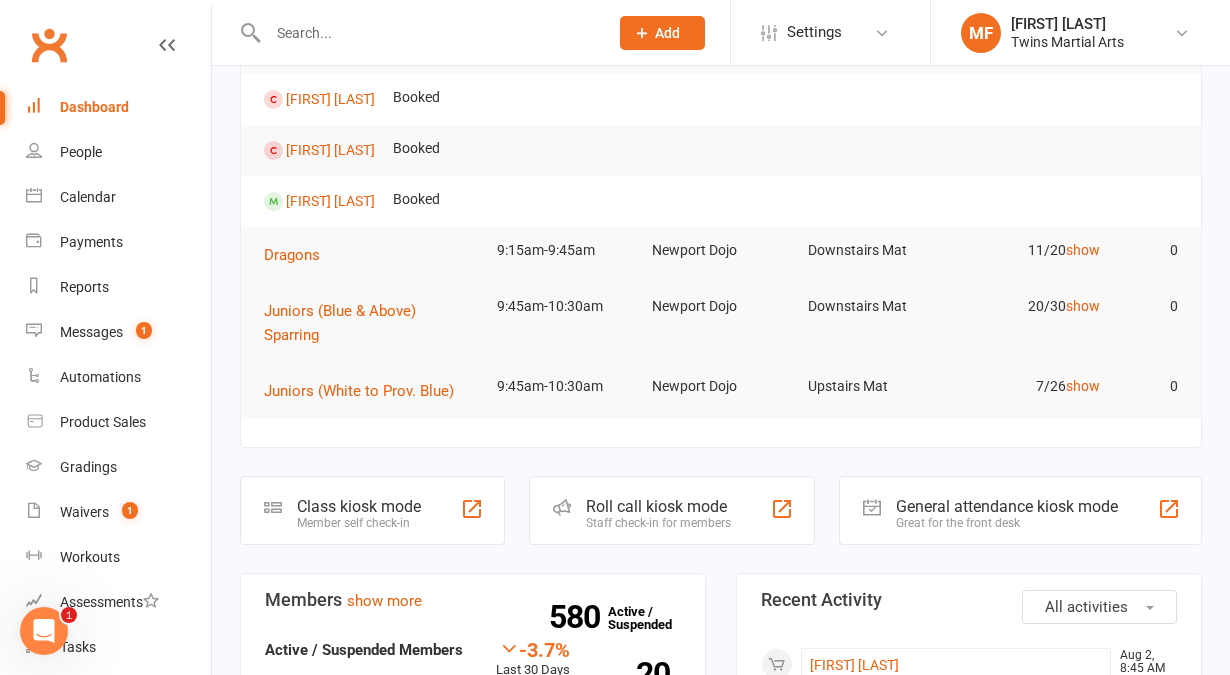 scroll, scrollTop: 374, scrollLeft: 0, axis: vertical 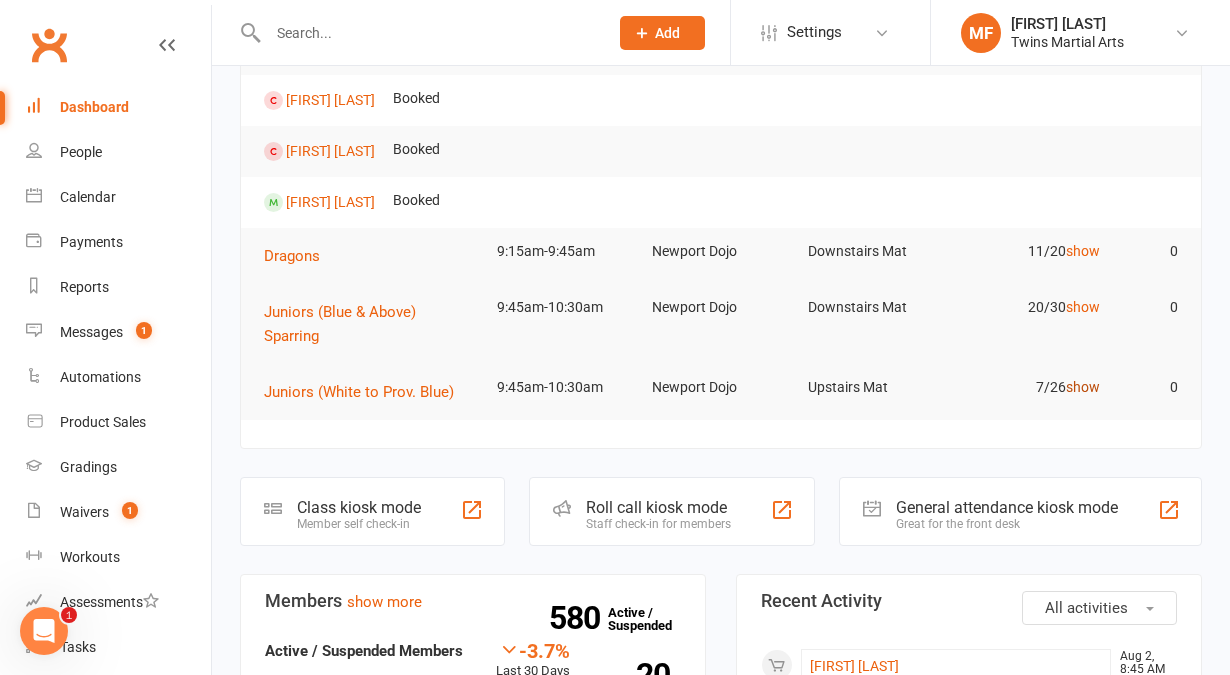 click on "show" at bounding box center [1083, 387] 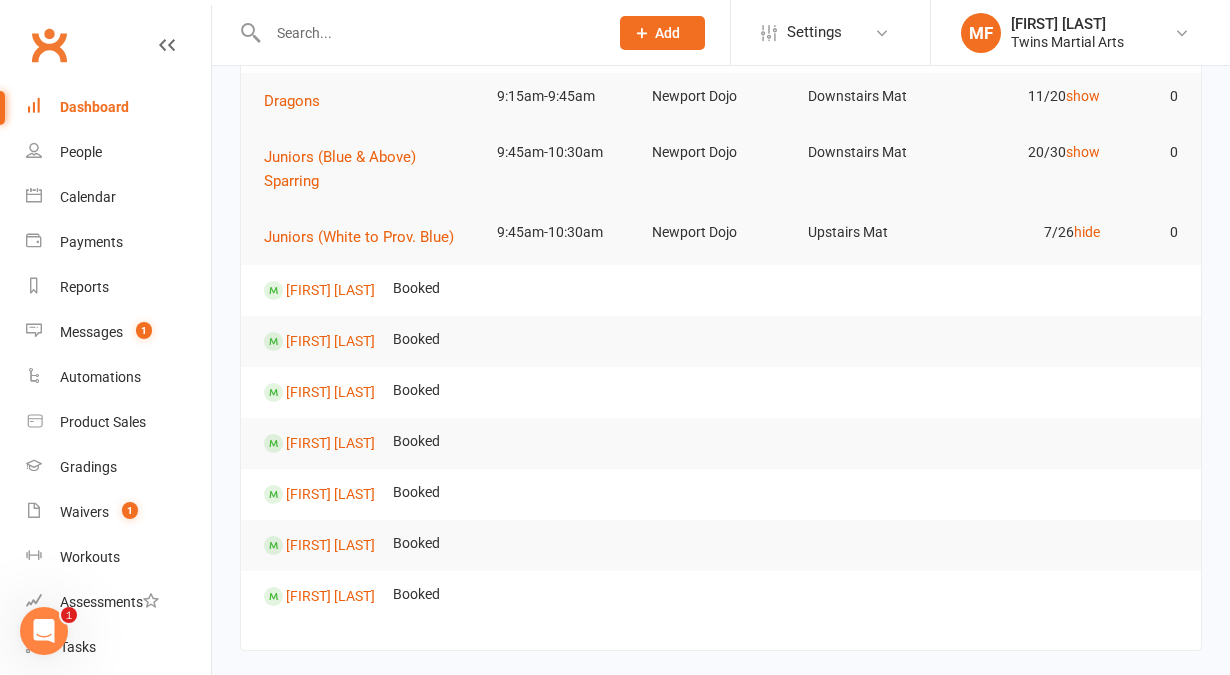 scroll, scrollTop: 528, scrollLeft: 0, axis: vertical 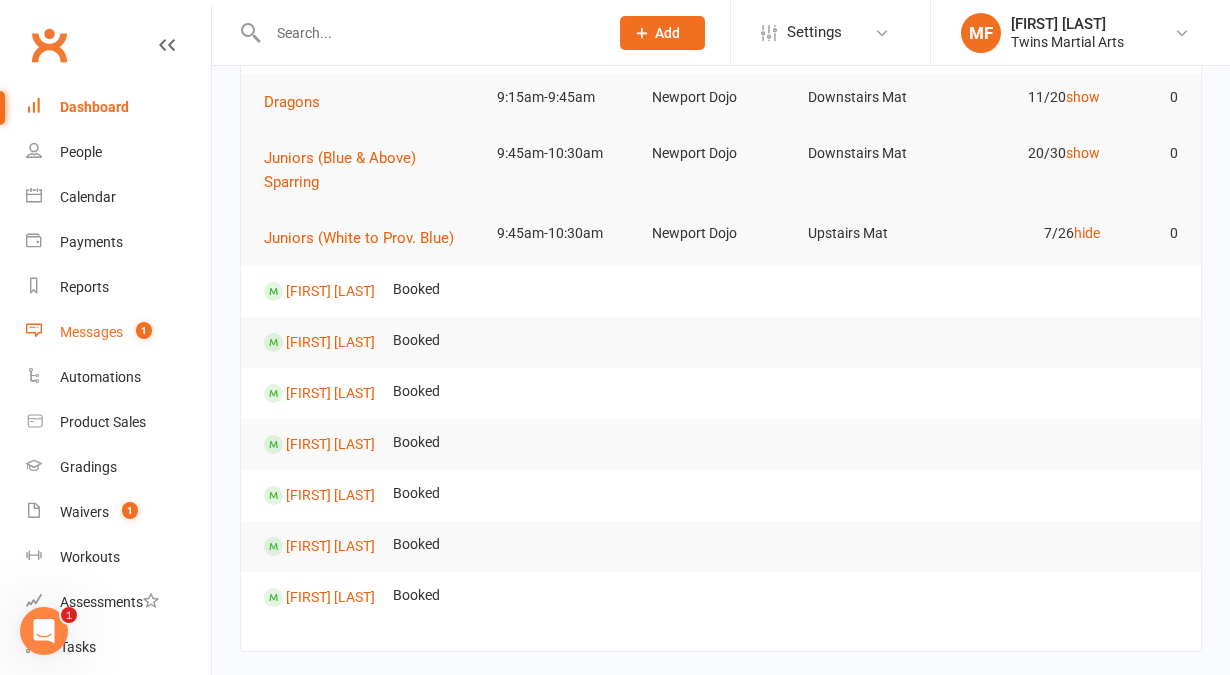 click on "Messages   1" at bounding box center (118, 332) 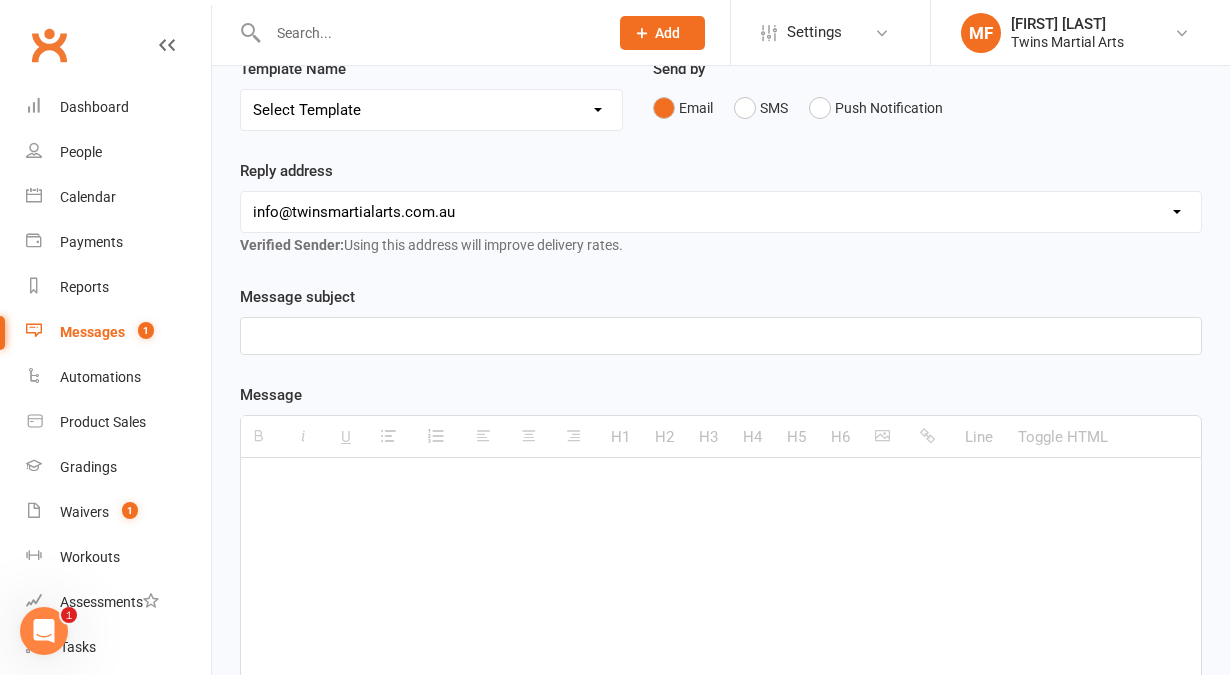 scroll, scrollTop: 0, scrollLeft: 0, axis: both 